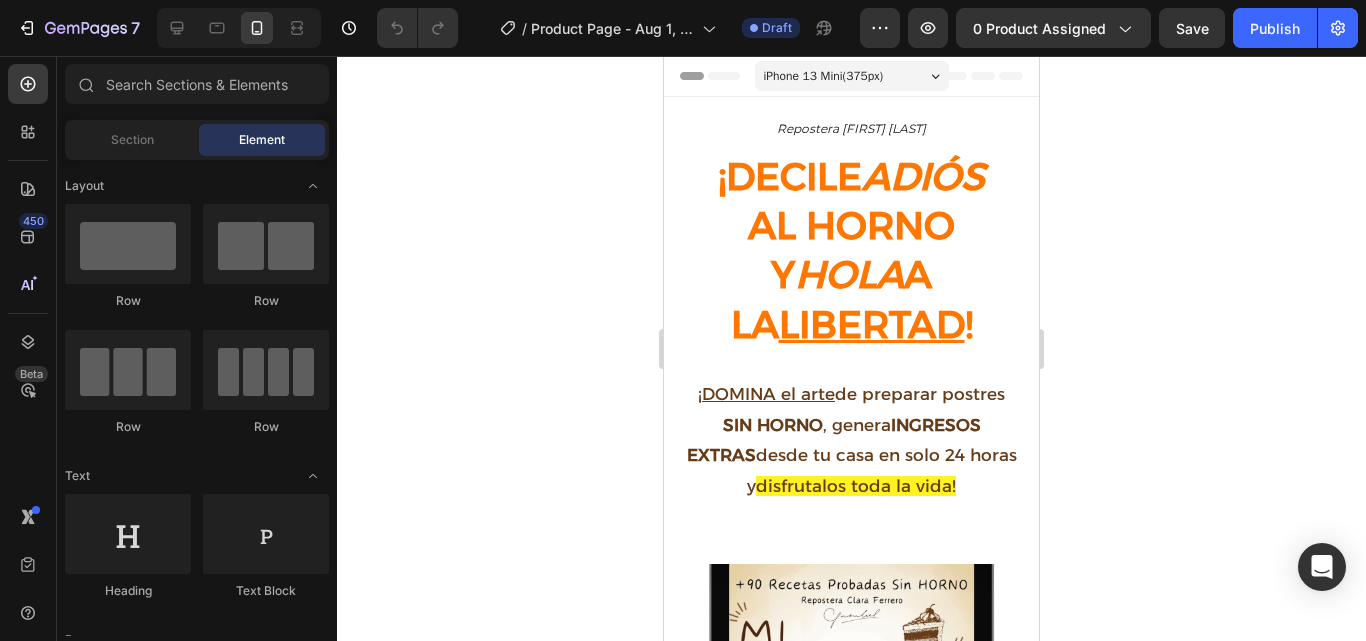 scroll, scrollTop: 0, scrollLeft: 0, axis: both 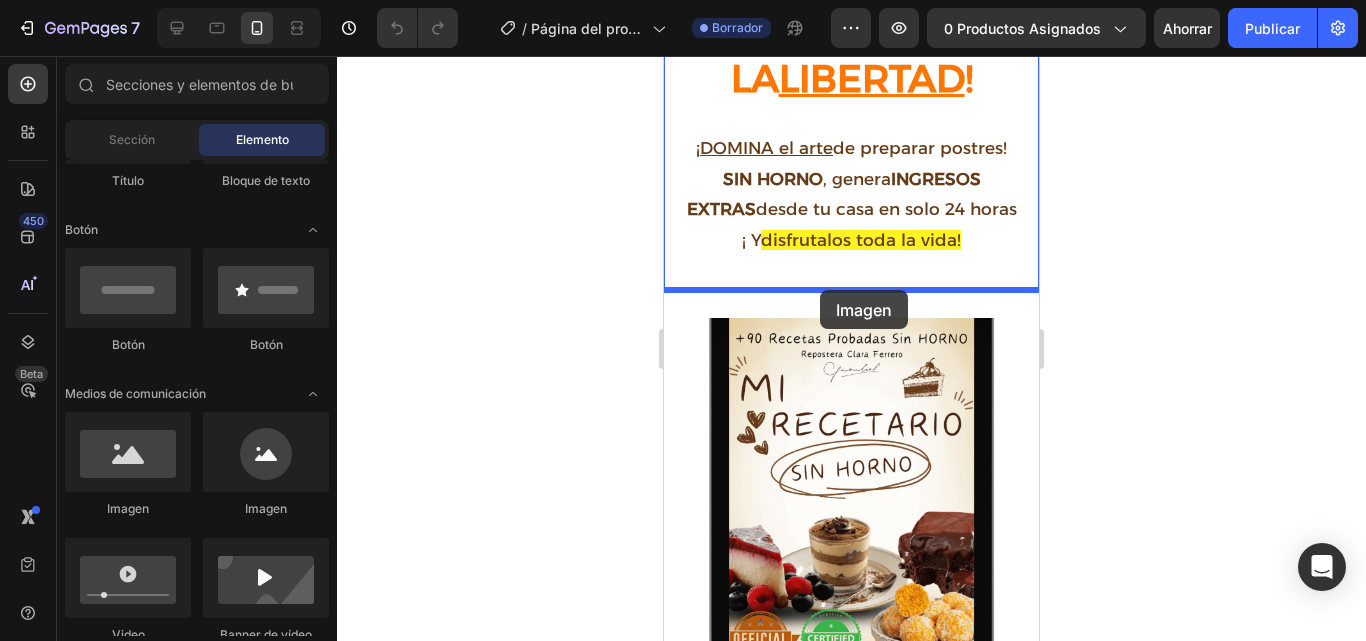 drag, startPoint x: 824, startPoint y: 531, endPoint x: 820, endPoint y: 290, distance: 241.03319 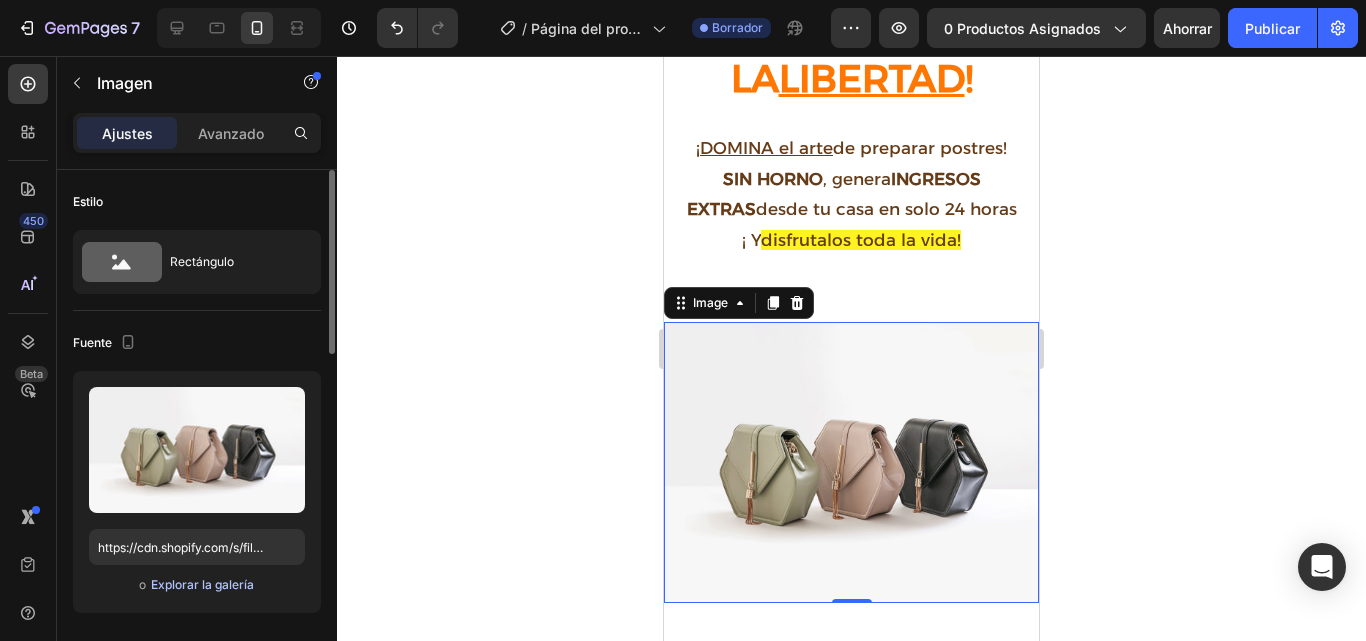 click on "Explorar la galería" at bounding box center [202, 584] 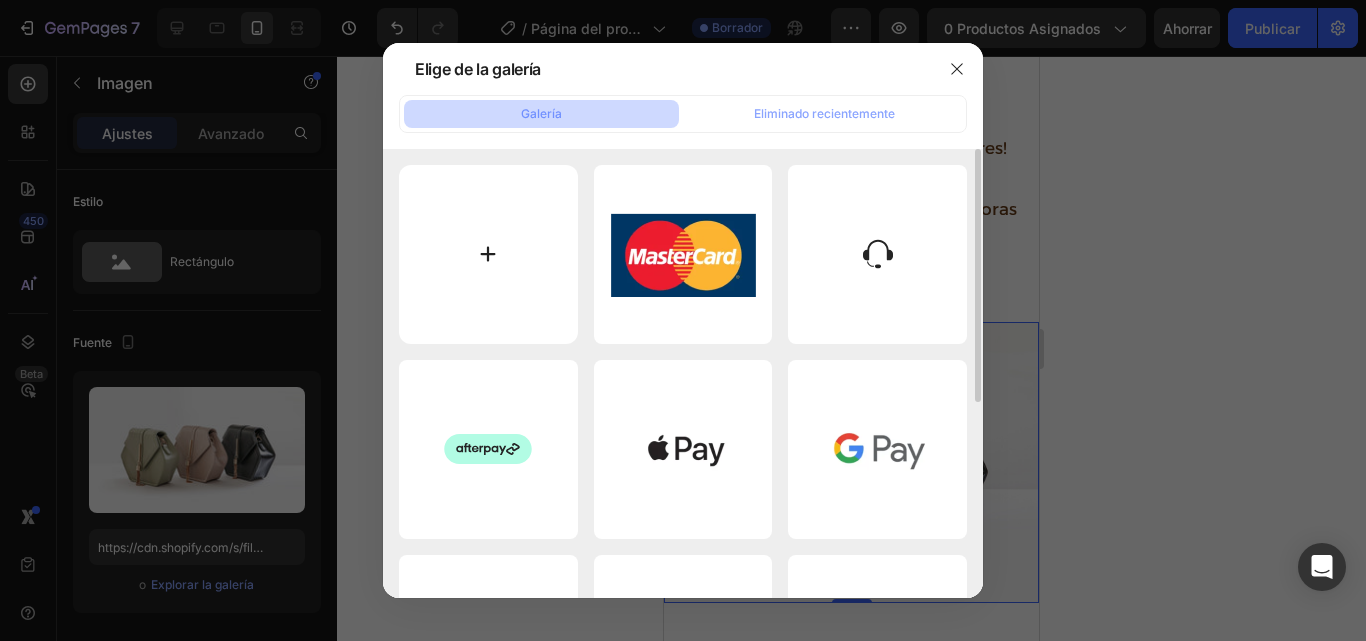 click at bounding box center [488, 254] 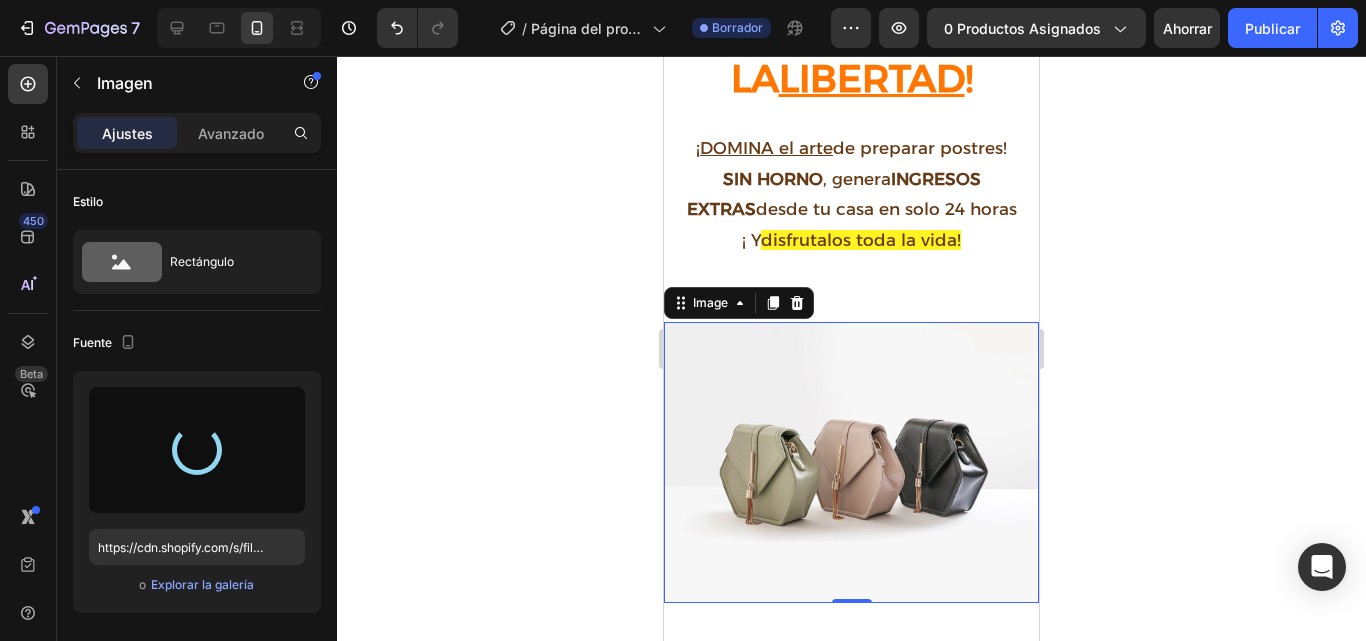 type on "https://cdn.shopify.com/s/files/1/0654/0512/4739/files/gempages_578022582096233148-b08e41bb-37b8-4a1e-a70e-918018a059dc.png" 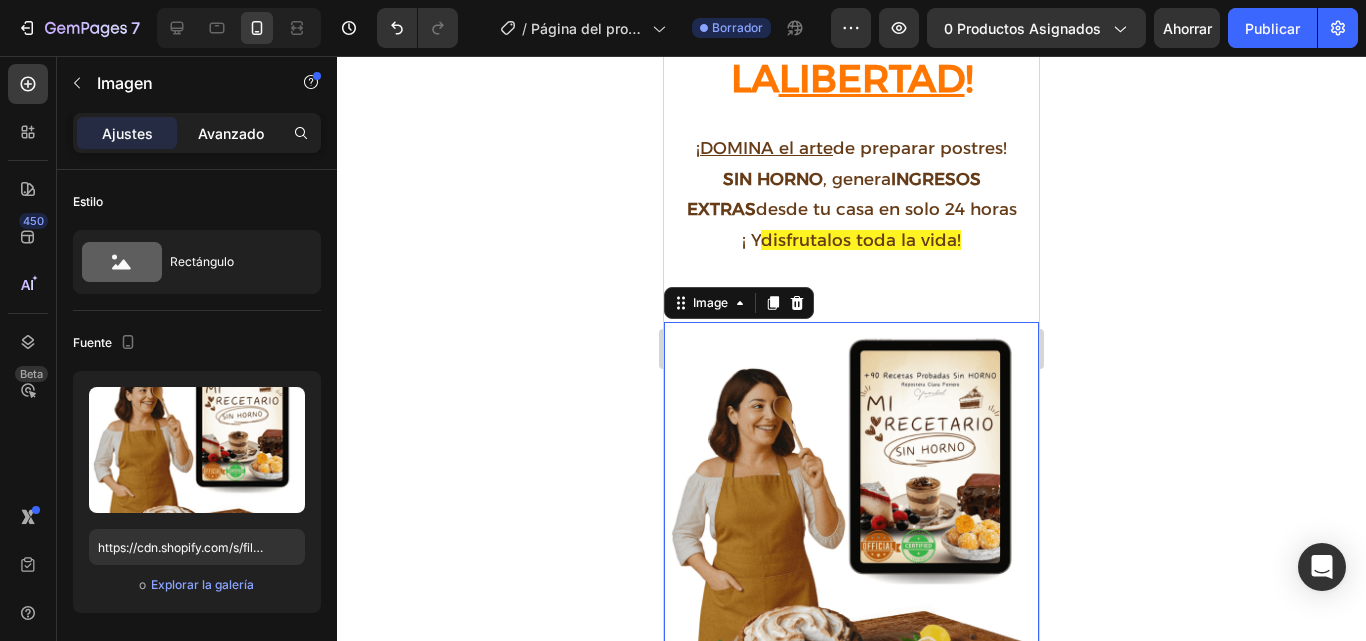 click on "Avanzado" at bounding box center (231, 133) 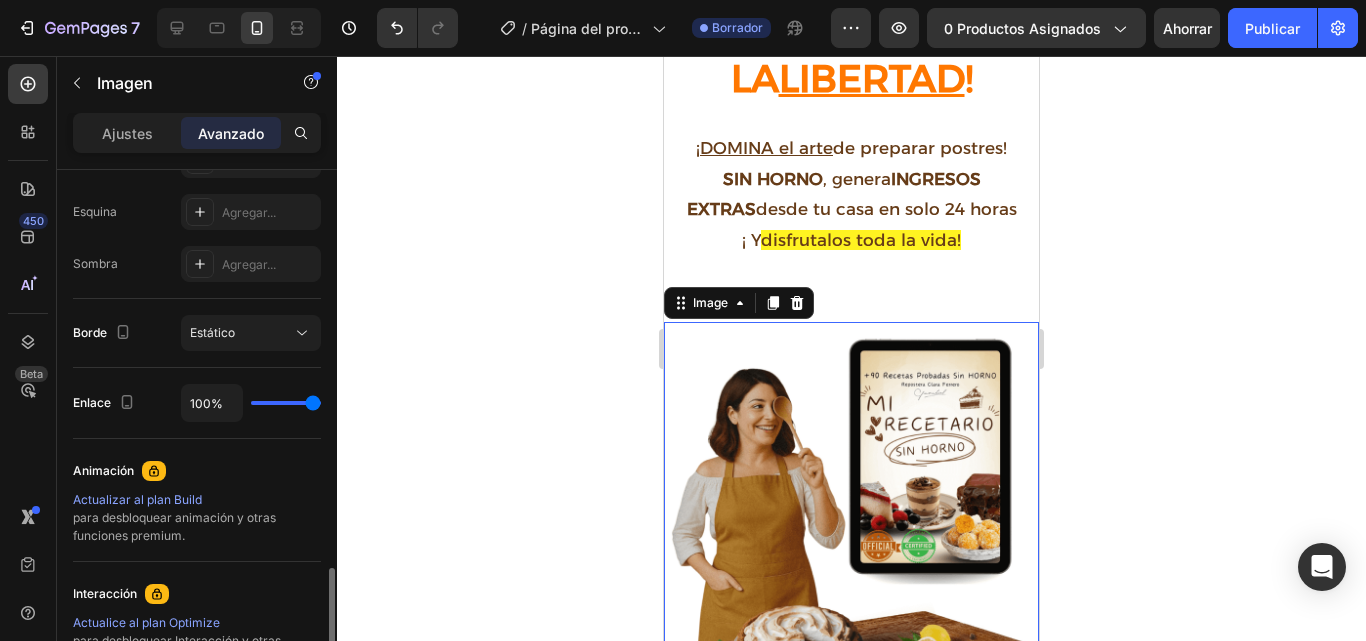 scroll, scrollTop: 727, scrollLeft: 0, axis: vertical 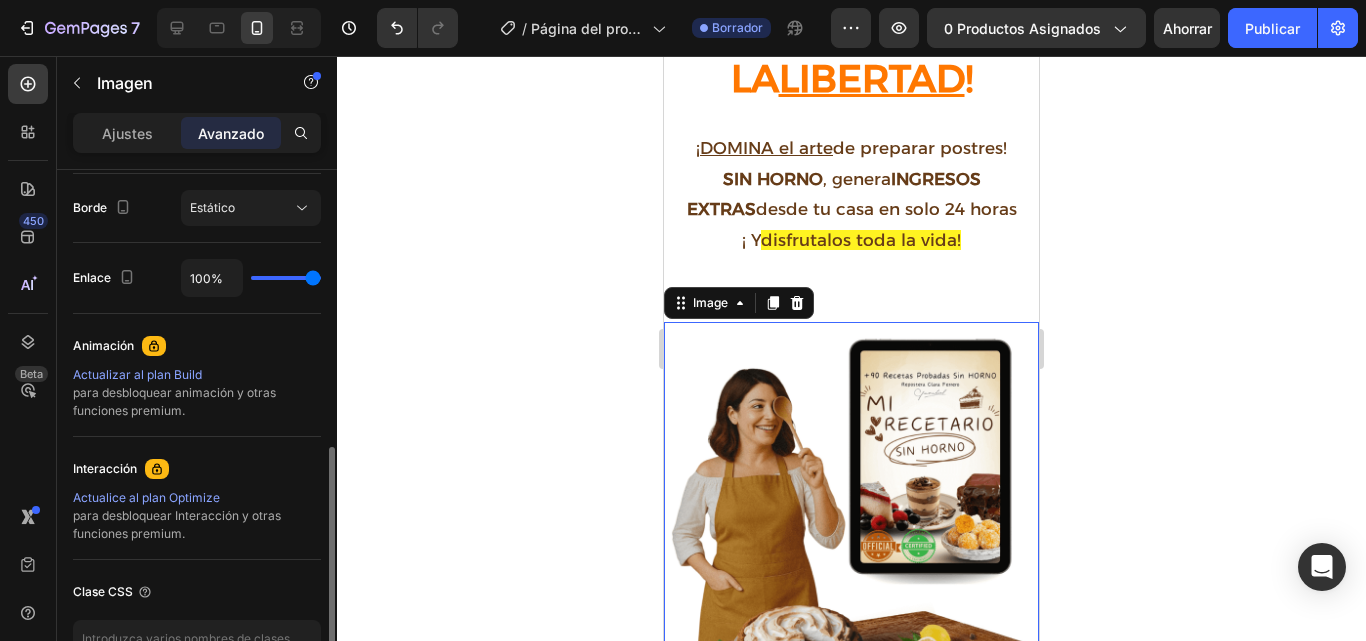 click 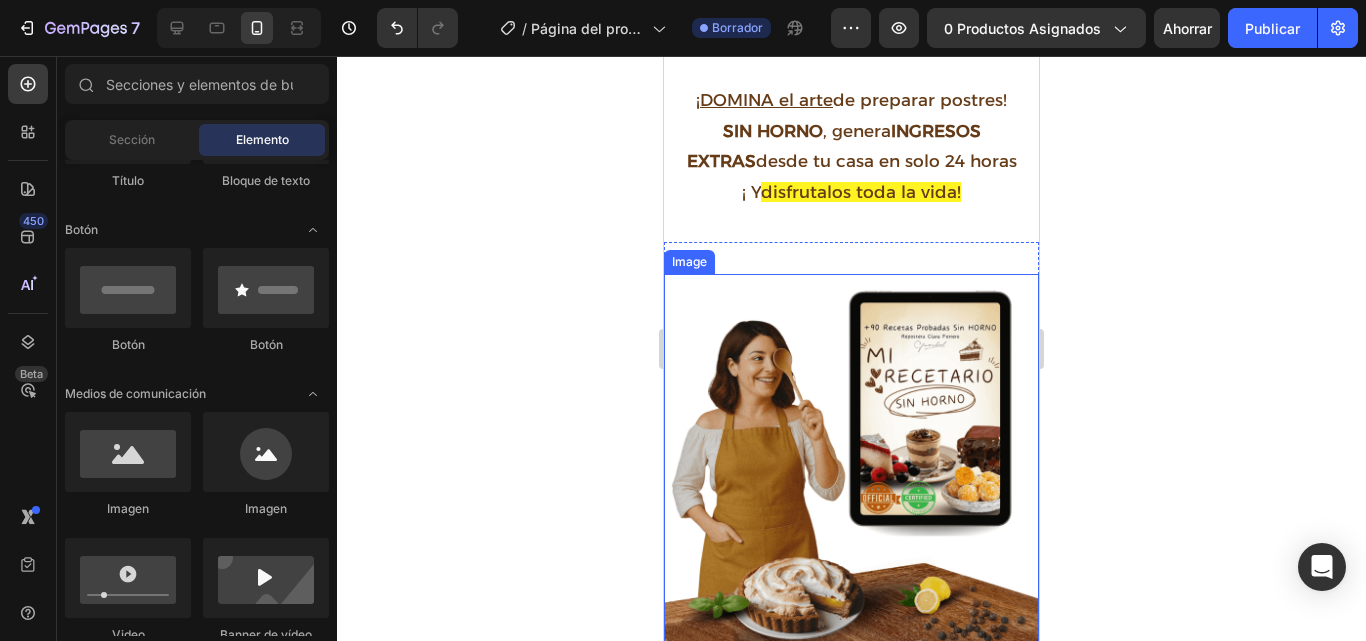 scroll, scrollTop: 371, scrollLeft: 0, axis: vertical 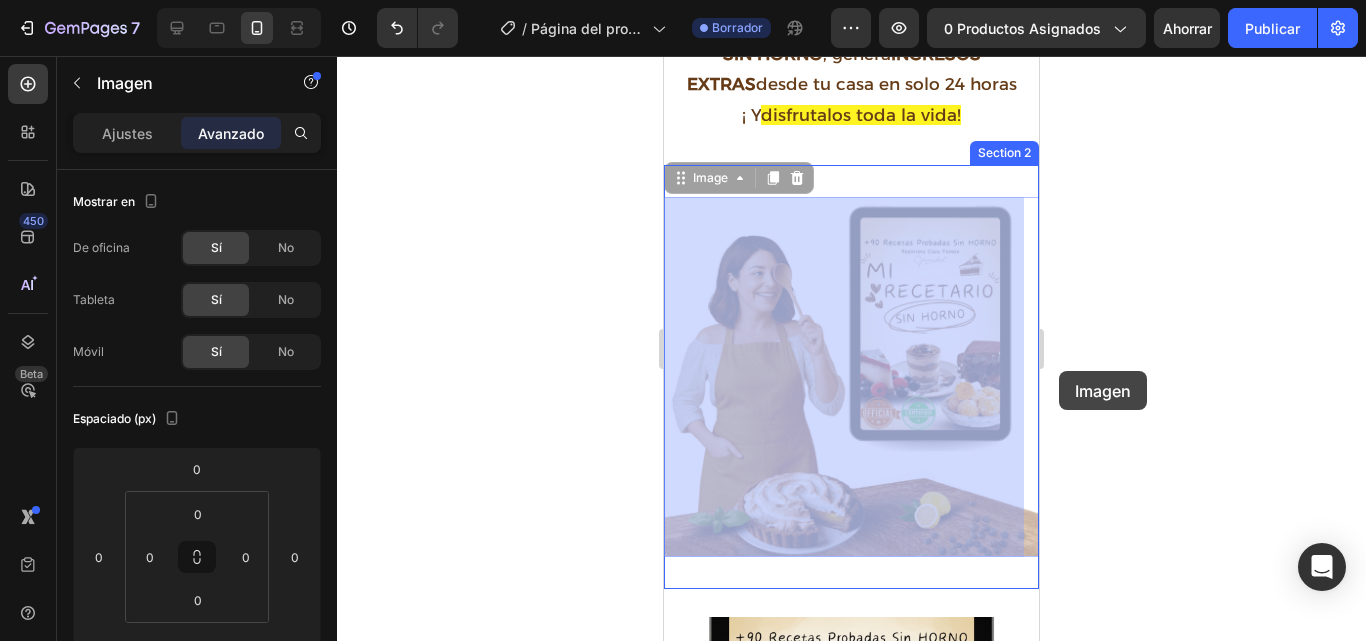 drag, startPoint x: 1023, startPoint y: 378, endPoint x: 1059, endPoint y: 371, distance: 36.67424 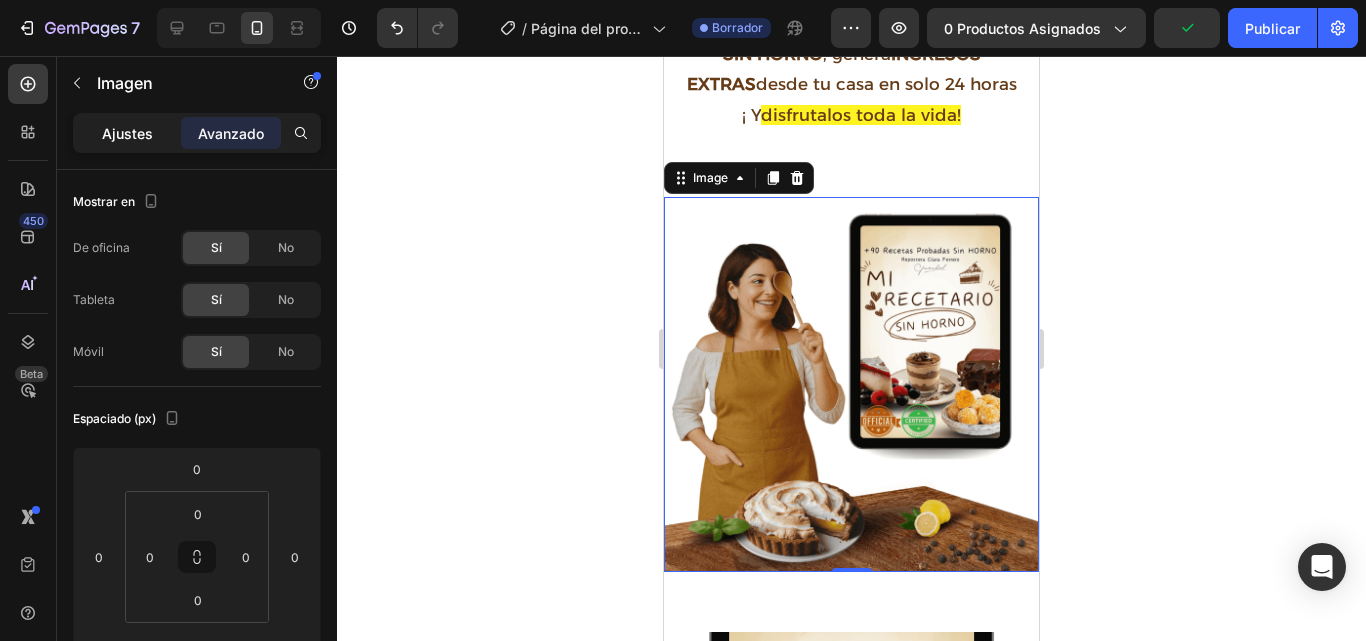 click on "Ajustes" at bounding box center [127, 133] 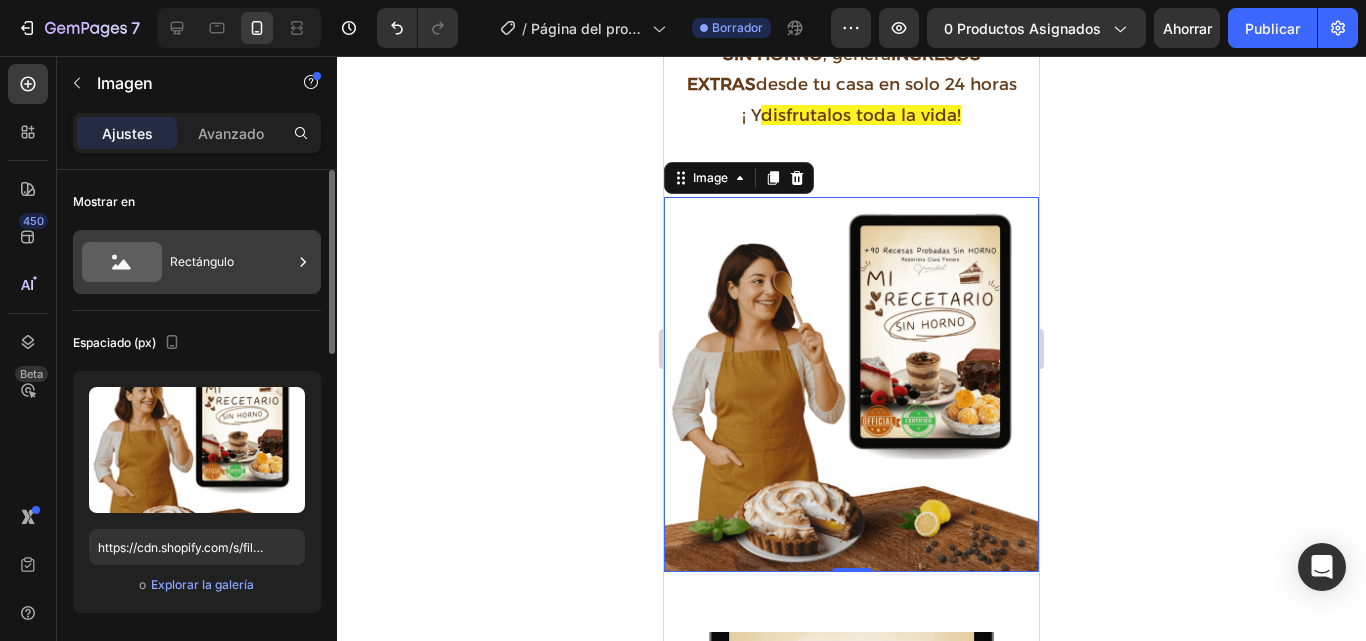 click on "Rectángulo" at bounding box center [231, 262] 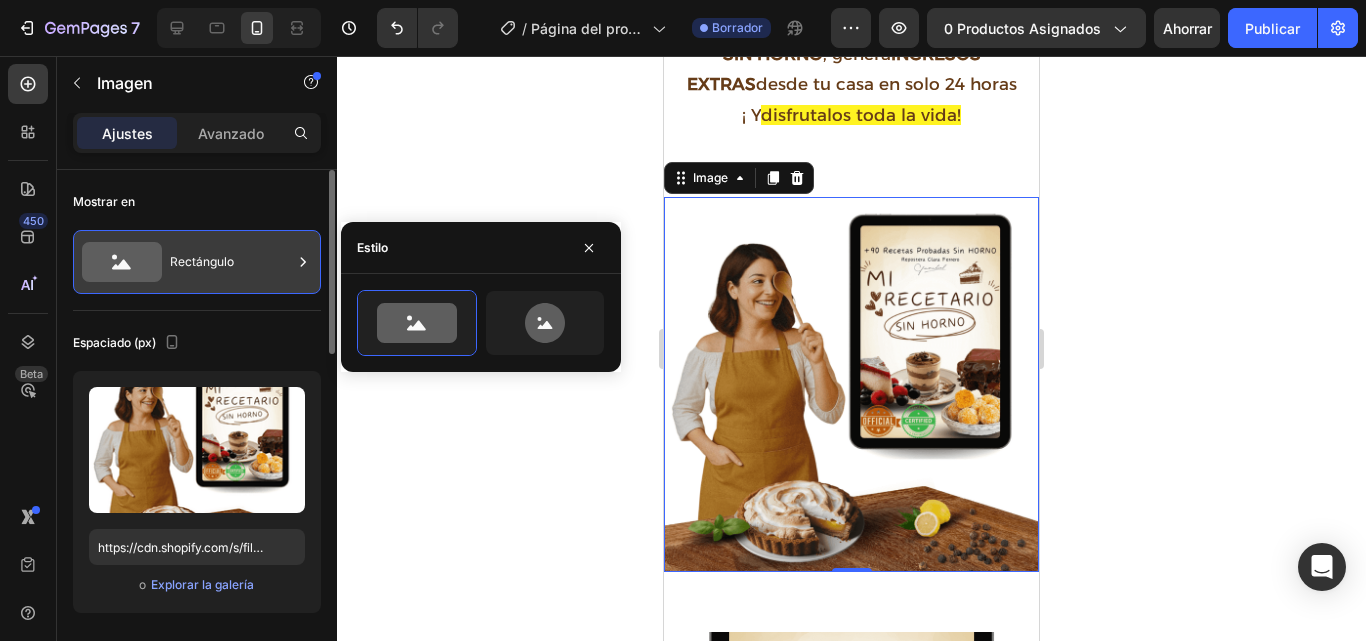 click on "Rectángulo" at bounding box center (231, 262) 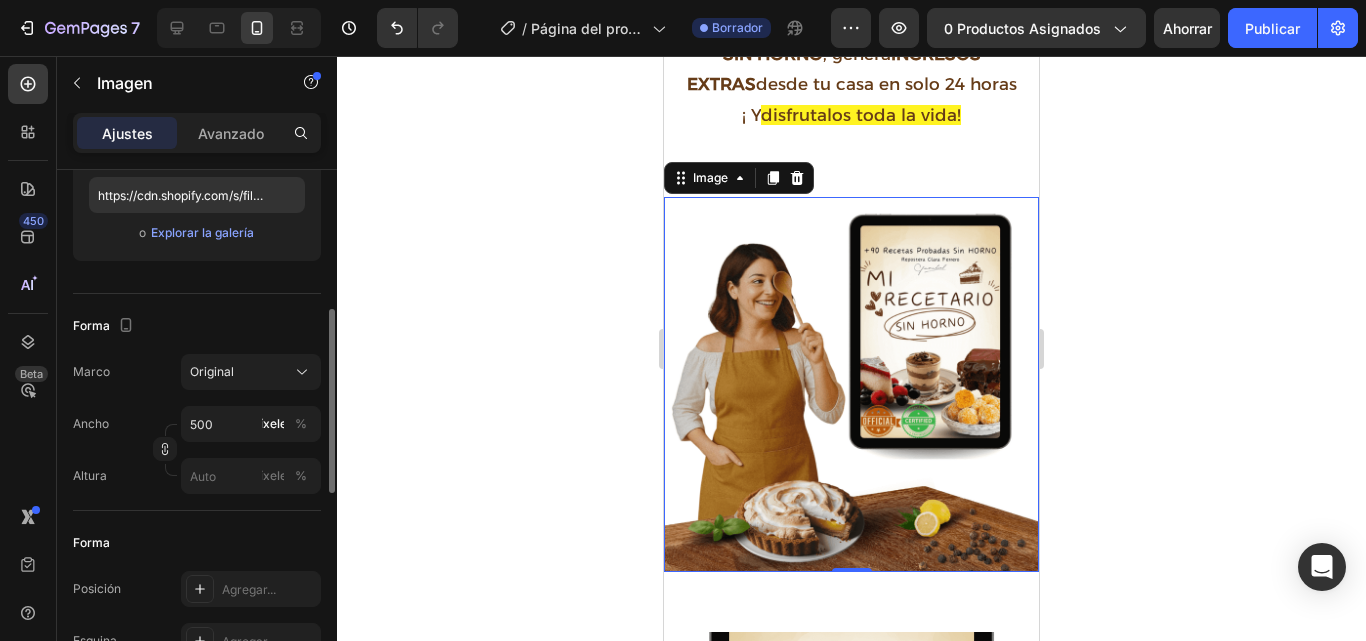 scroll, scrollTop: 364, scrollLeft: 0, axis: vertical 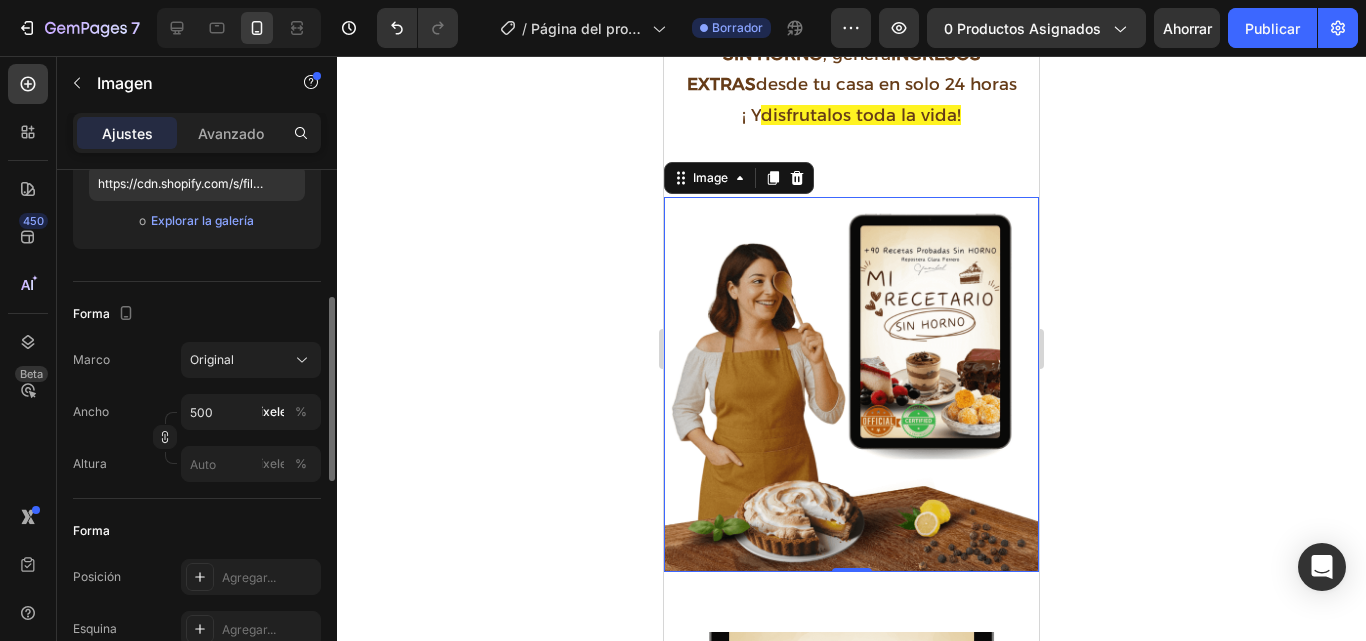 click on "Original" at bounding box center [251, 360] 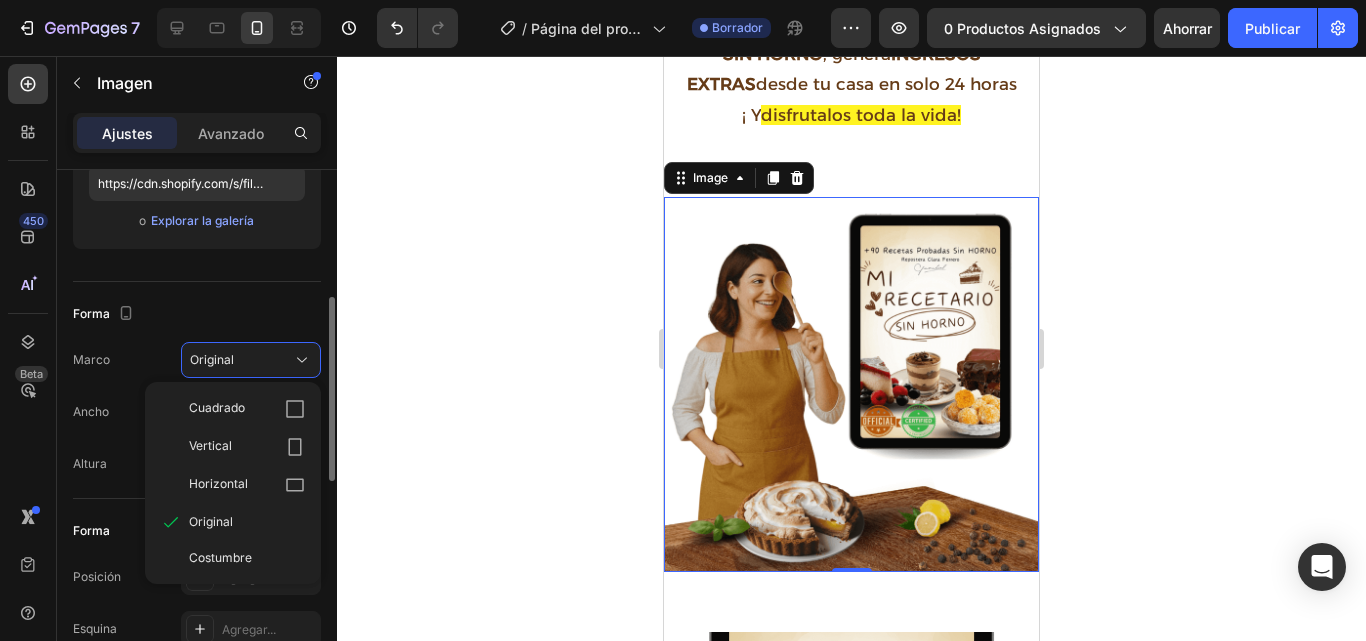click on "Original" at bounding box center [251, 360] 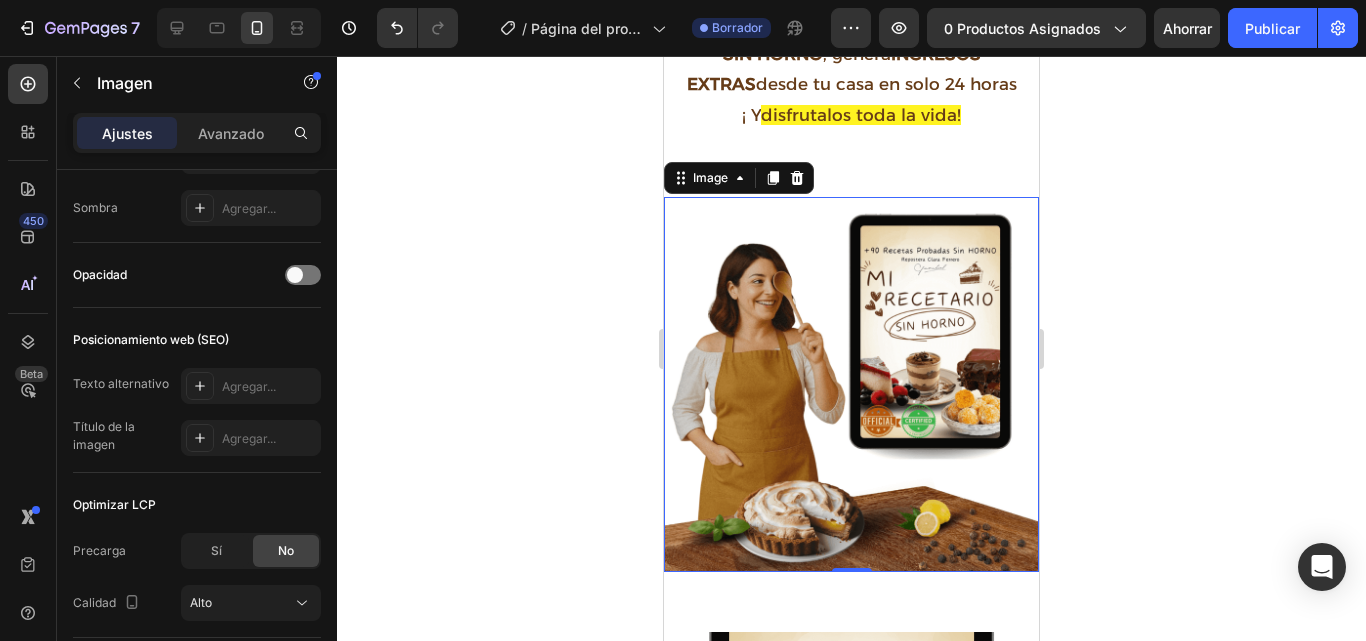 scroll, scrollTop: 982, scrollLeft: 0, axis: vertical 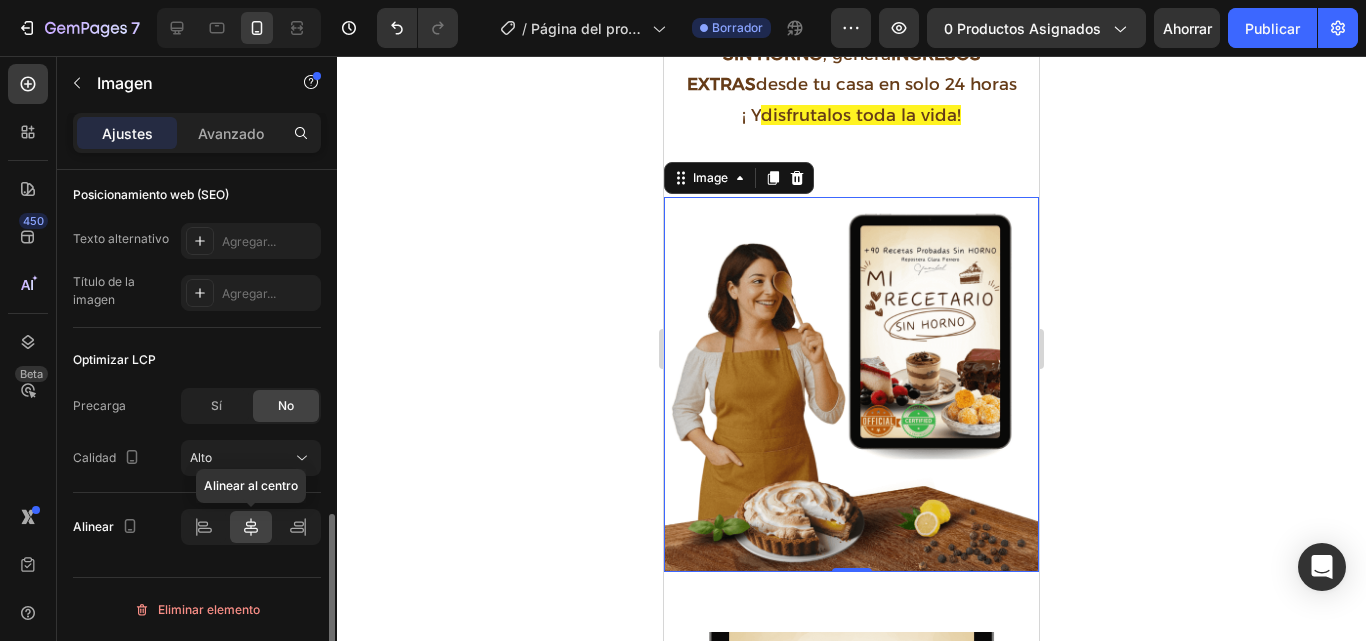 click 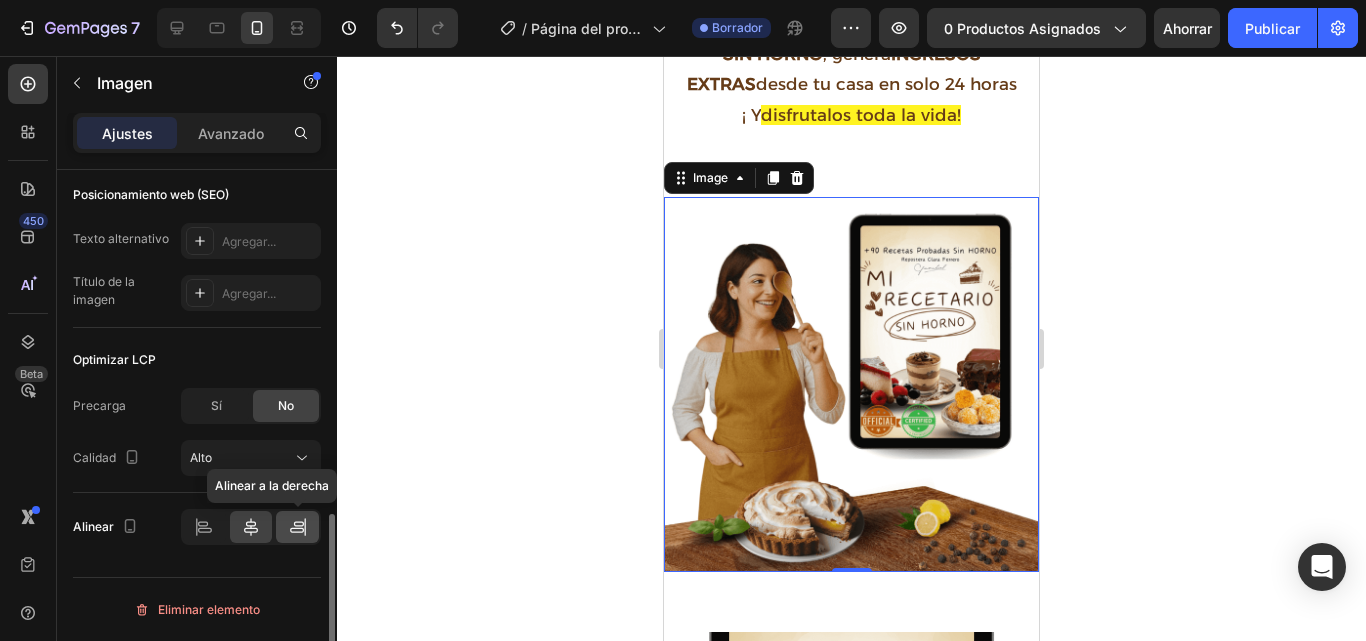 click 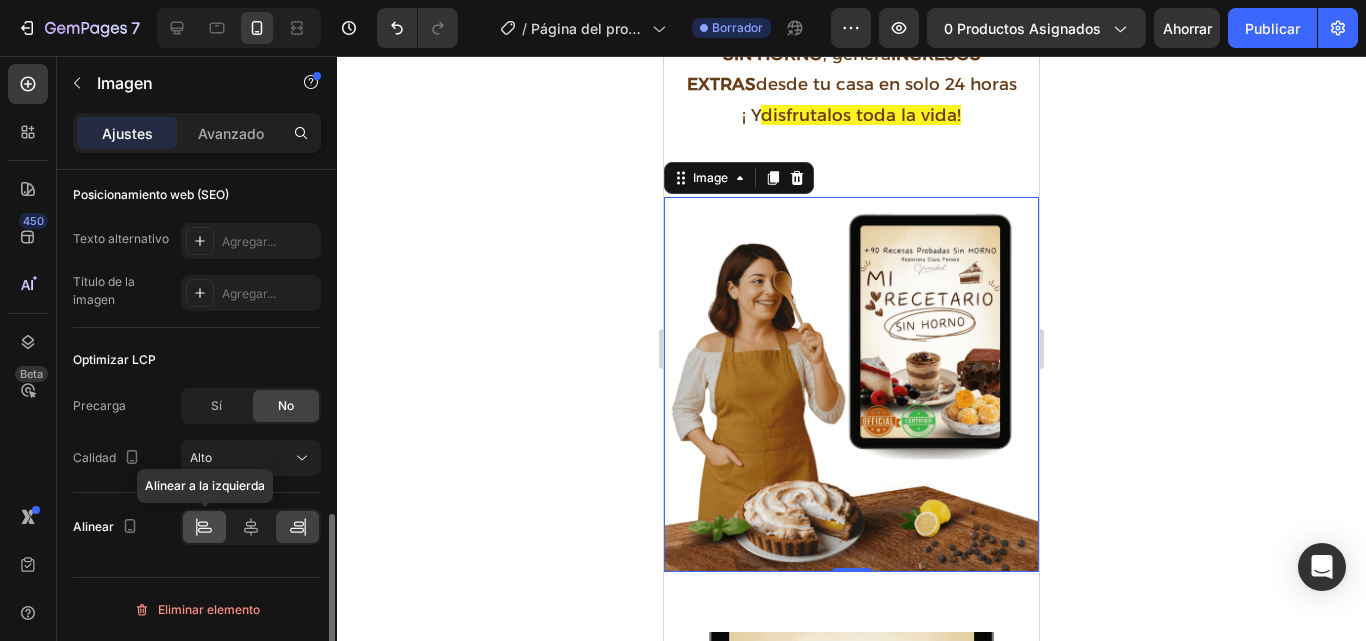 click 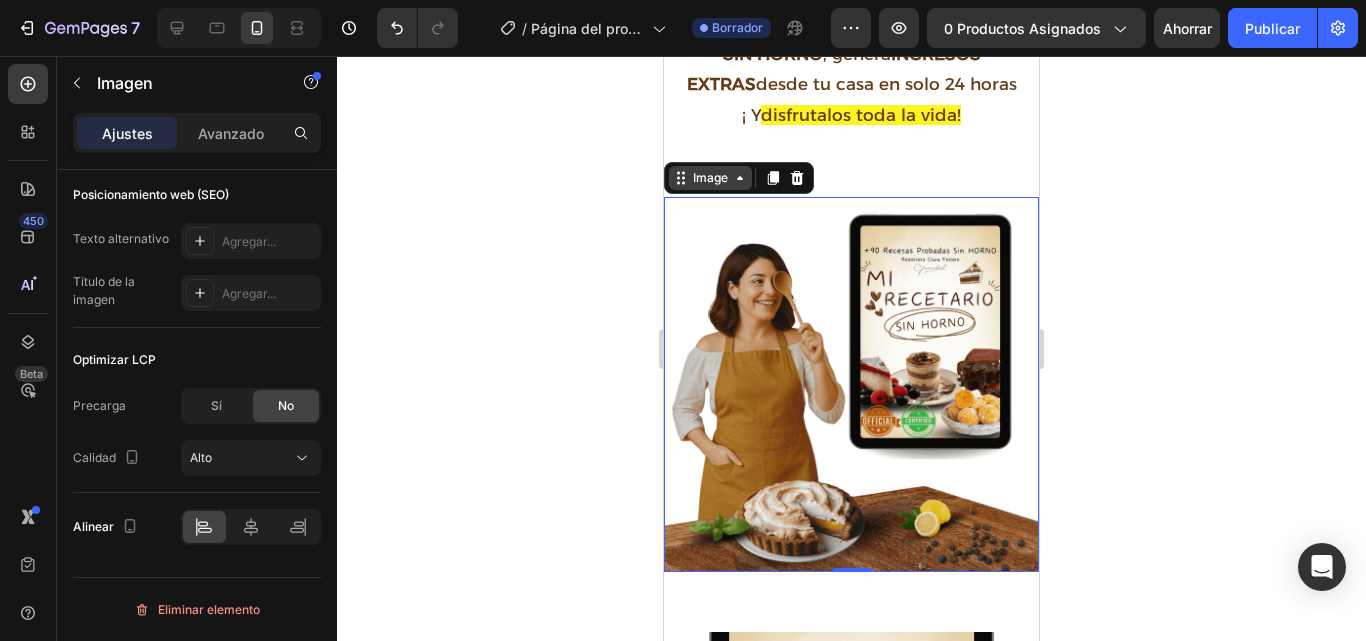 click 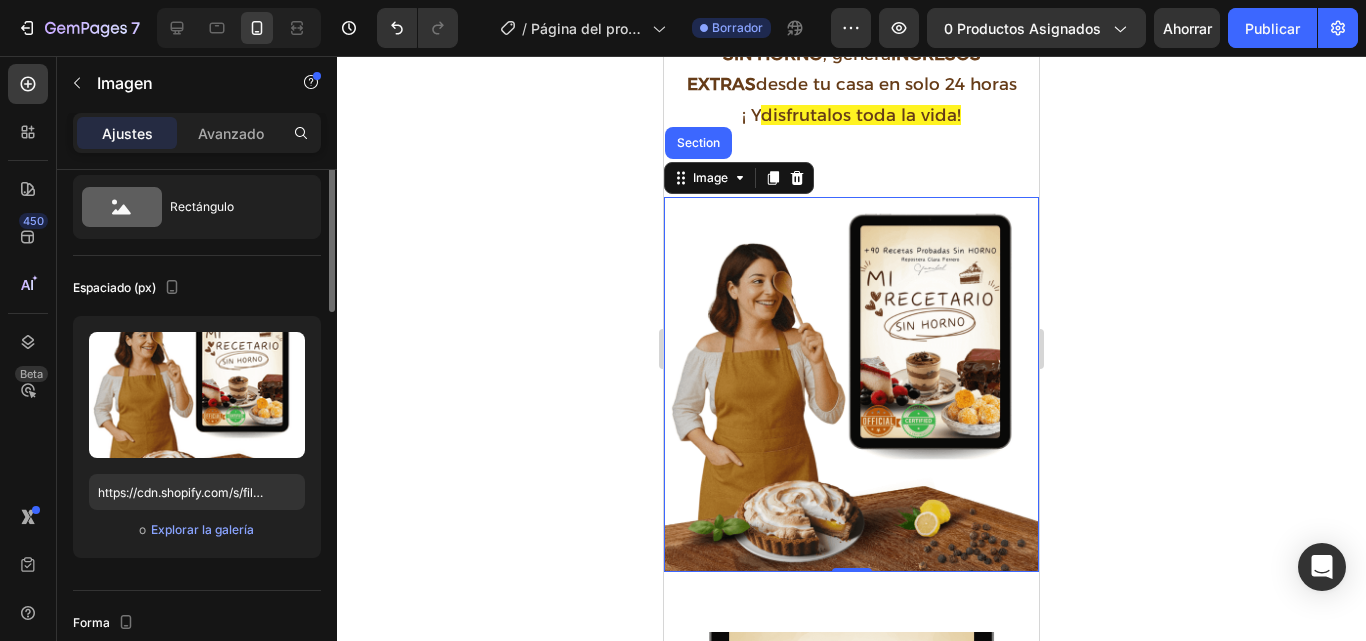 scroll, scrollTop: 0, scrollLeft: 0, axis: both 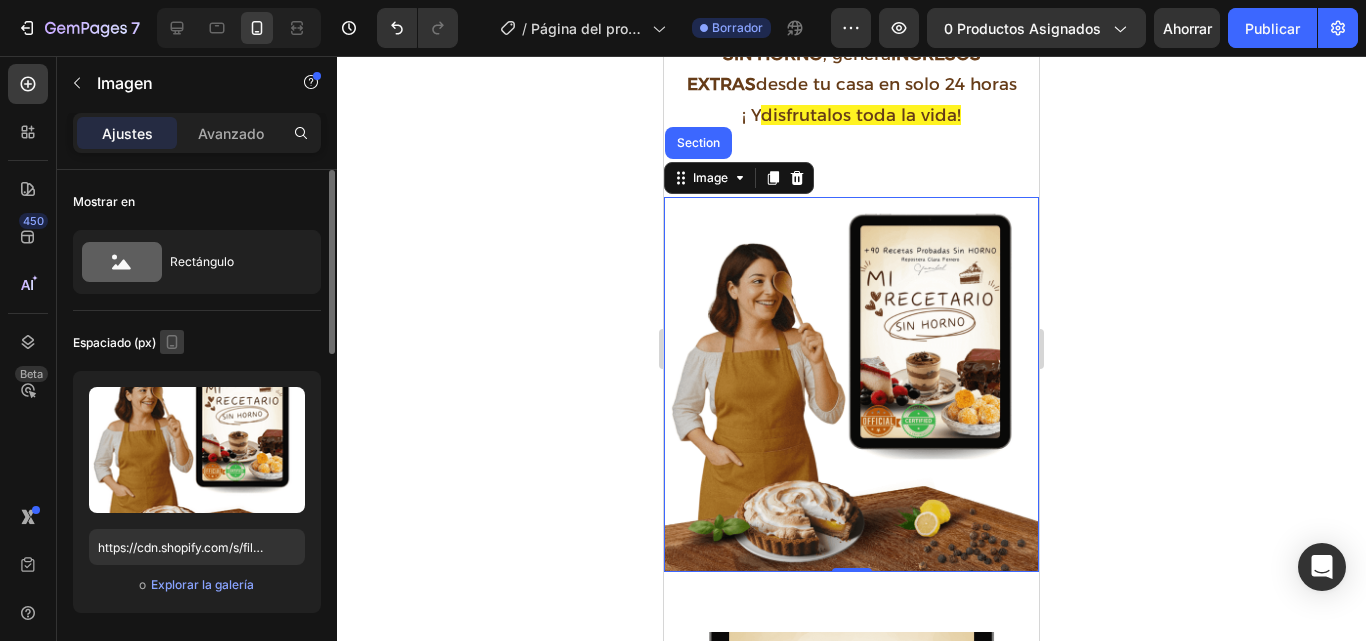 click 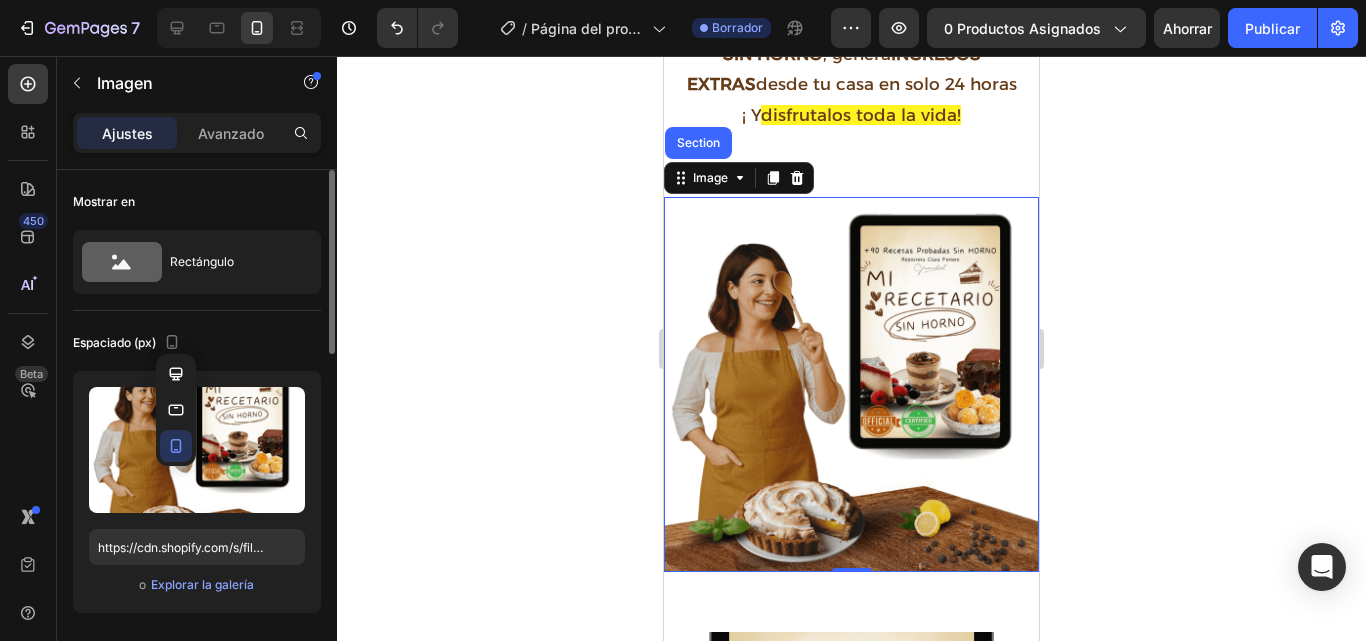 click on "Espaciado (px)" at bounding box center (197, 343) 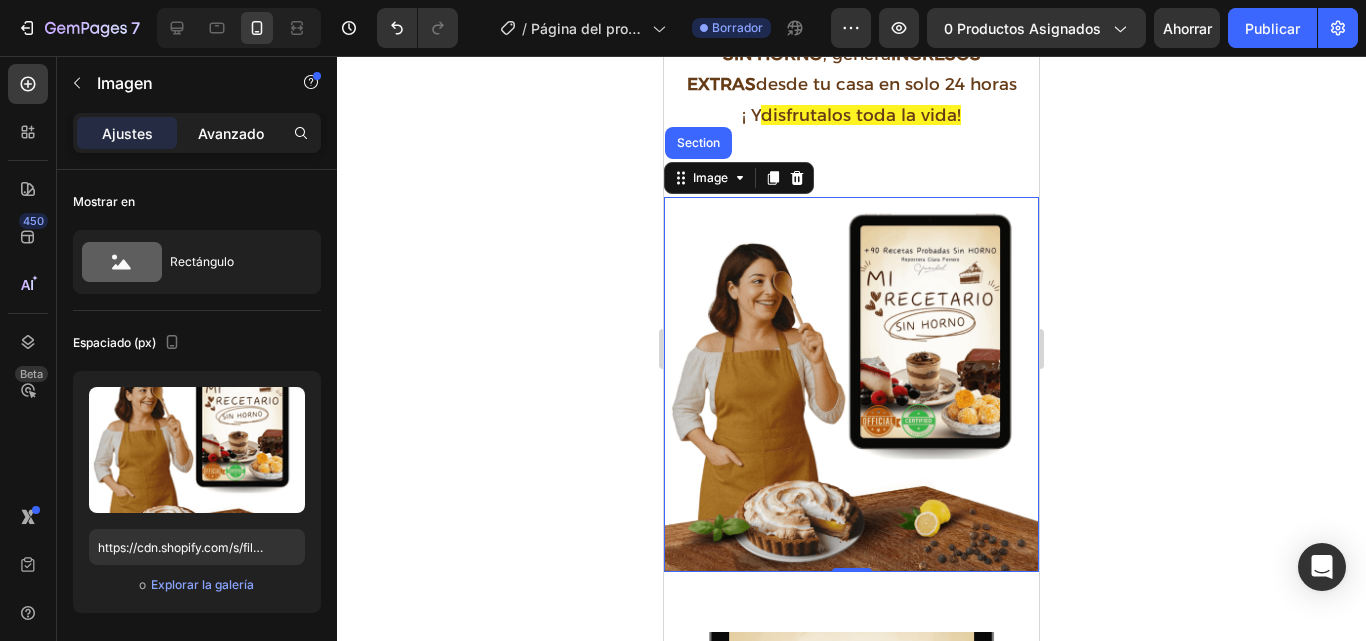 click on "Avanzado" at bounding box center (231, 133) 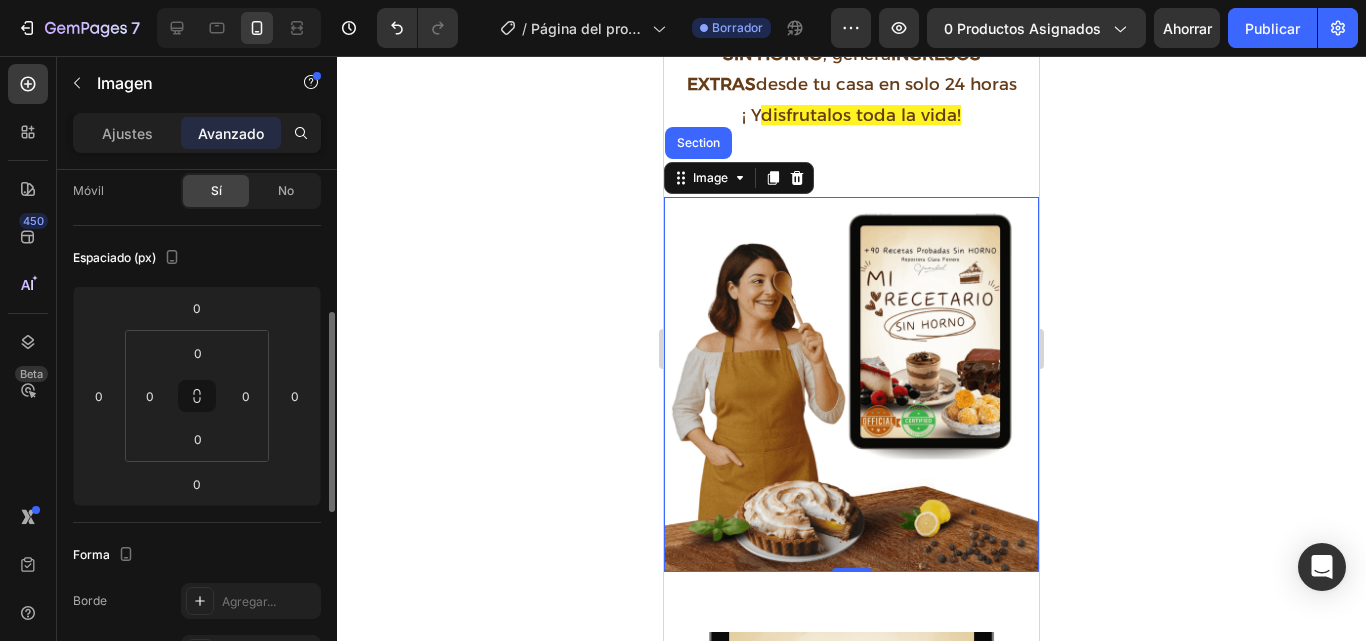 scroll, scrollTop: 220, scrollLeft: 0, axis: vertical 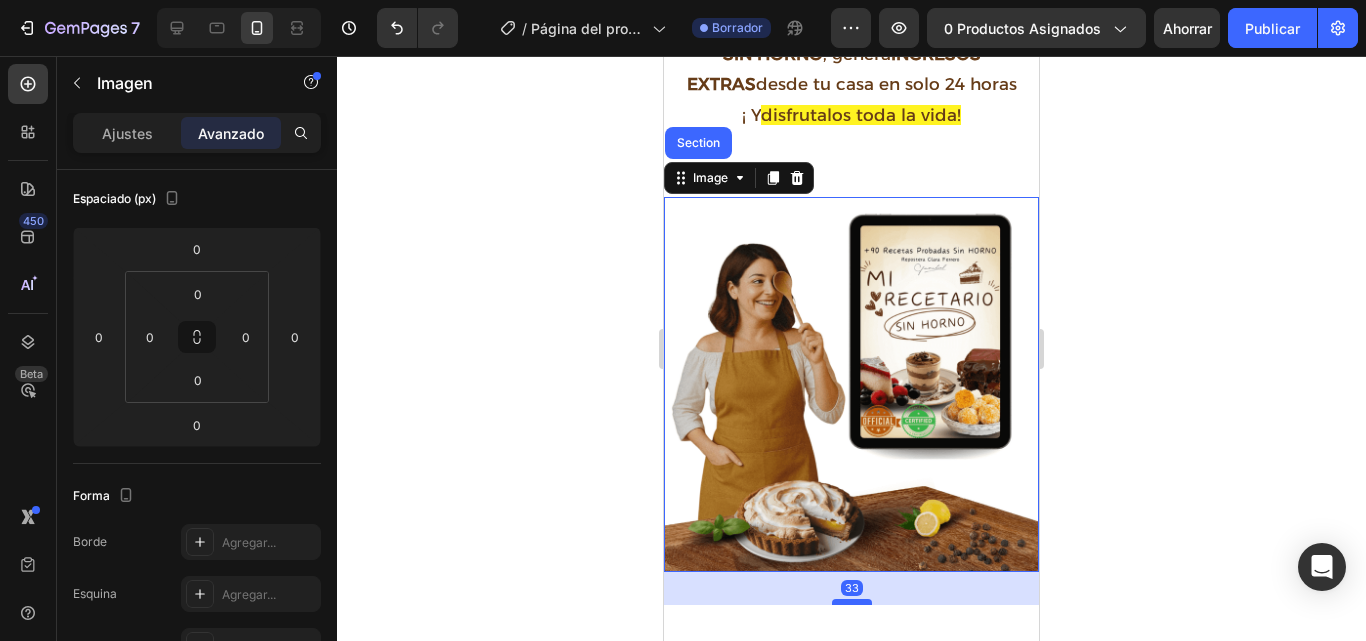 drag, startPoint x: 855, startPoint y: 555, endPoint x: 860, endPoint y: 588, distance: 33.37664 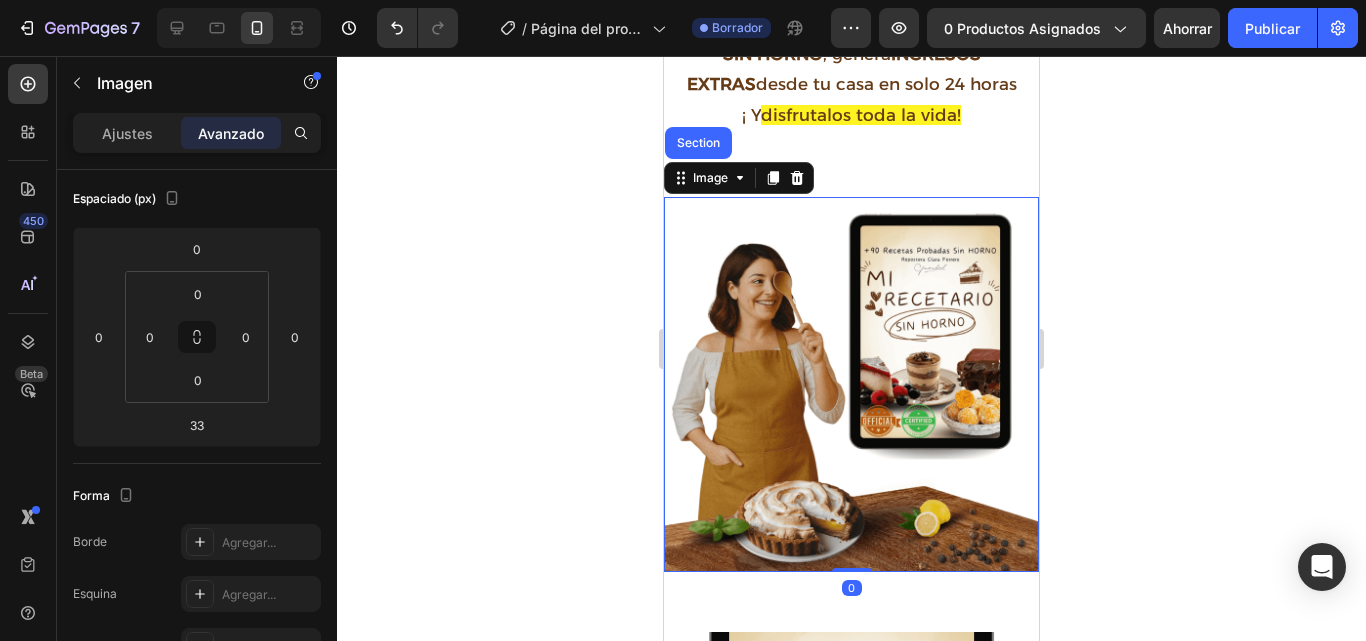 drag, startPoint x: 859, startPoint y: 587, endPoint x: 859, endPoint y: 532, distance: 55 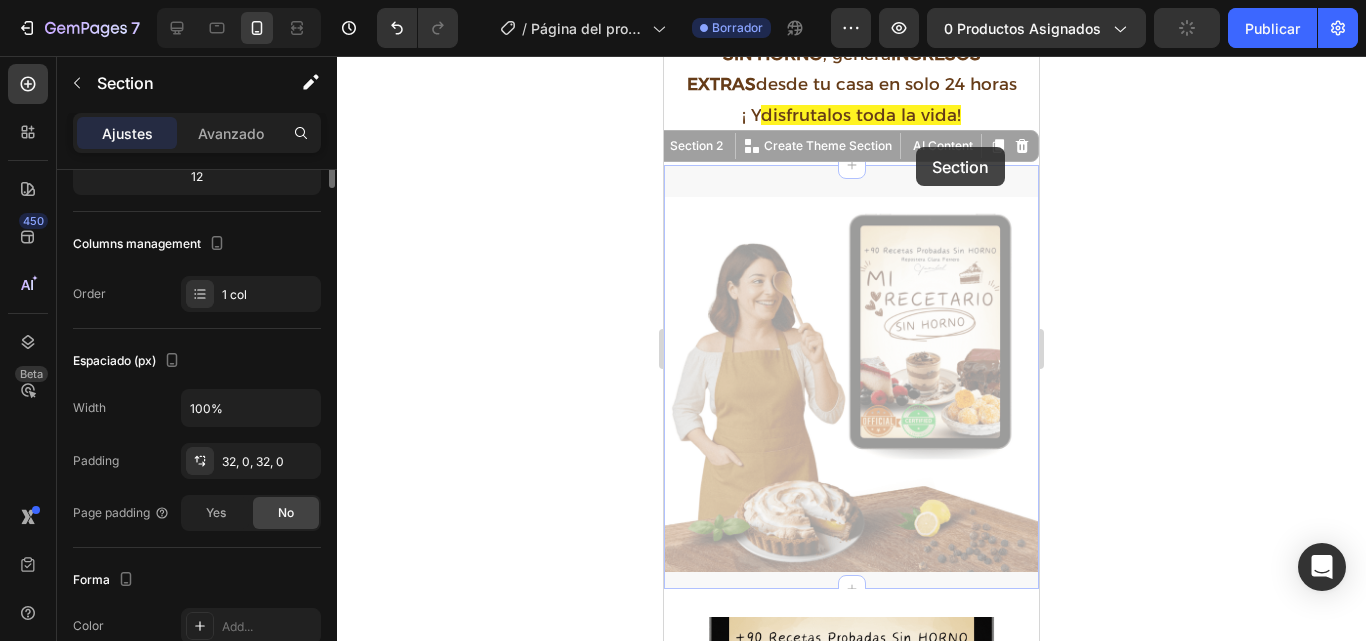 scroll, scrollTop: 0, scrollLeft: 0, axis: both 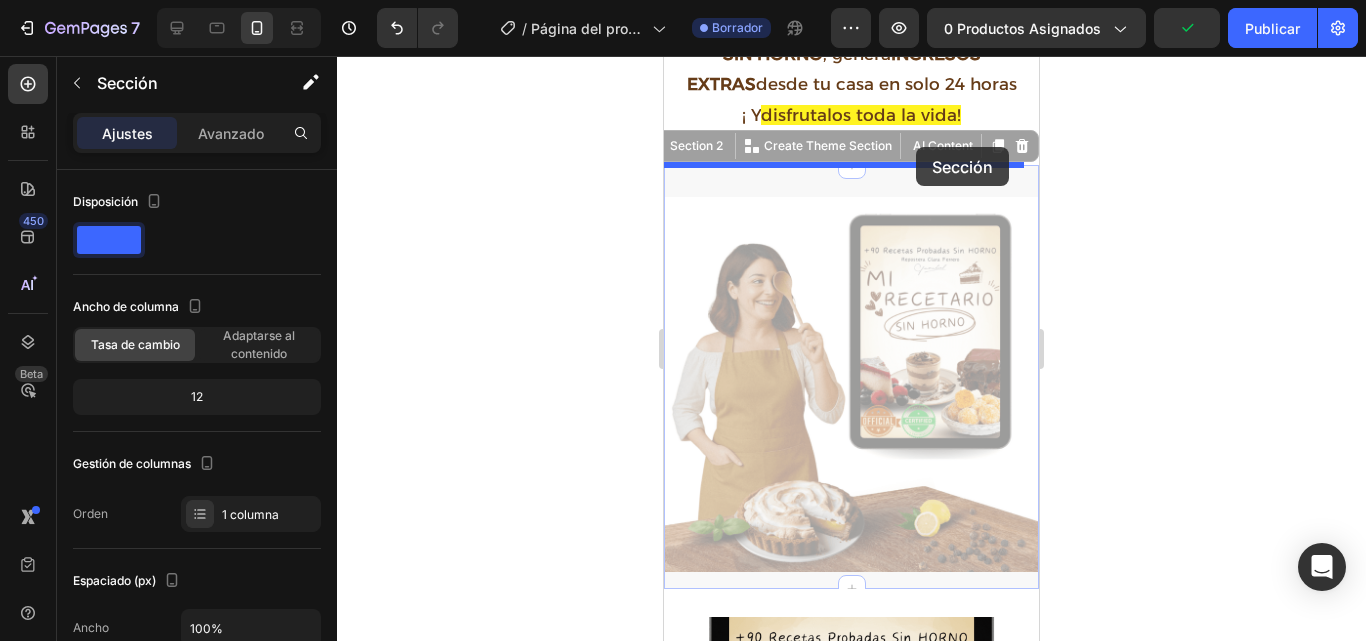 drag, startPoint x: 918, startPoint y: 175, endPoint x: 916, endPoint y: 153, distance: 22.090721 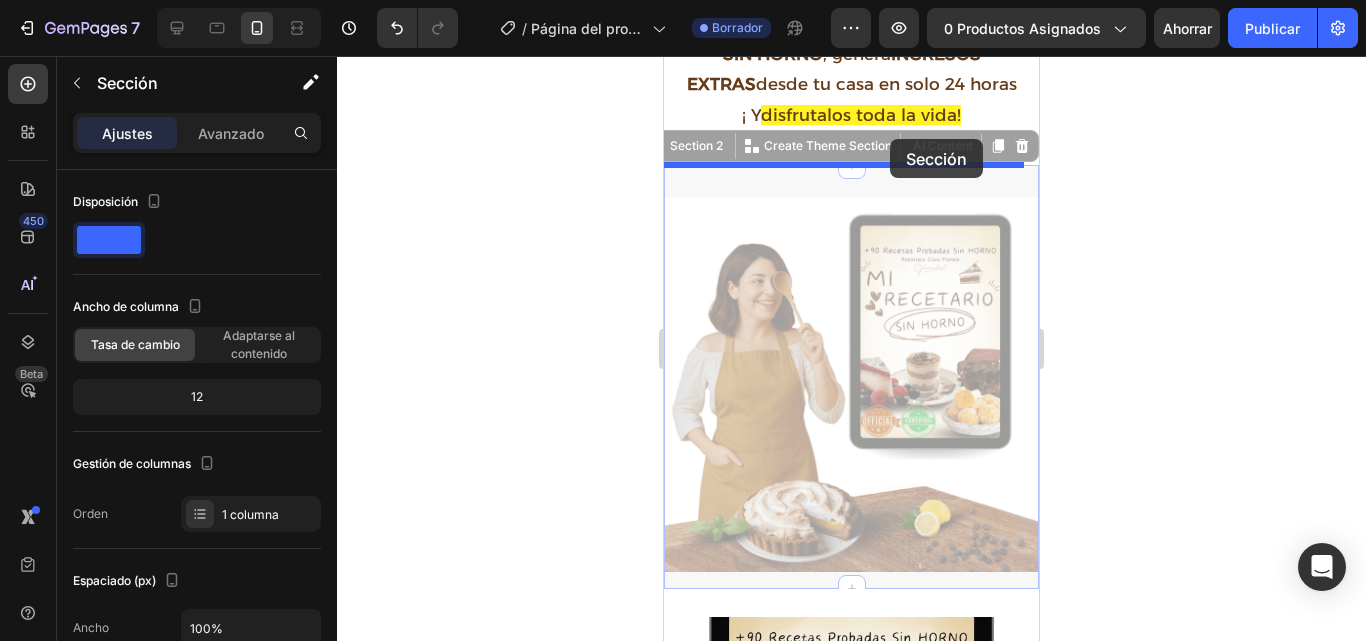 drag, startPoint x: 888, startPoint y: 184, endPoint x: 889, endPoint y: 134, distance: 50.01 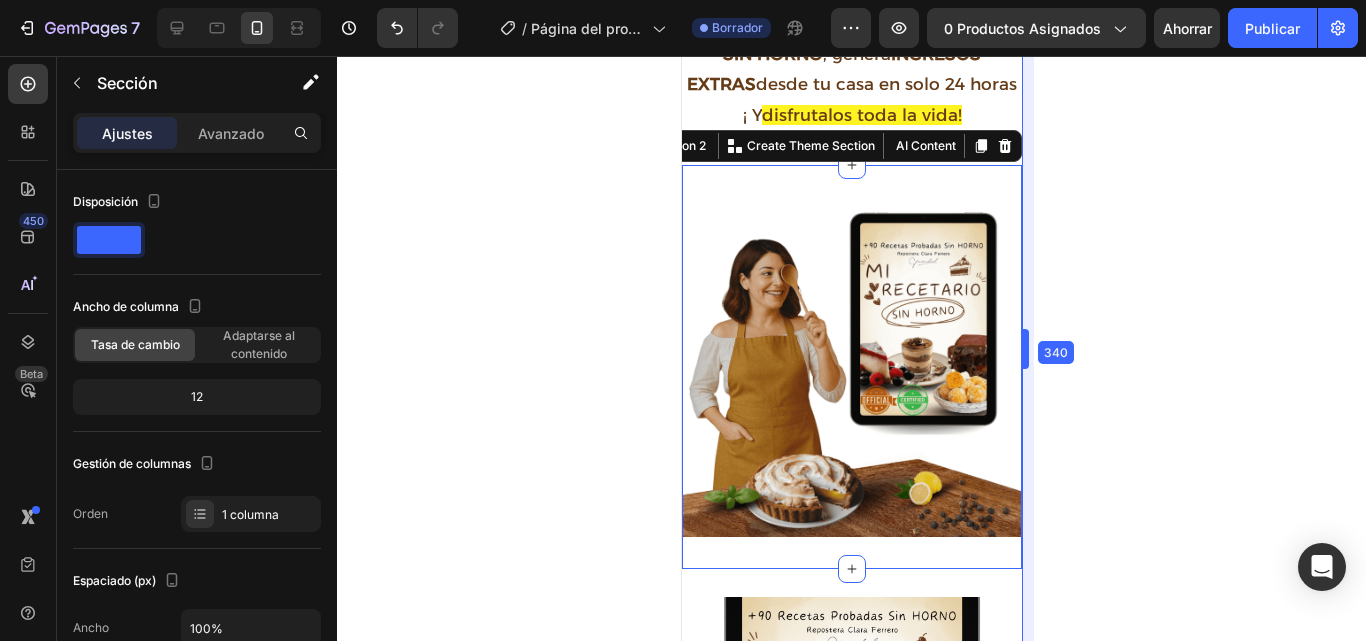 drag, startPoint x: 1043, startPoint y: 339, endPoint x: 1008, endPoint y: 332, distance: 35.69314 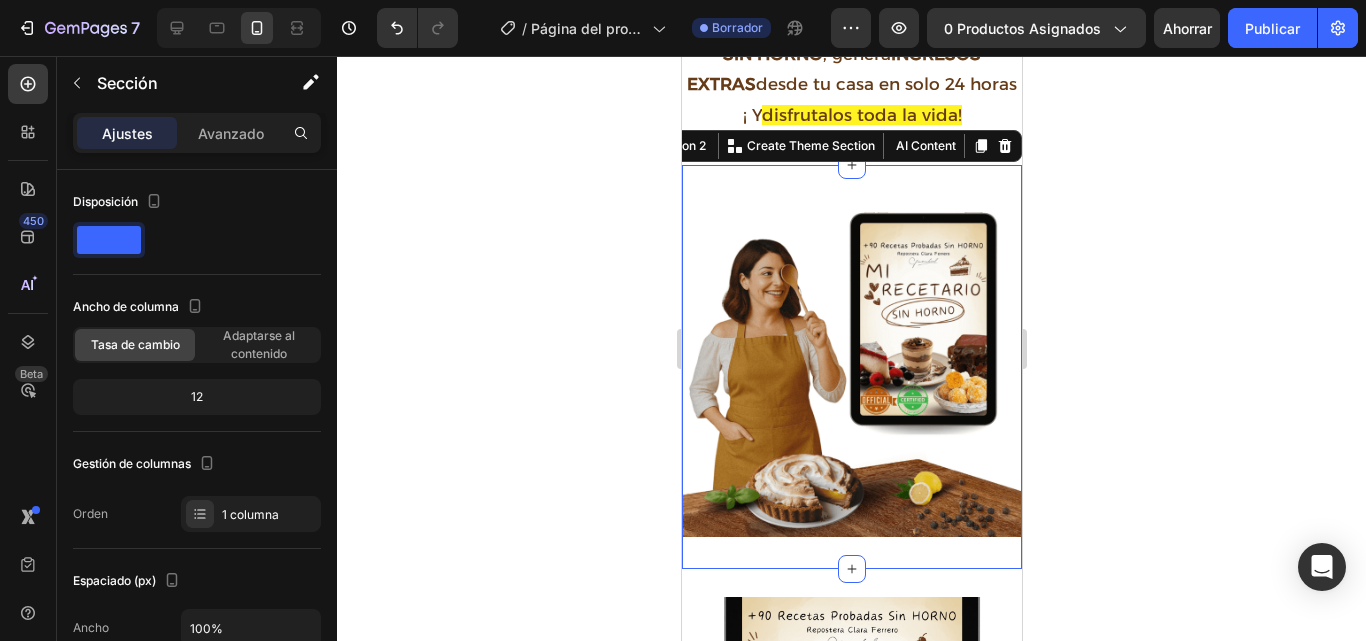 click 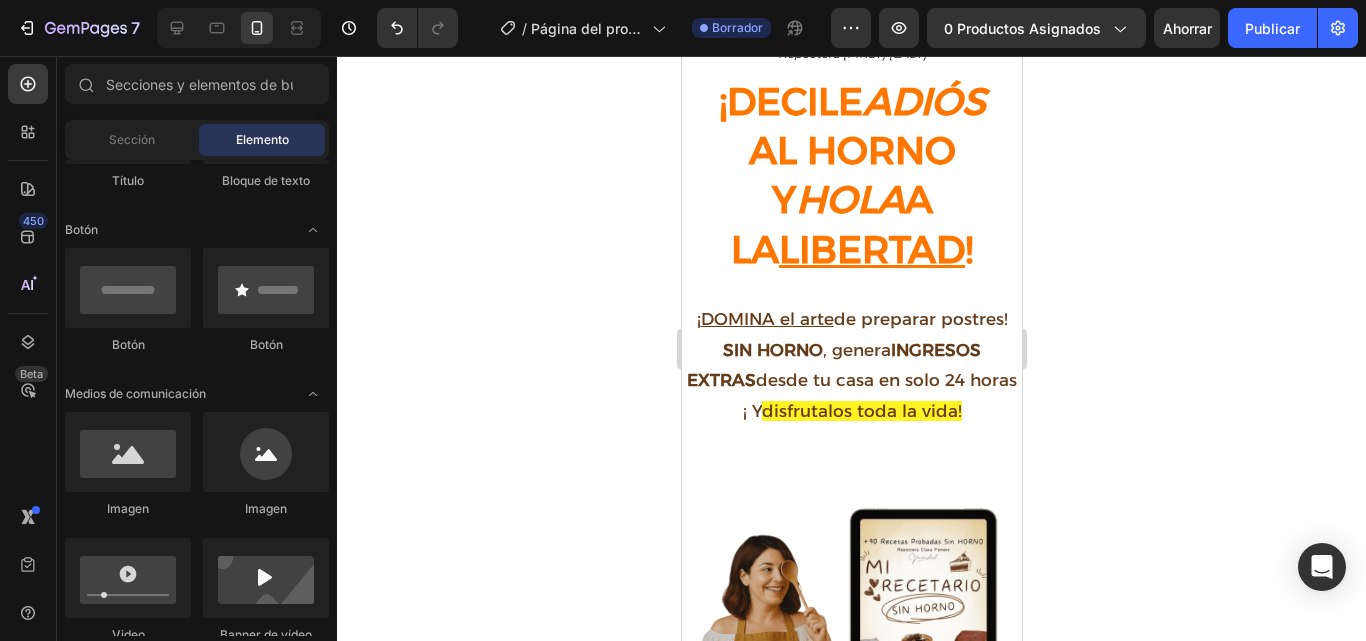 scroll, scrollTop: 0, scrollLeft: 0, axis: both 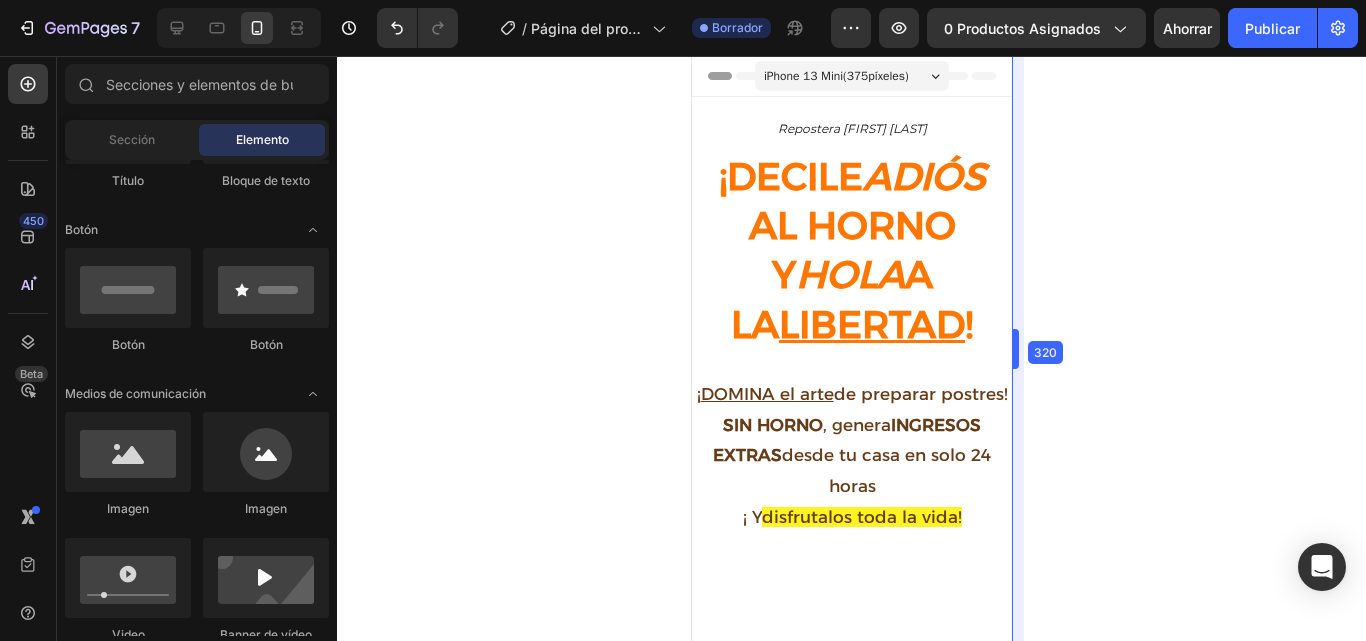 drag, startPoint x: 1026, startPoint y: 336, endPoint x: 1001, endPoint y: 337, distance: 25.019993 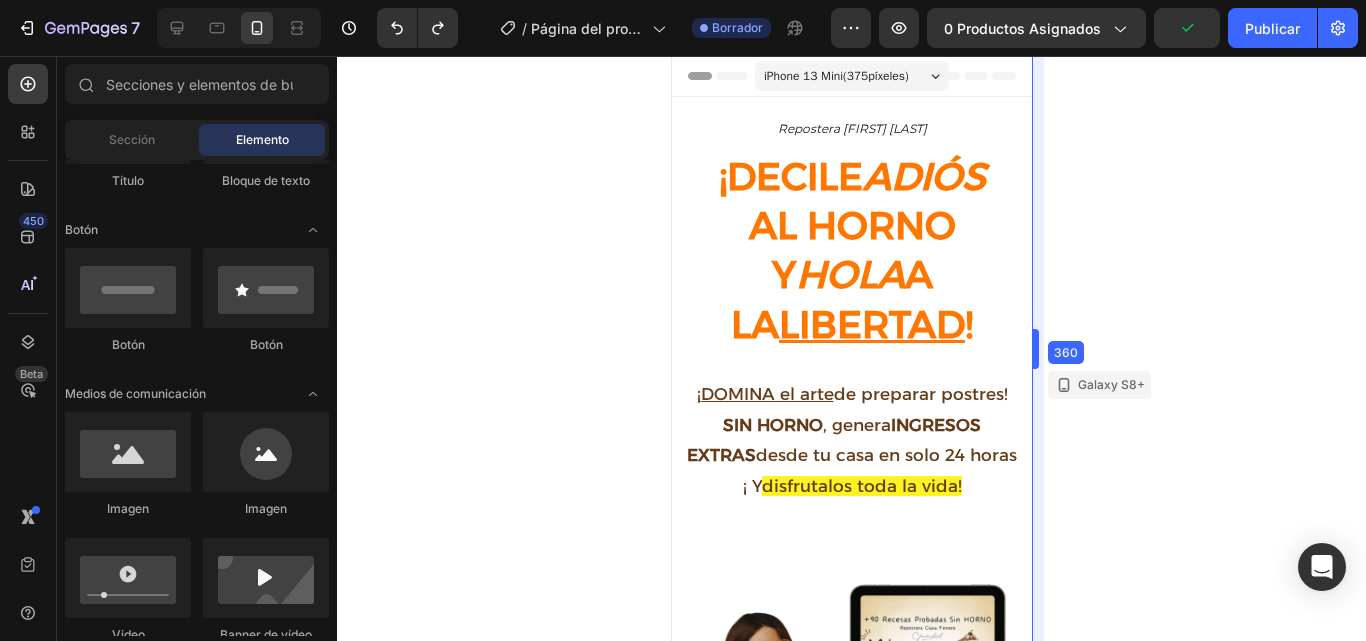 drag, startPoint x: 1017, startPoint y: 341, endPoint x: 1057, endPoint y: 345, distance: 40.1995 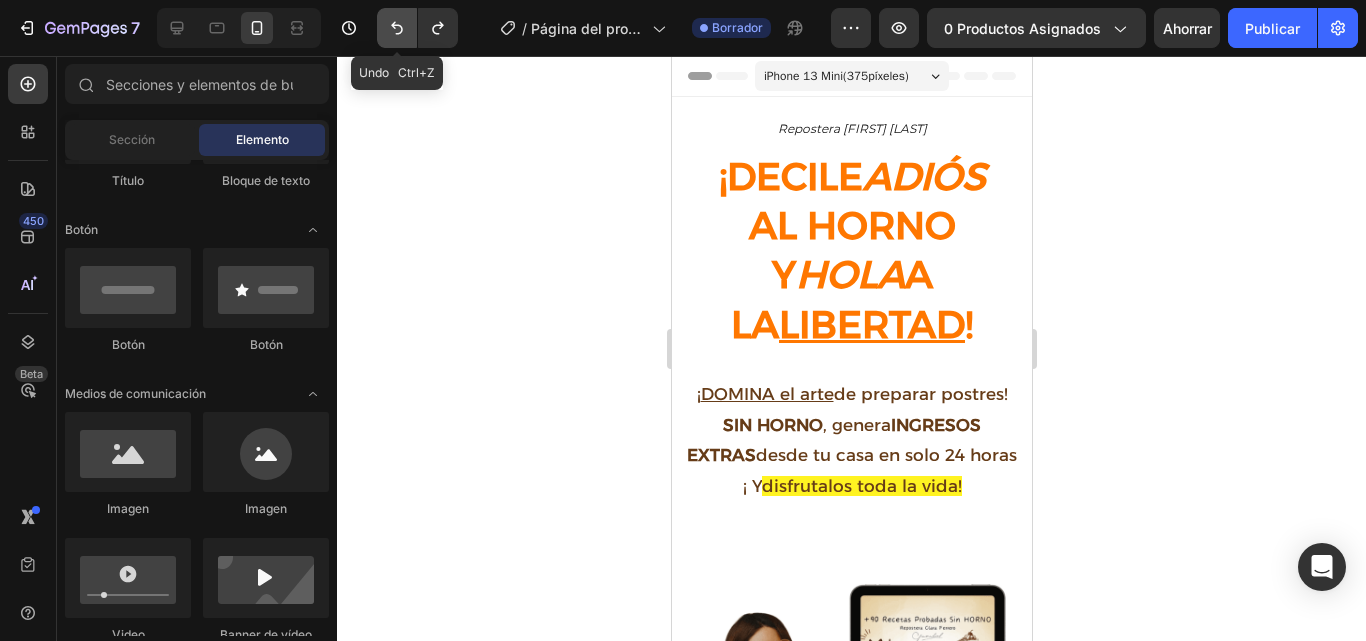 click 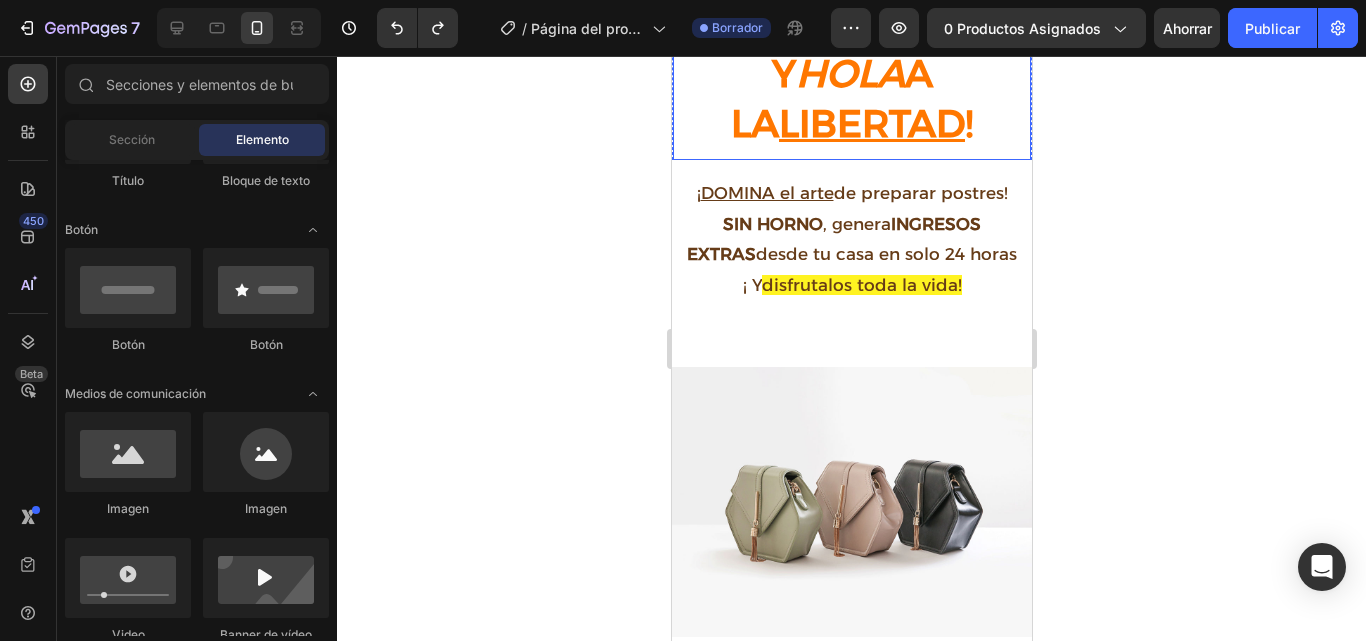 scroll, scrollTop: 232, scrollLeft: 0, axis: vertical 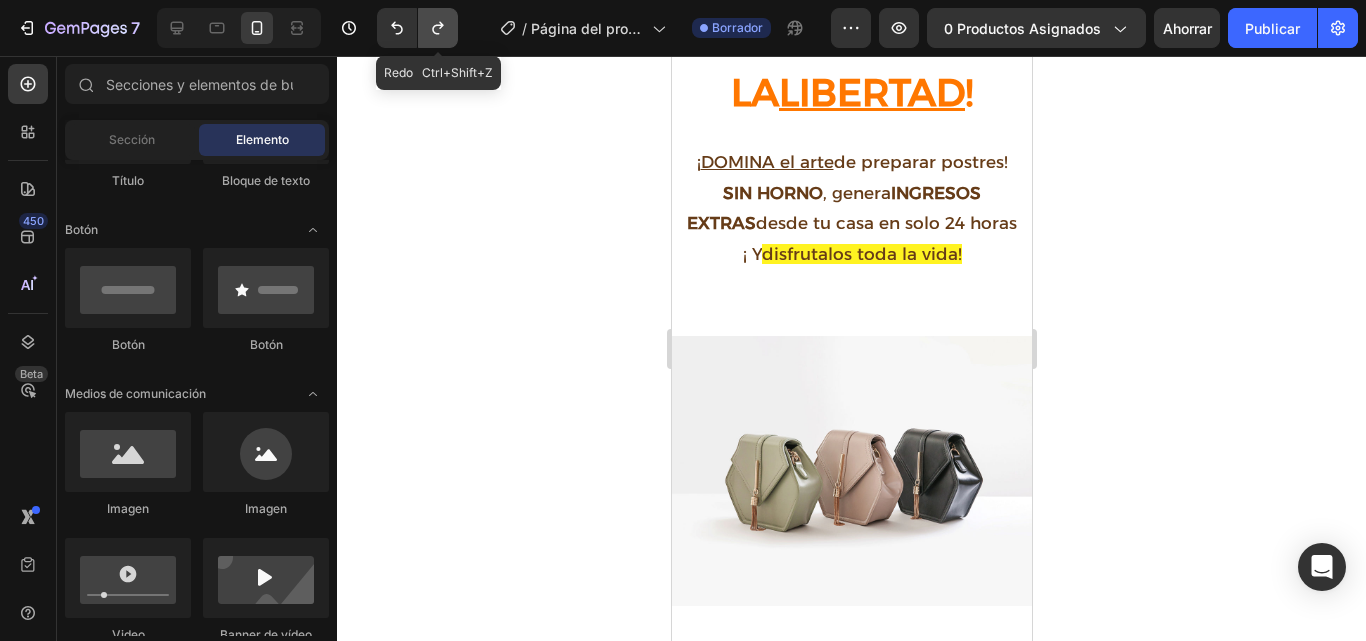 click 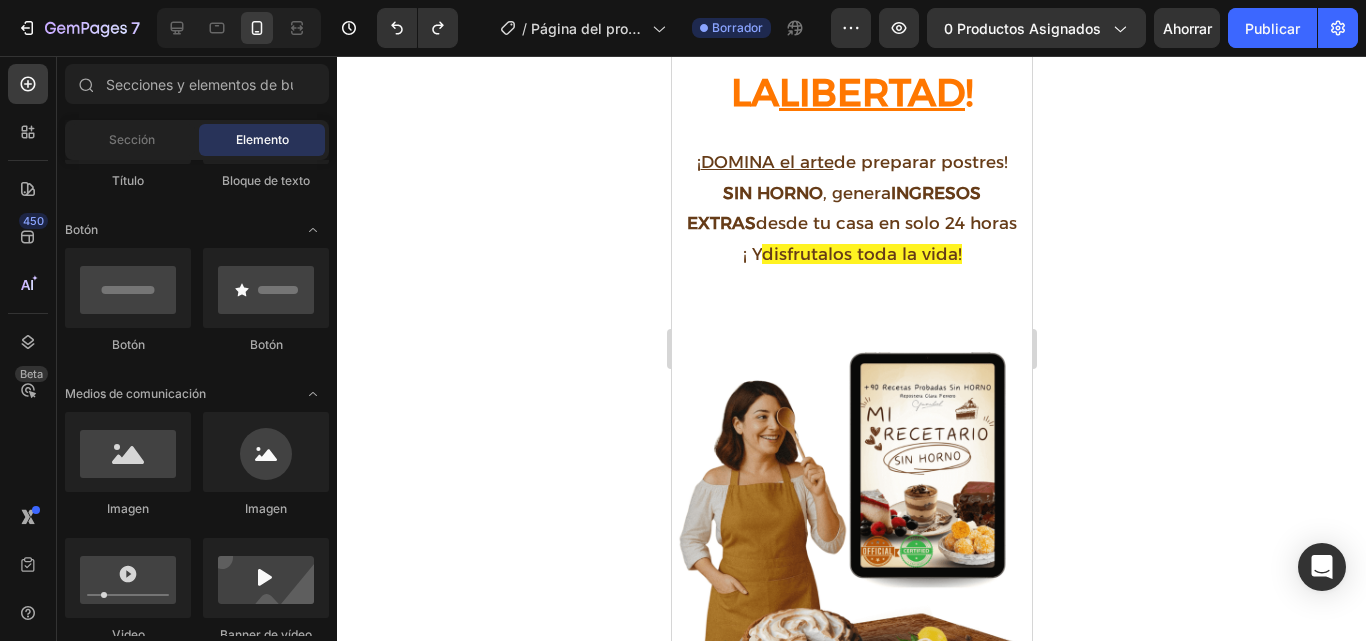 click 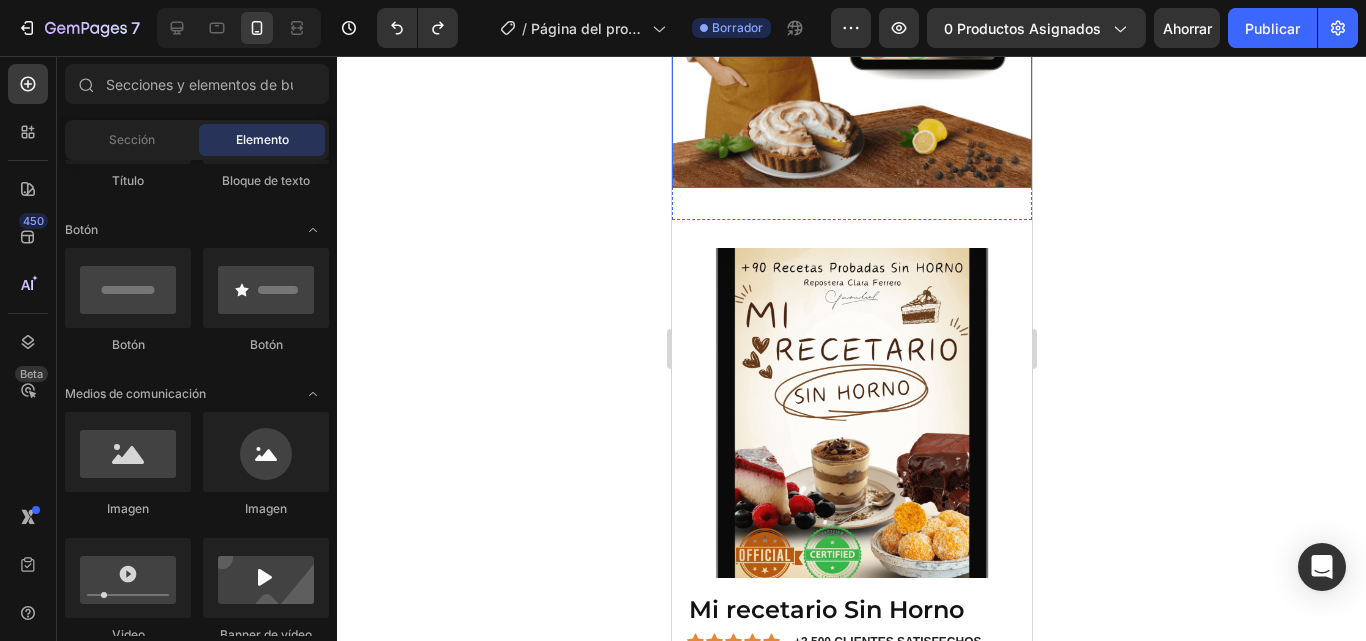 scroll, scrollTop: 742, scrollLeft: 0, axis: vertical 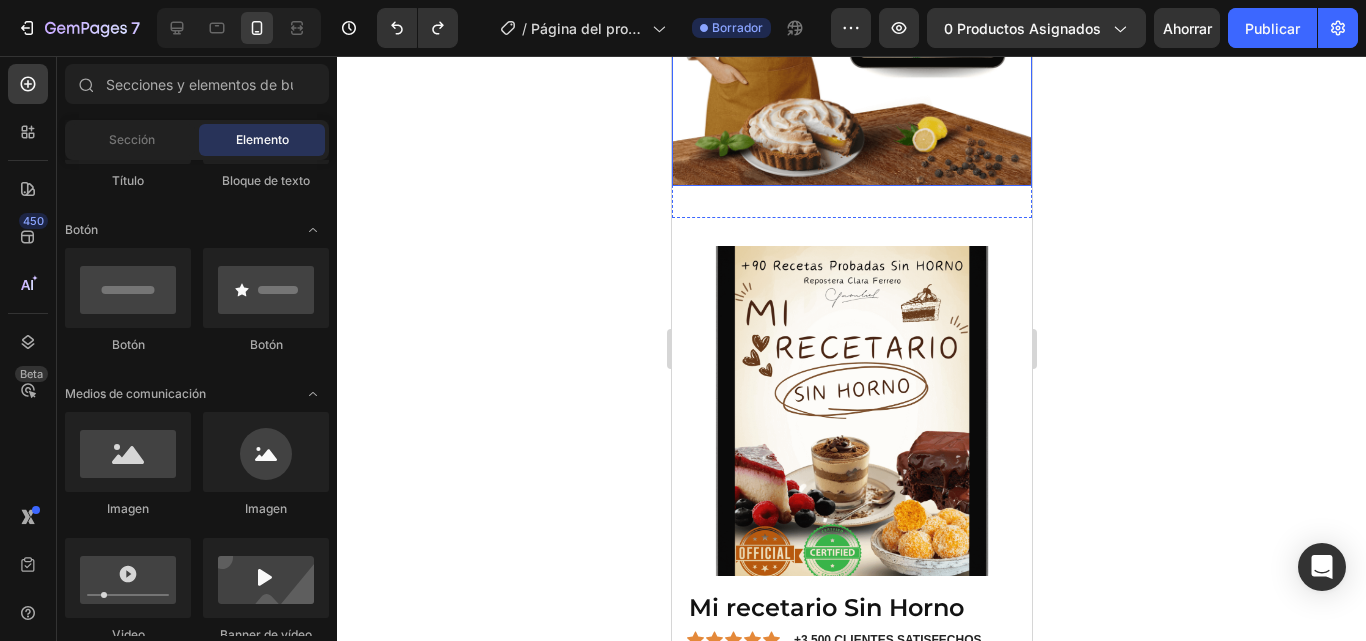 click at bounding box center [851, 411] 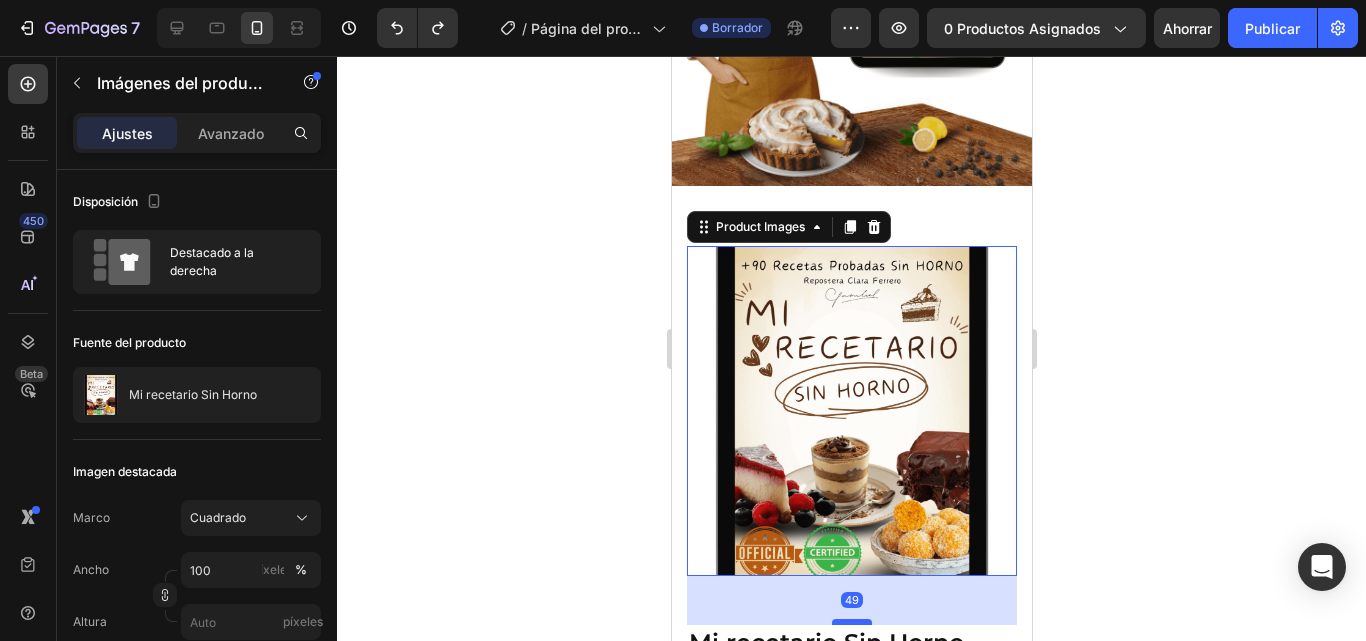 drag, startPoint x: 843, startPoint y: 556, endPoint x: 847, endPoint y: 591, distance: 35.22783 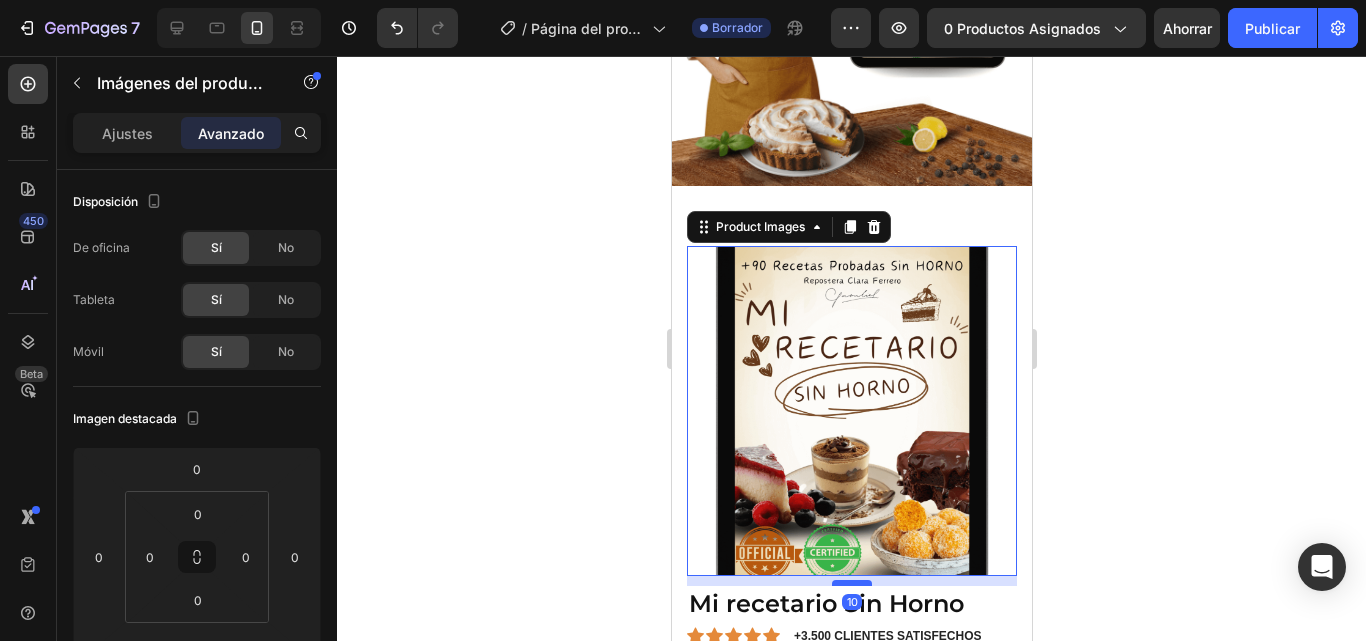 drag, startPoint x: 848, startPoint y: 593, endPoint x: 847, endPoint y: 550, distance: 43.011627 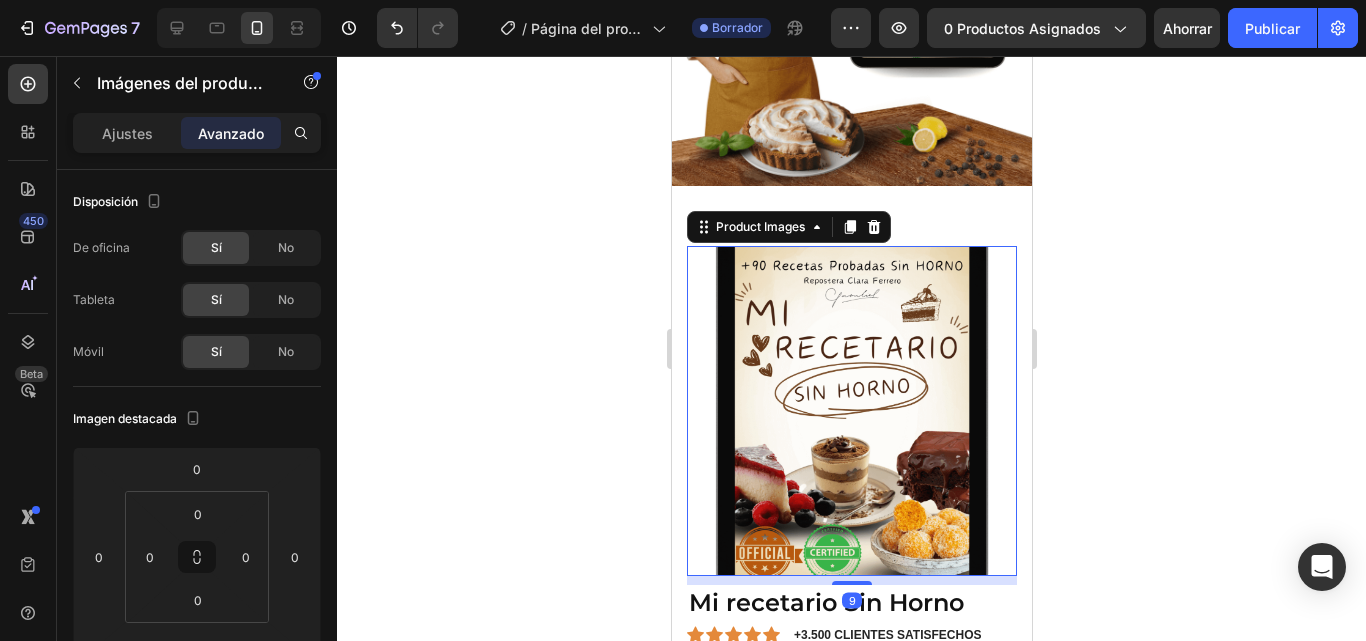 click at bounding box center [851, 411] 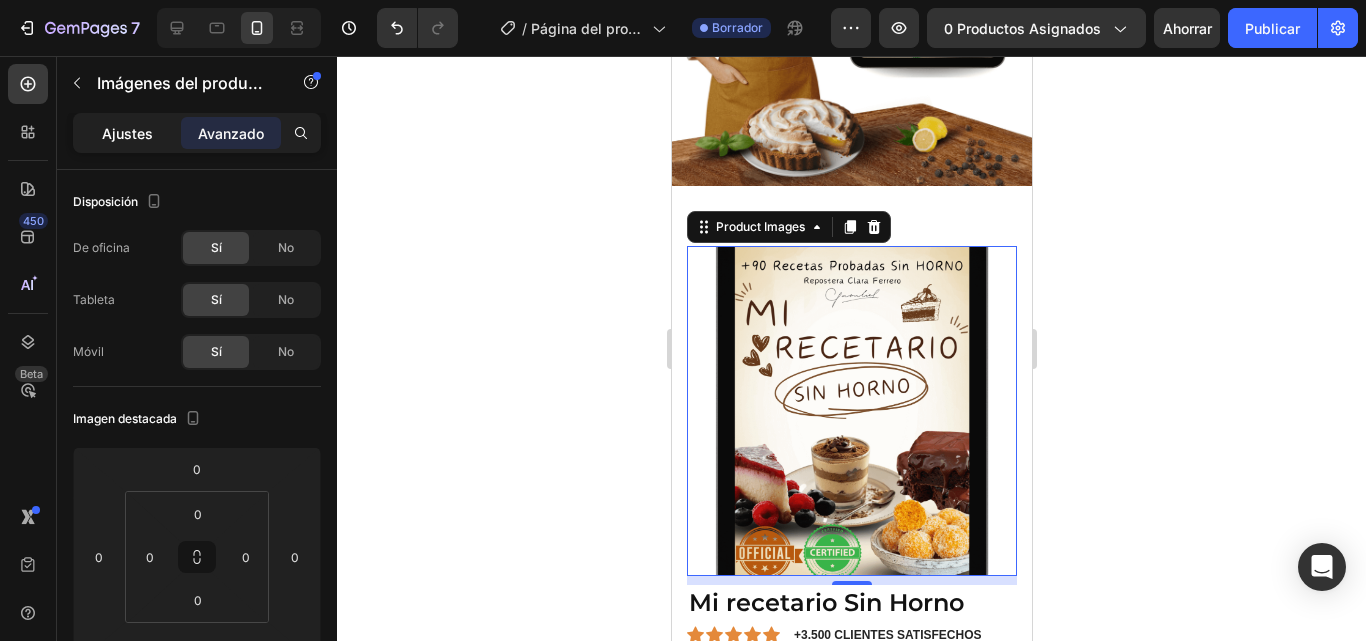 click on "Ajustes" at bounding box center [127, 133] 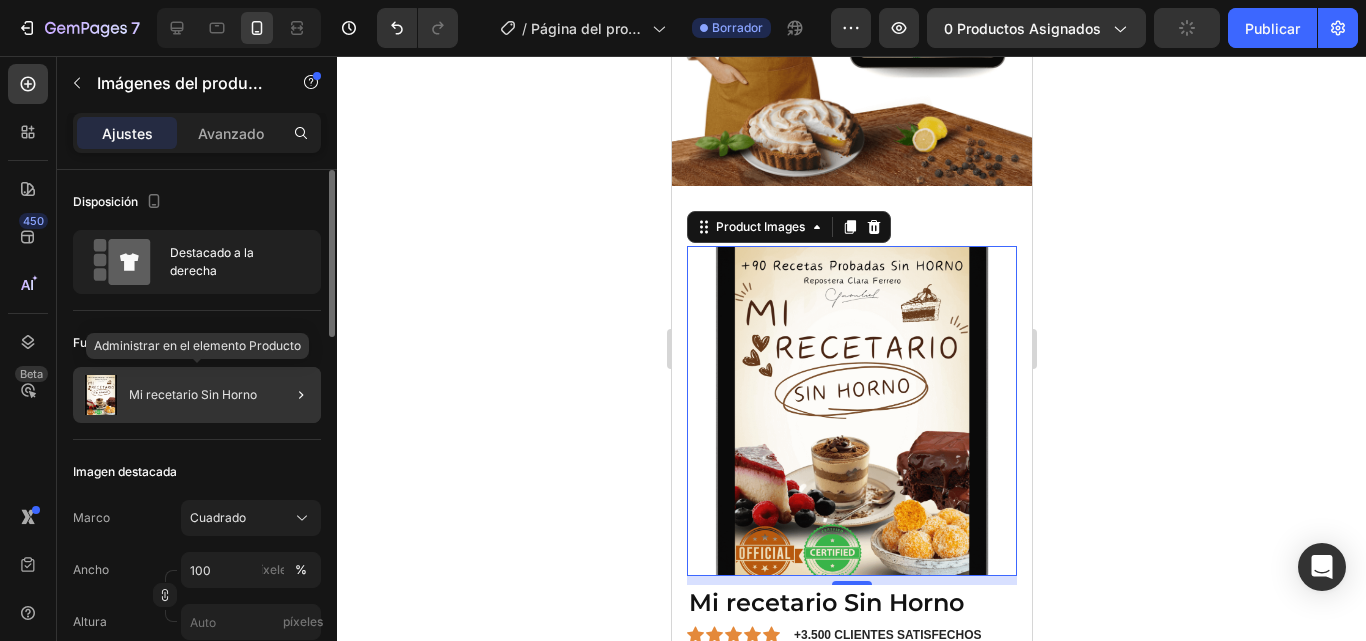 click on "Mi recetario Sin Horno" at bounding box center [193, 394] 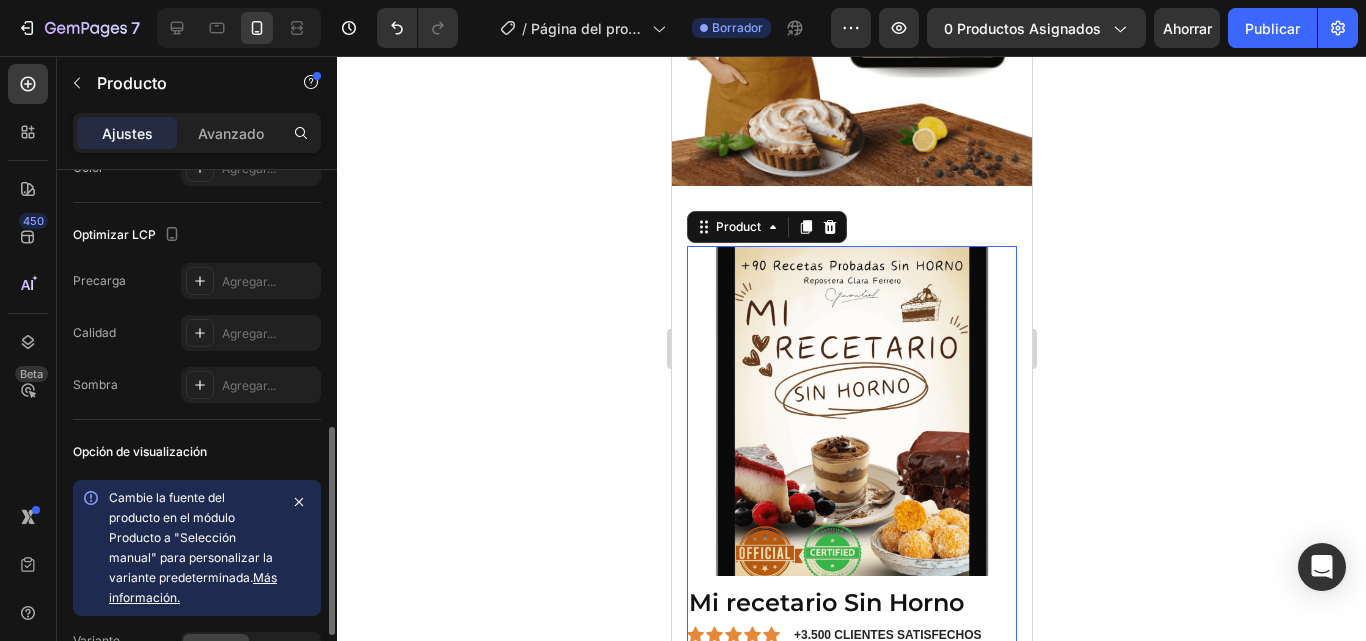 scroll, scrollTop: 641, scrollLeft: 0, axis: vertical 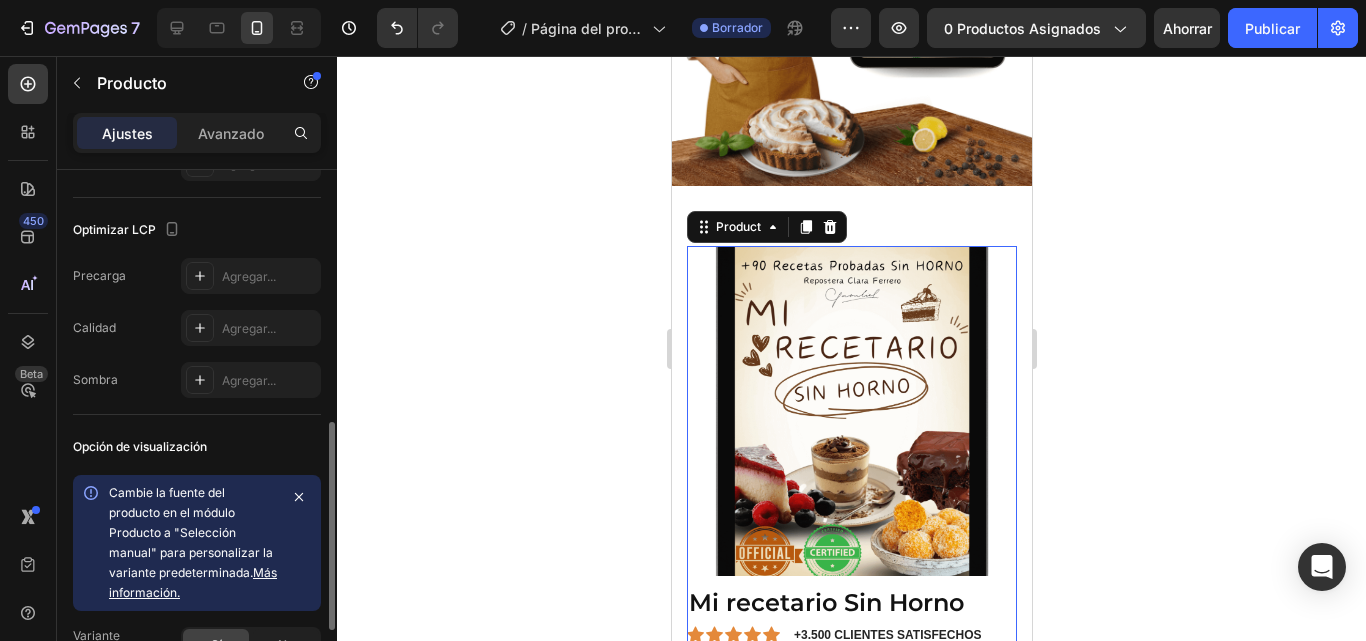 click 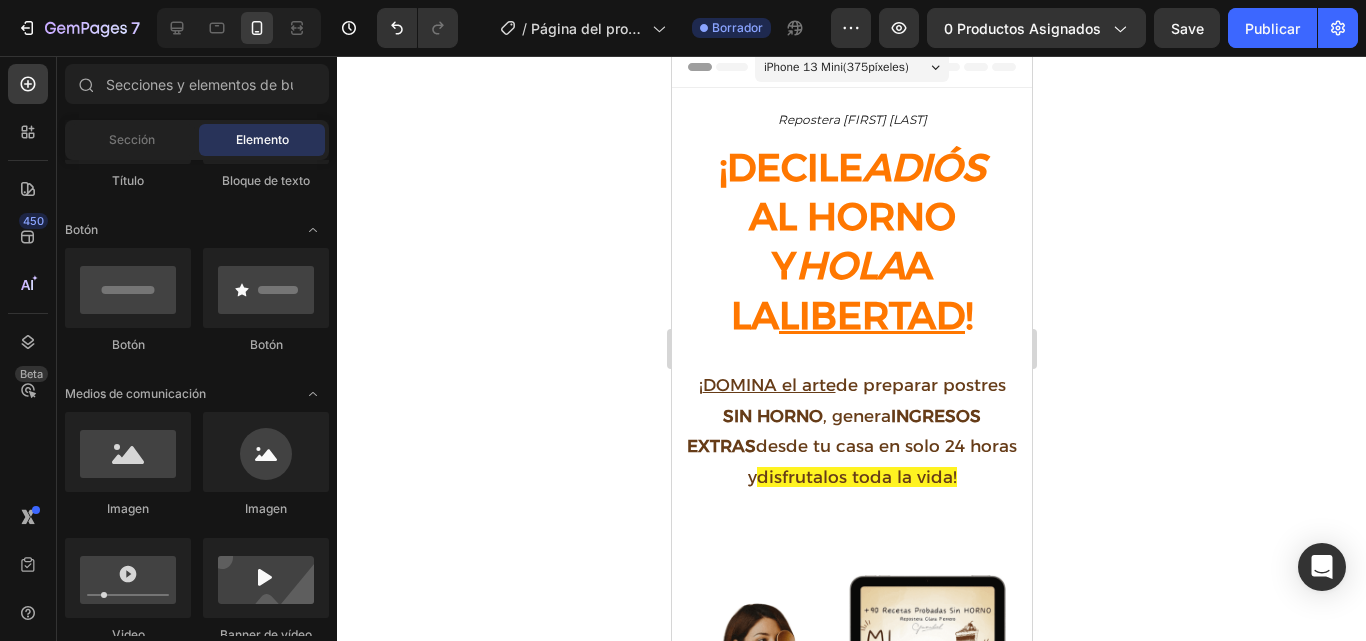 scroll, scrollTop: 0, scrollLeft: 0, axis: both 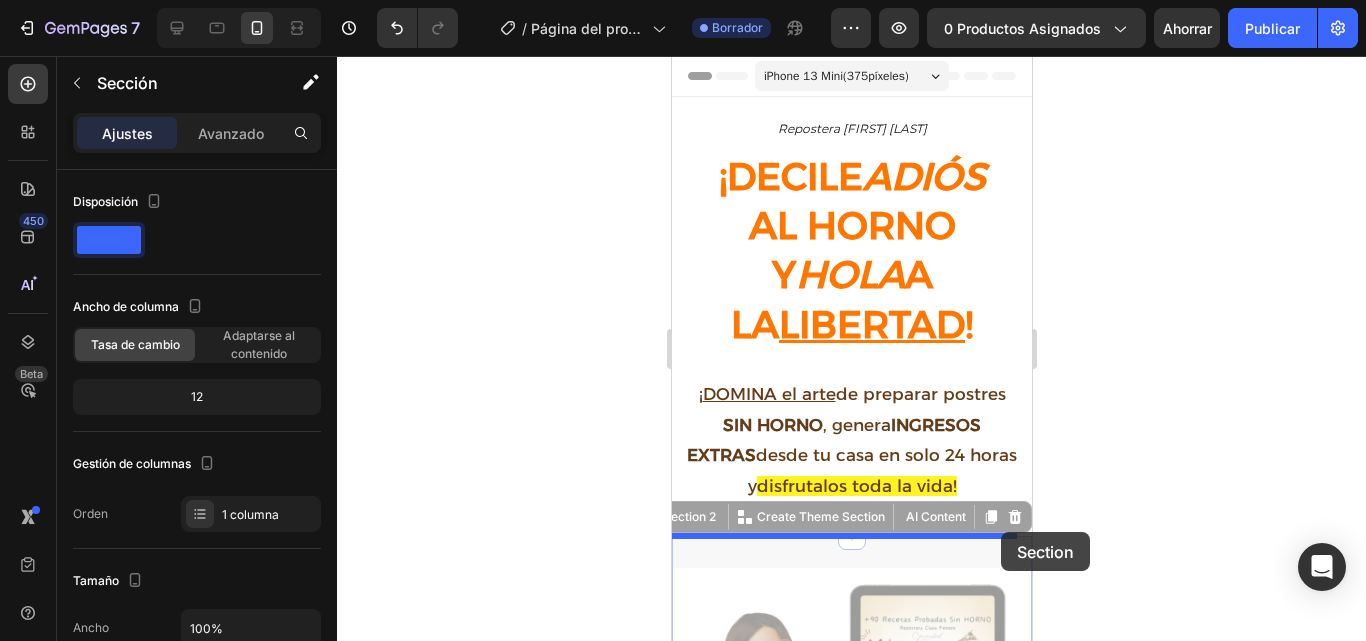 drag, startPoint x: 1000, startPoint y: 558, endPoint x: 1000, endPoint y: 532, distance: 26 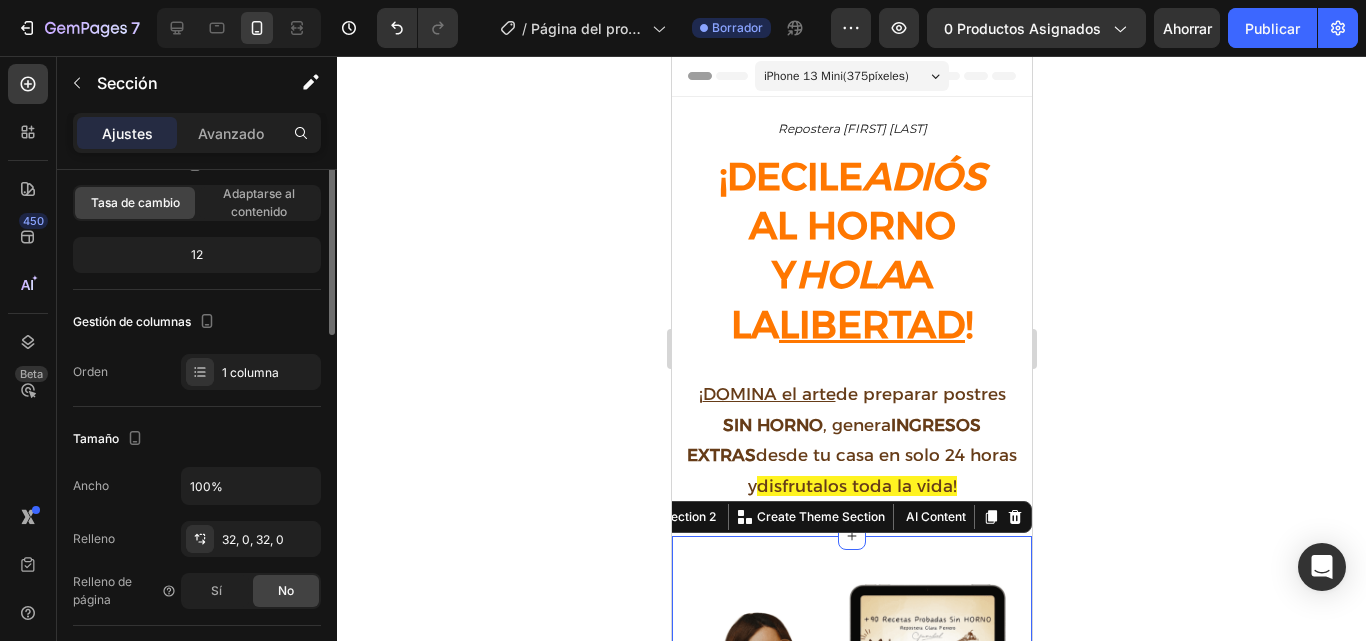 scroll, scrollTop: 0, scrollLeft: 0, axis: both 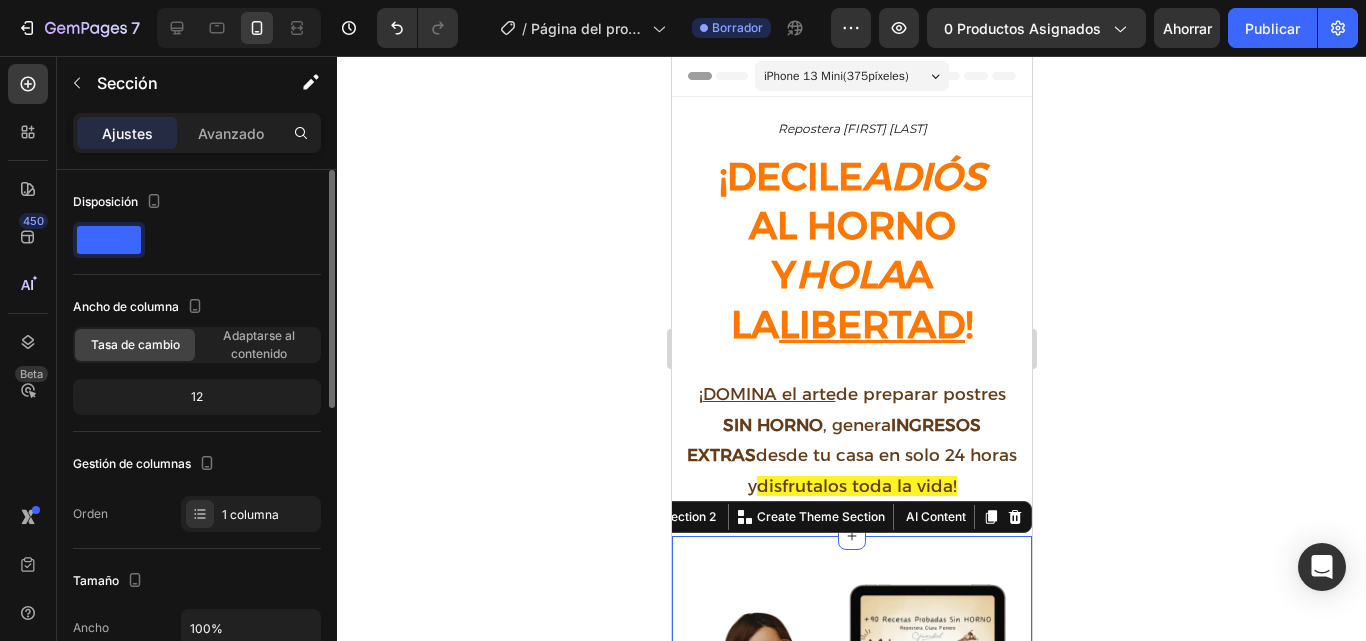 click on "12" at bounding box center (197, 396) 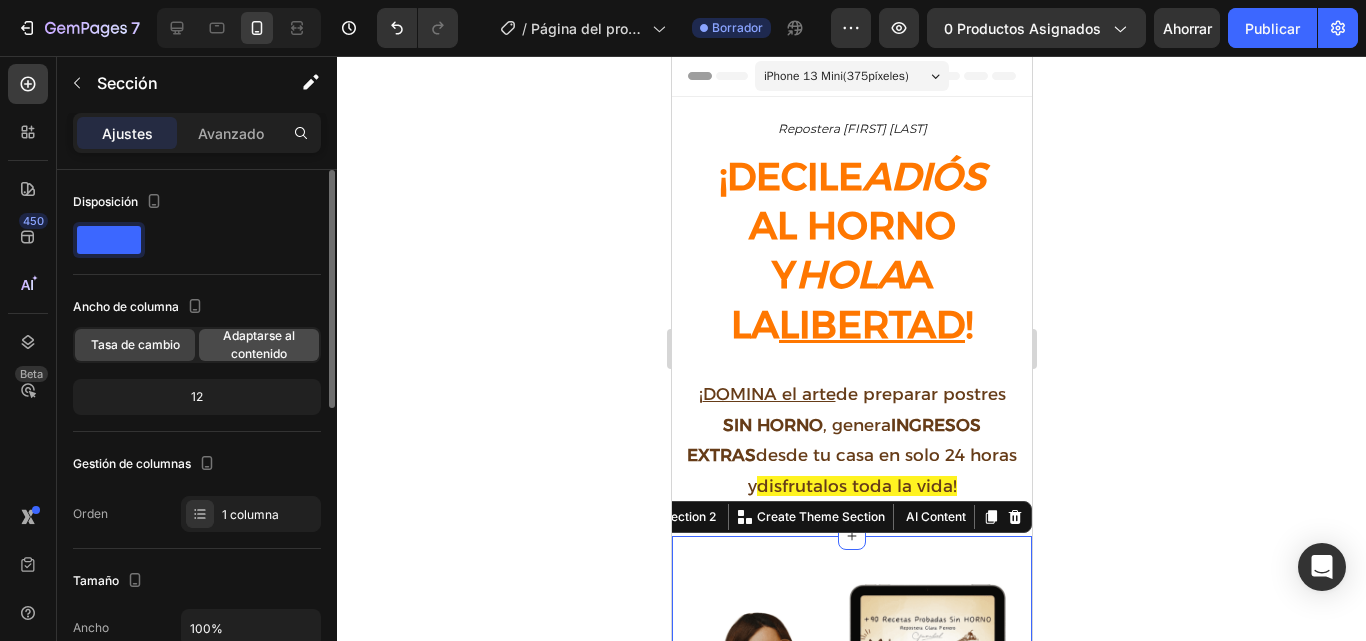 click on "Adaptarse al contenido" at bounding box center (259, 344) 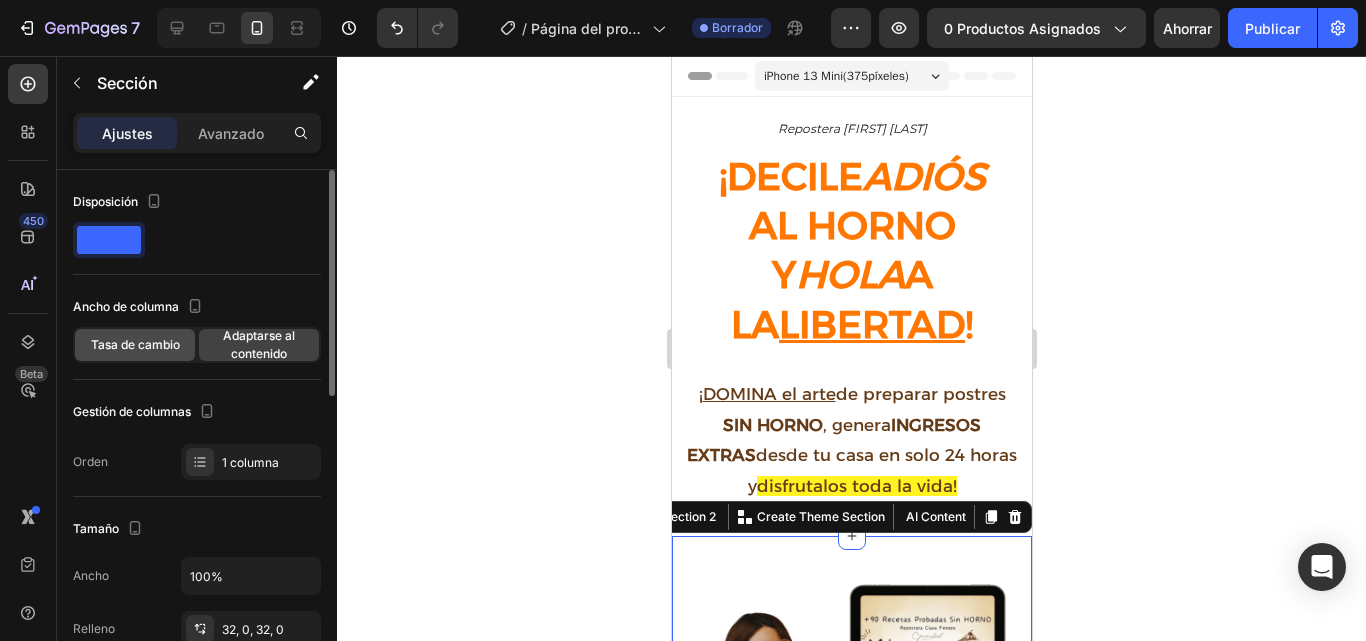 click on "Tasa de cambio" at bounding box center [135, 344] 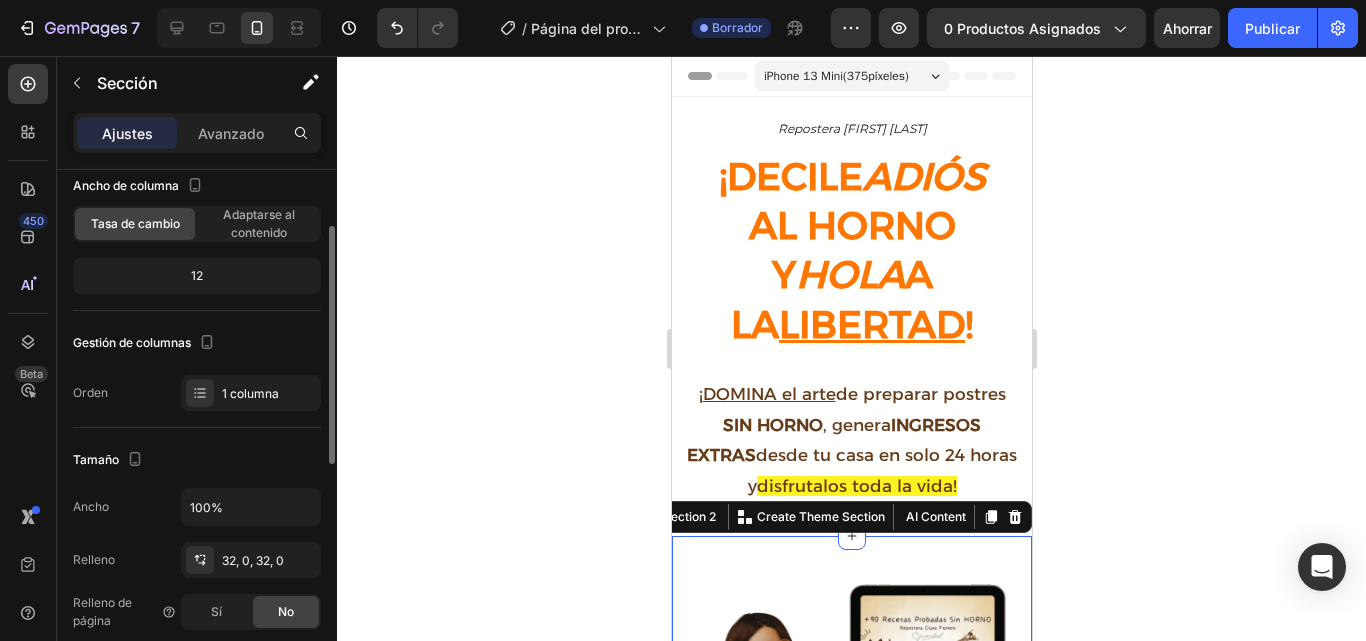 scroll, scrollTop: 122, scrollLeft: 0, axis: vertical 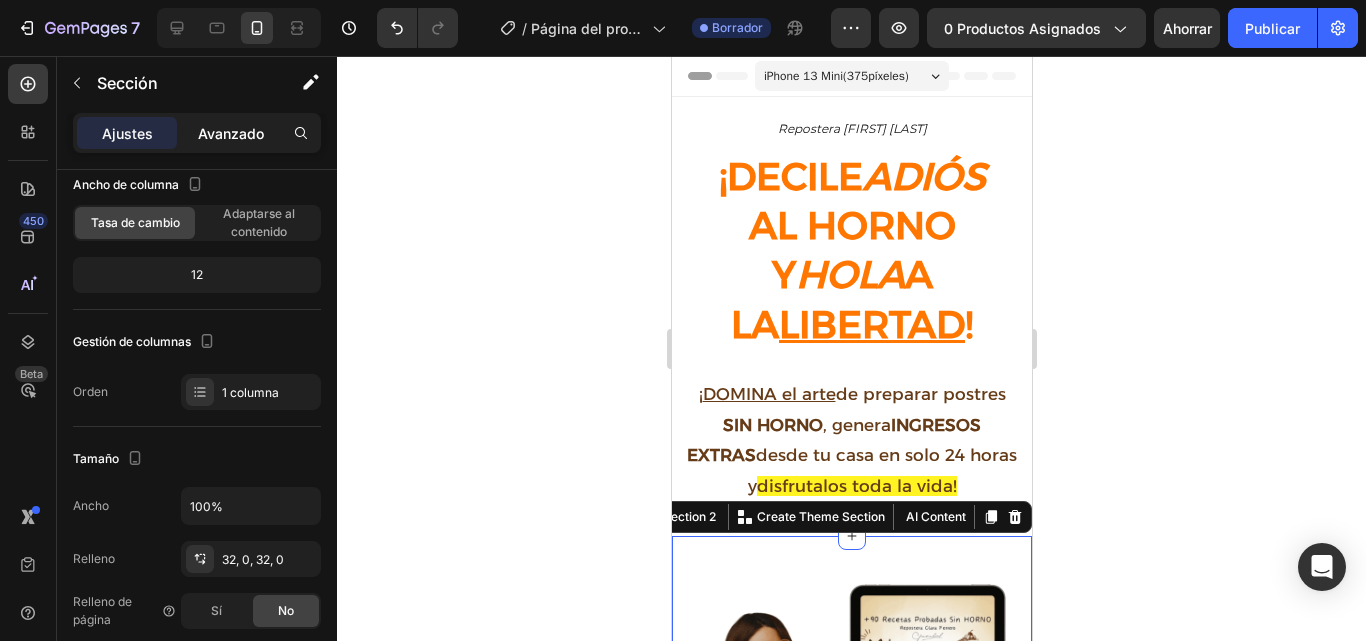click on "Avanzado" at bounding box center [231, 133] 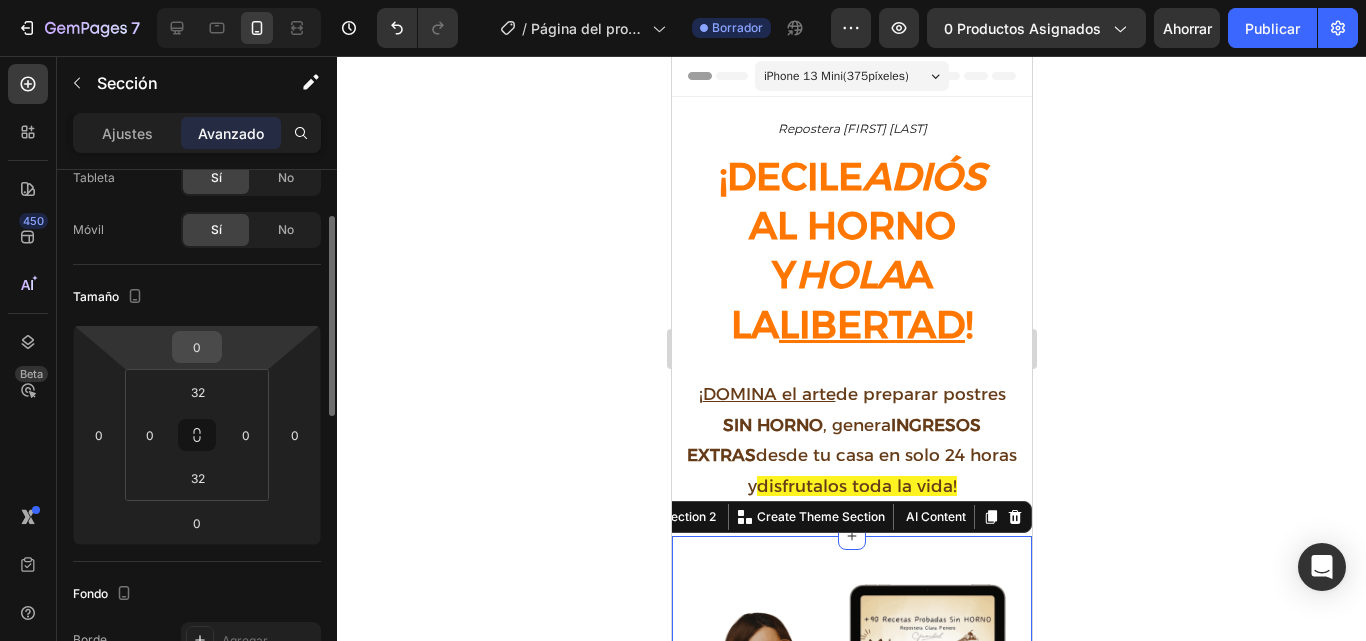 click on "0" at bounding box center [197, 347] 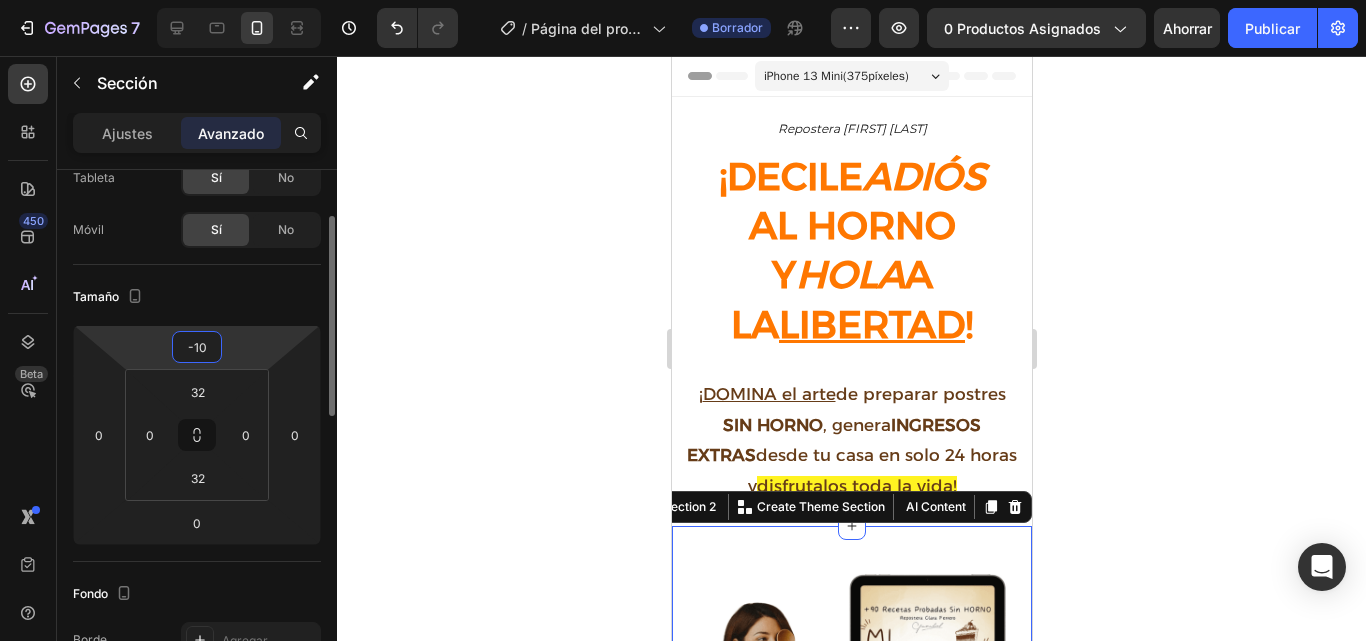 type on "-1" 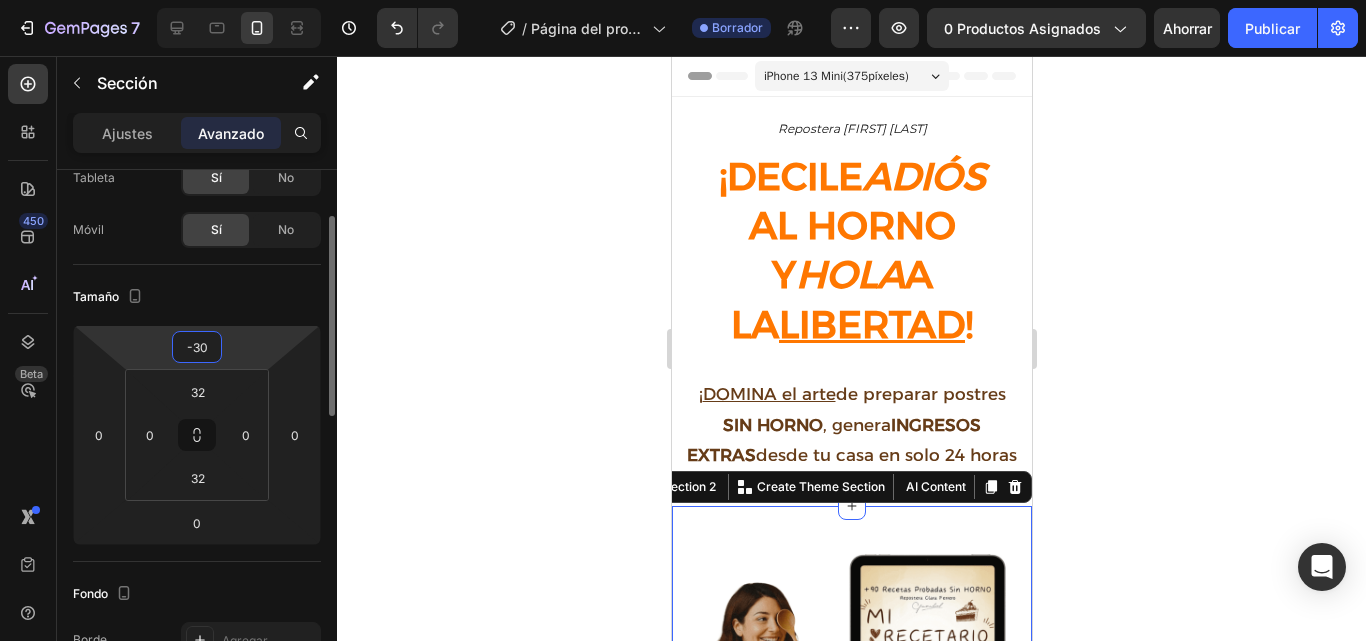type on "-3" 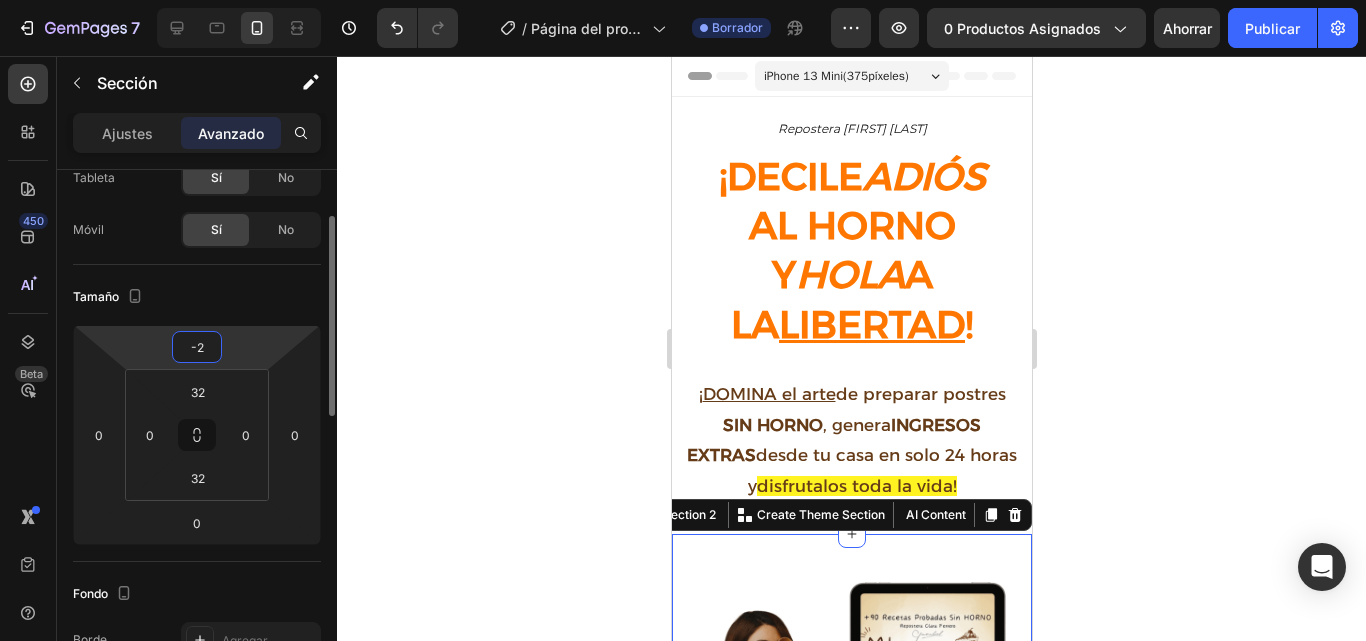 type on "-25" 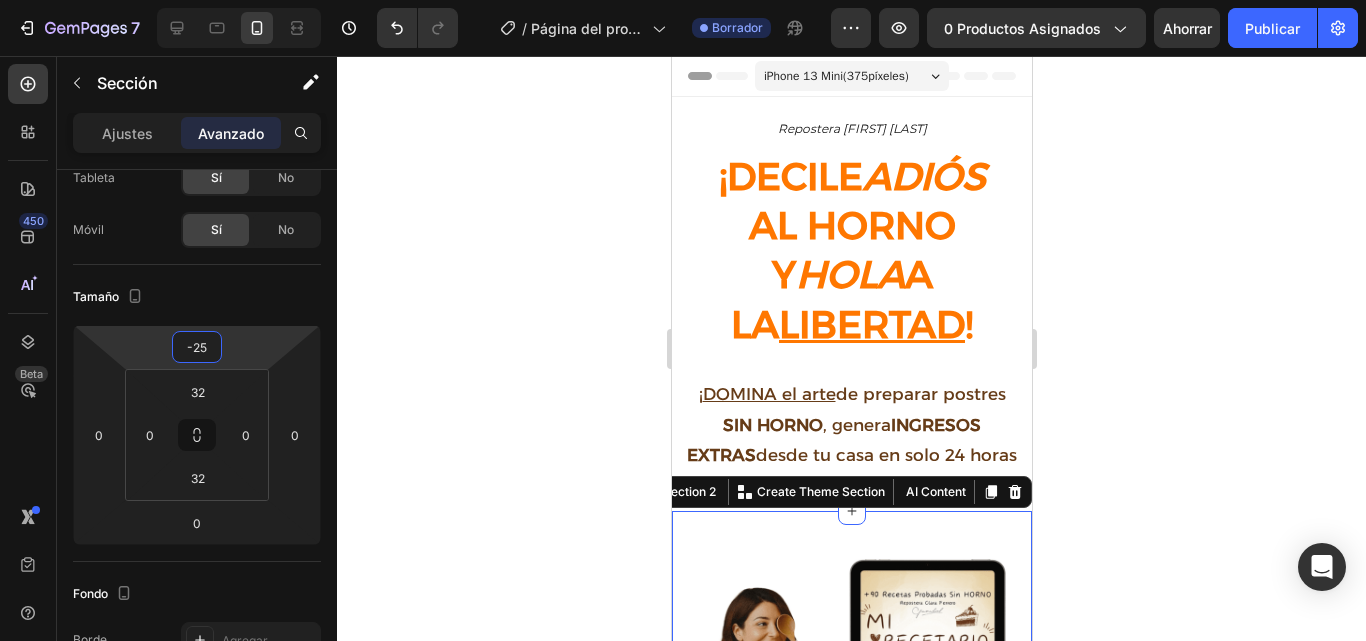 click 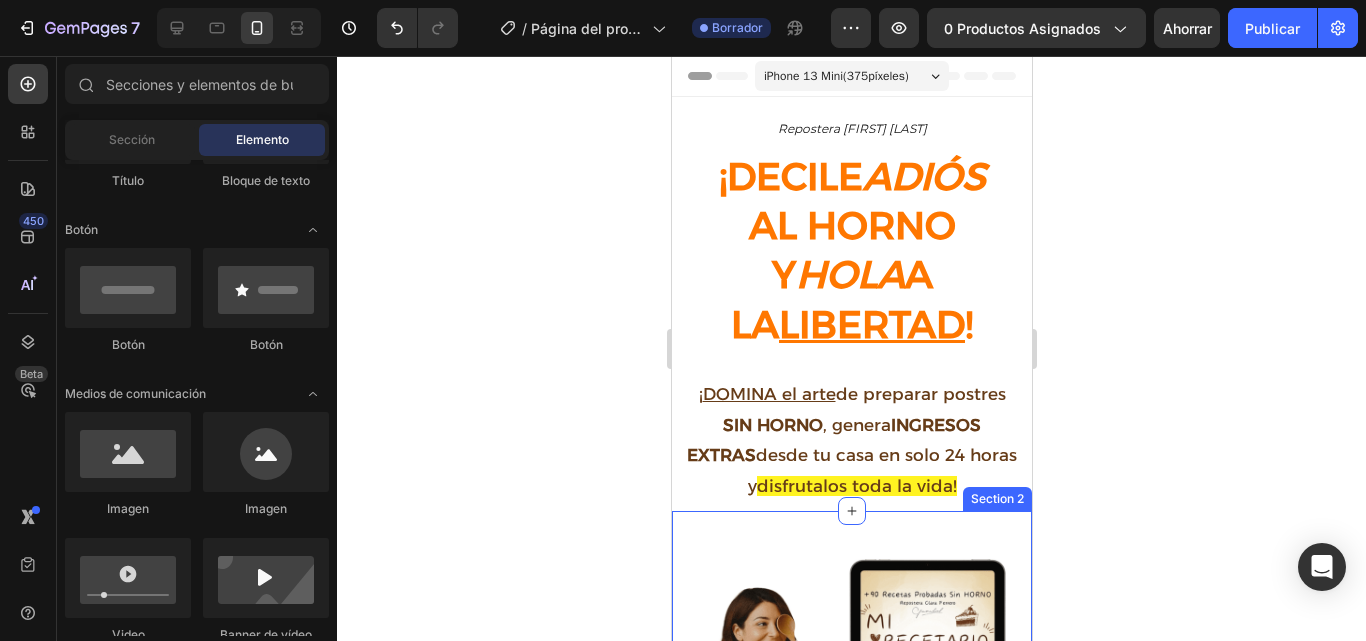 click on "Image Section 2" at bounding box center [851, 723] 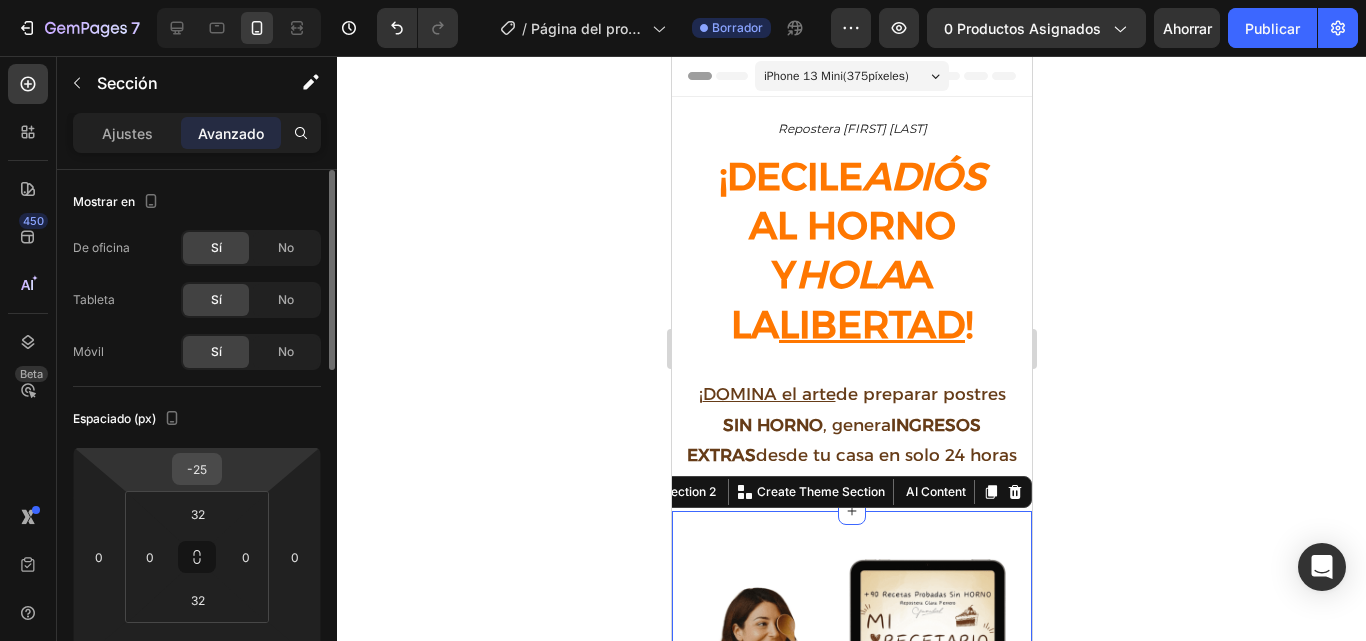 click on "-25" at bounding box center [197, 469] 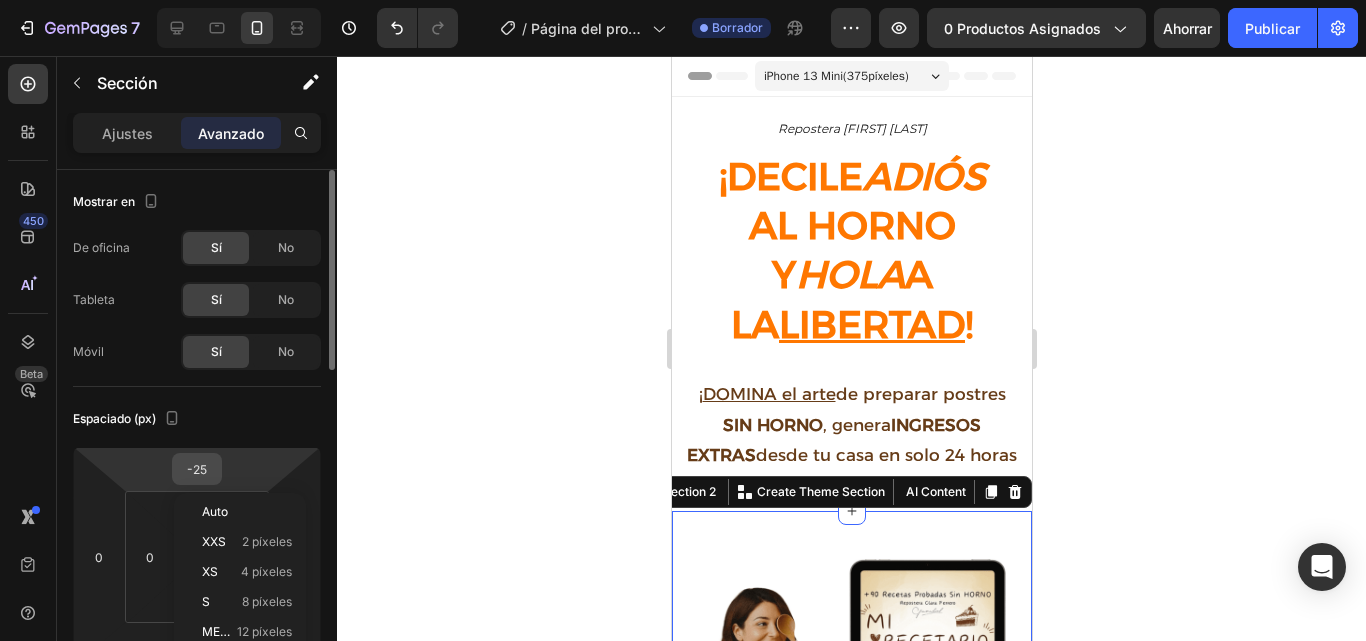 click on "-25" at bounding box center [197, 469] 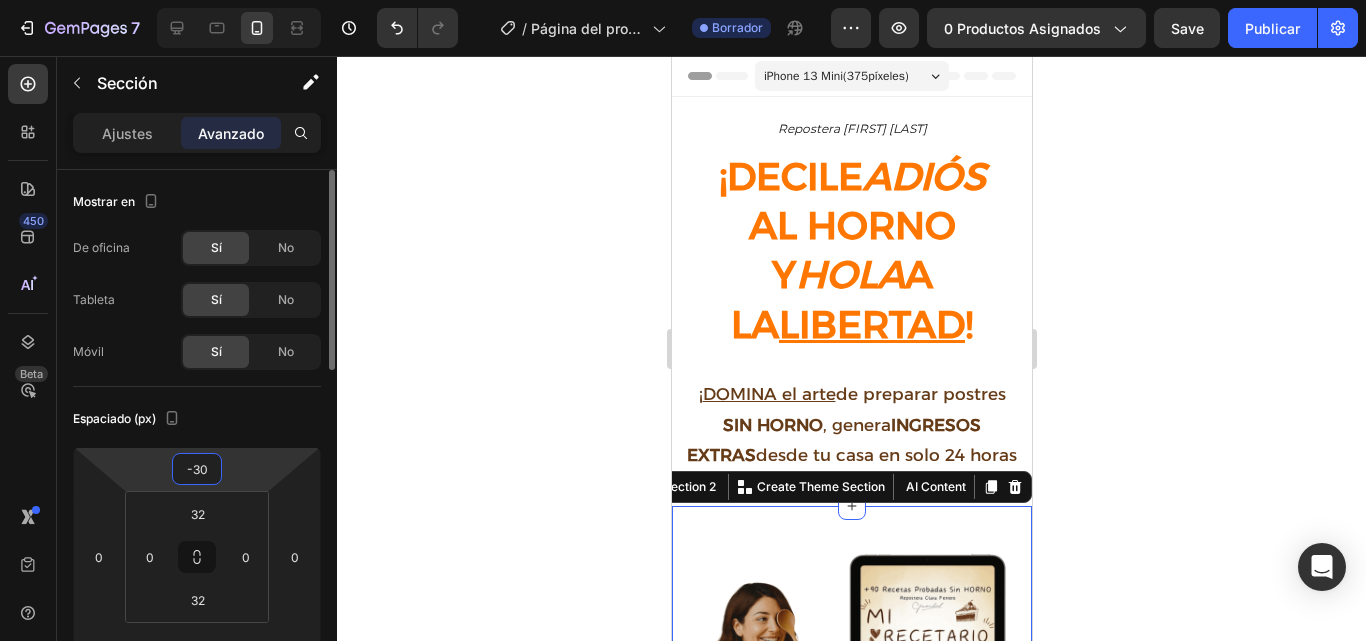 type on "-3" 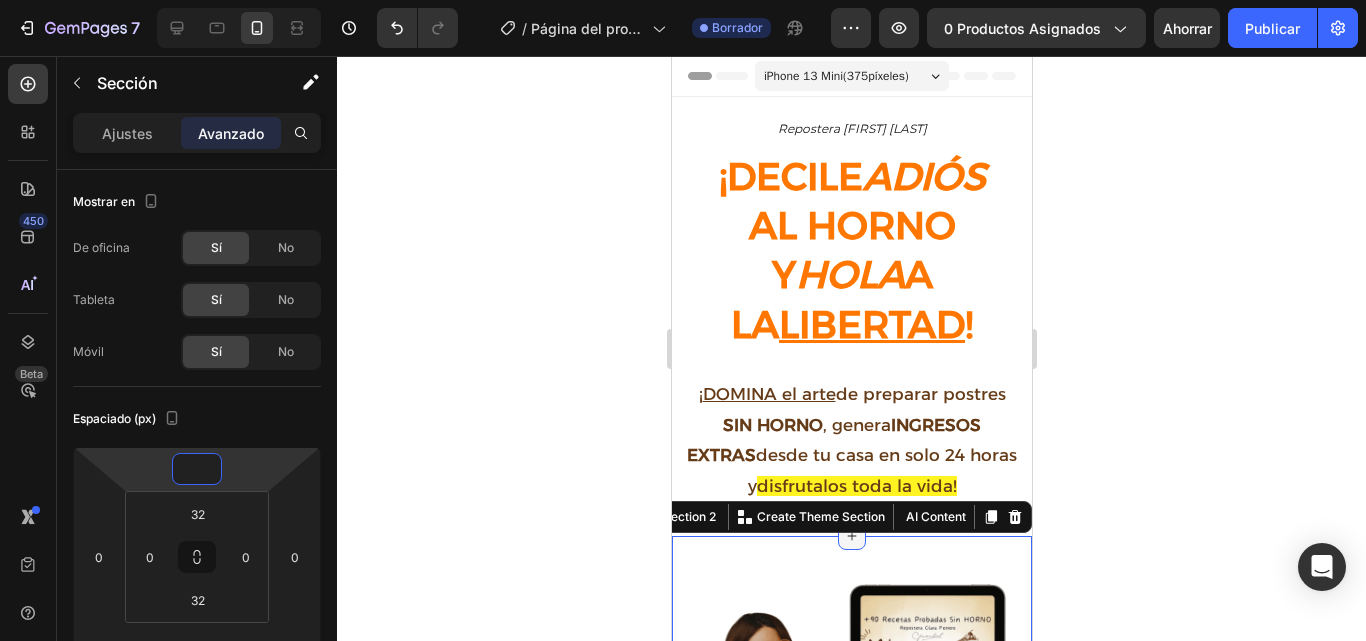 type on "0" 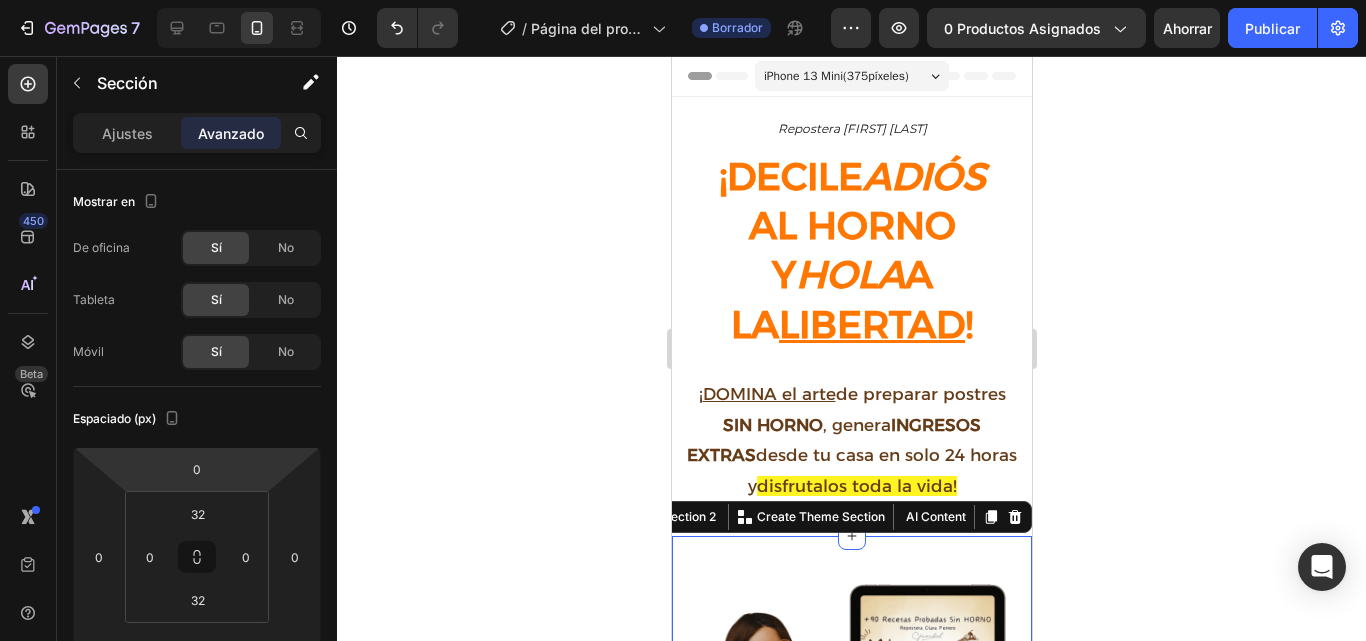 drag, startPoint x: 845, startPoint y: 539, endPoint x: 845, endPoint y: 561, distance: 22 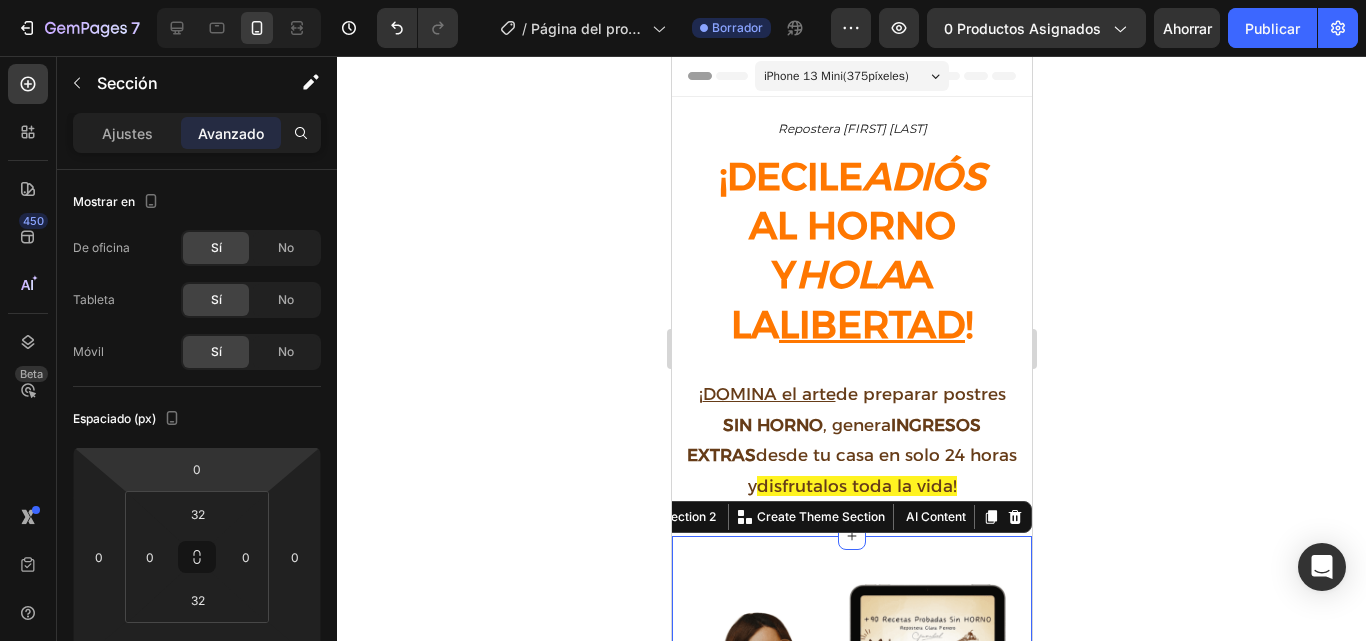 click on "Image Section 2   You can create reusable sections Create Theme Section AI Content Write with GemAI What would you like to describe here? Tone and Voice Persuasive Product Mi recetario Sin Horno Show more Generate" at bounding box center [851, 748] 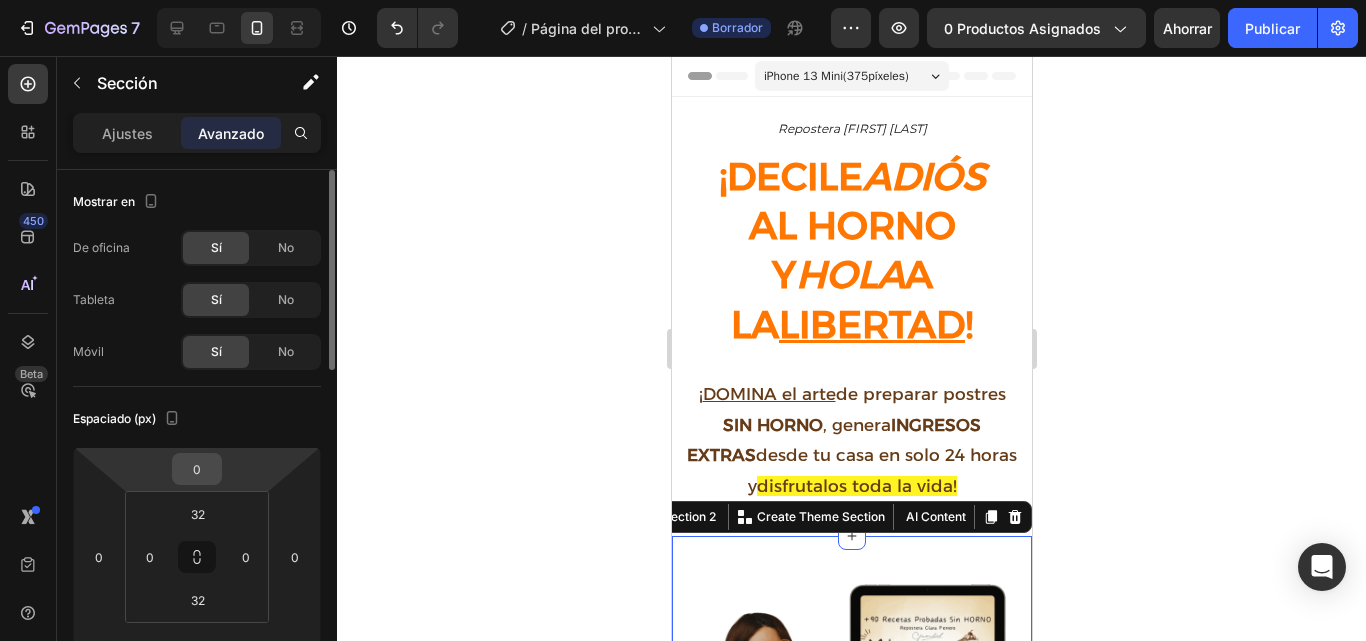 click on "0" at bounding box center [197, 469] 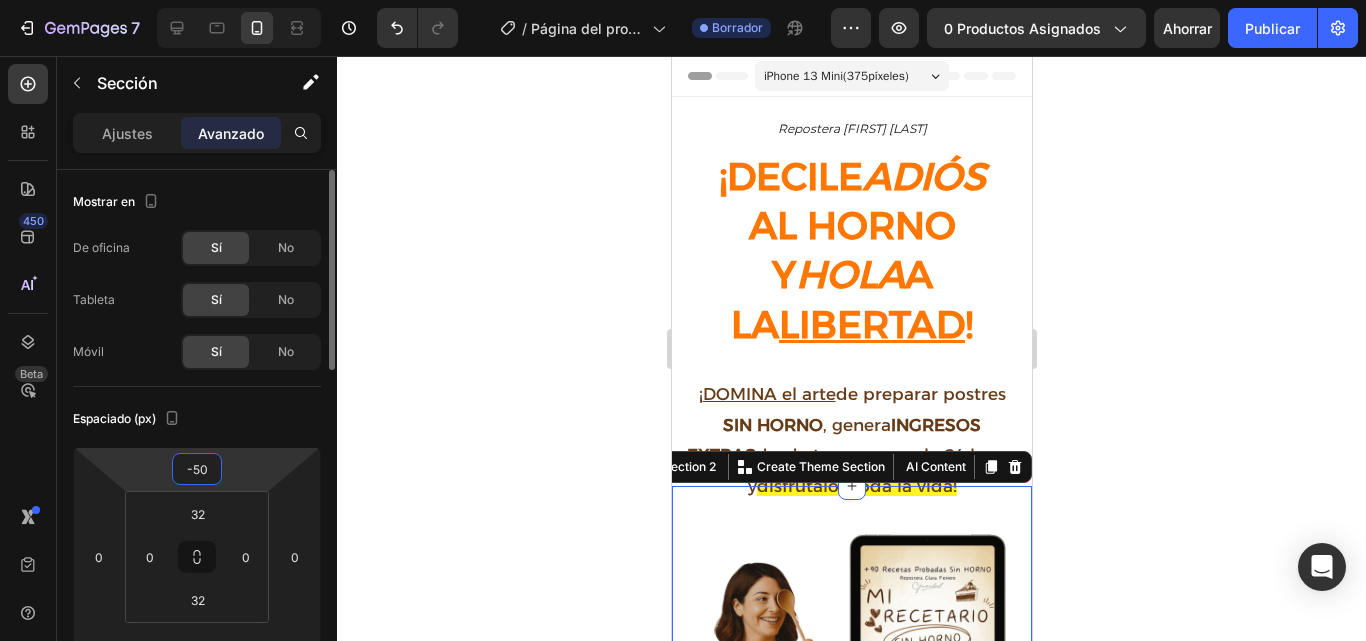 type on "-5" 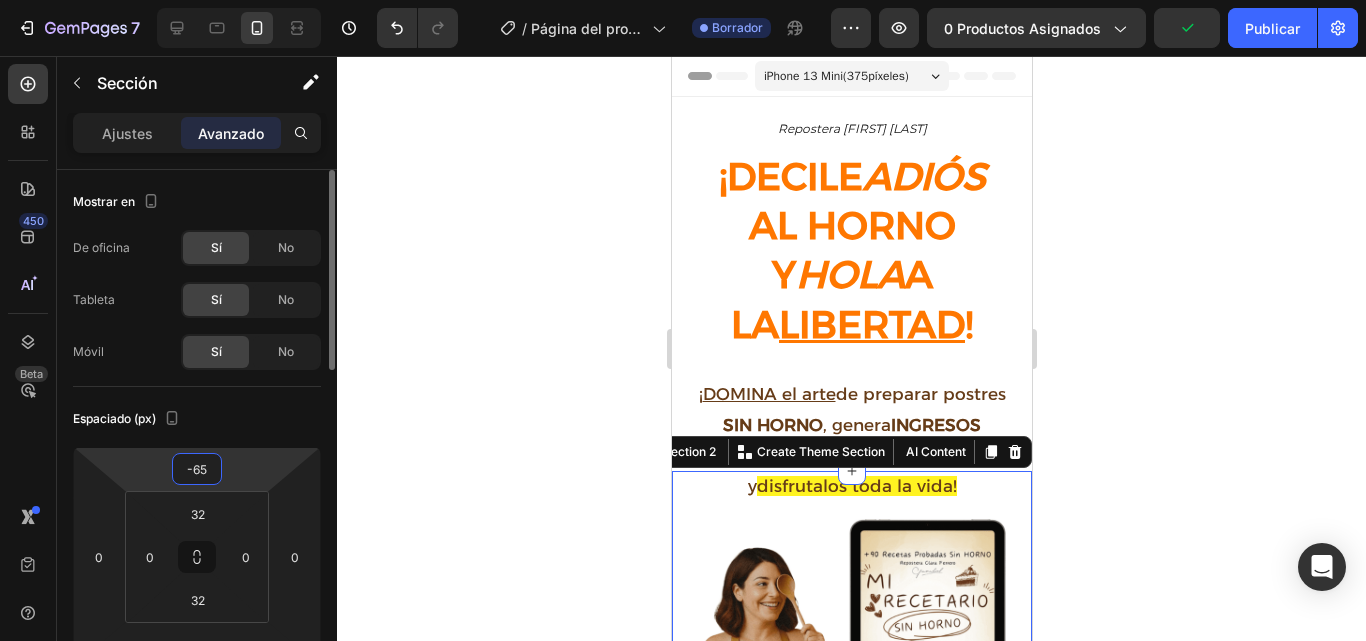 type on "-6" 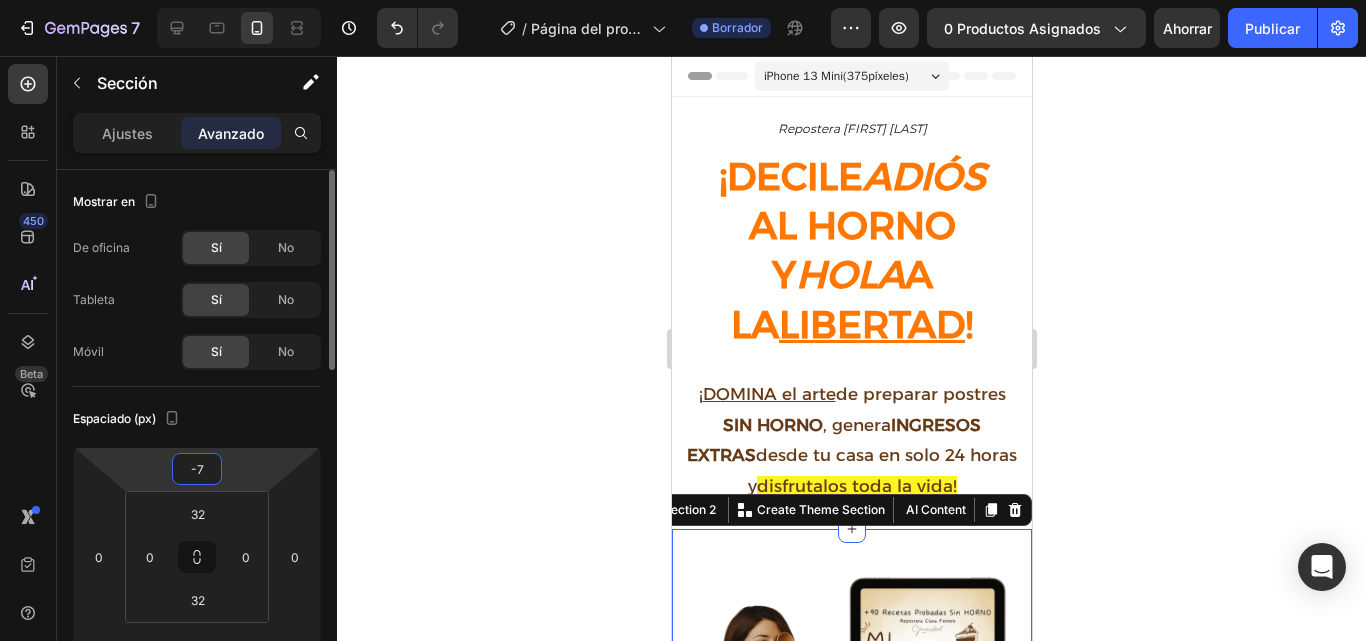 type on "-70" 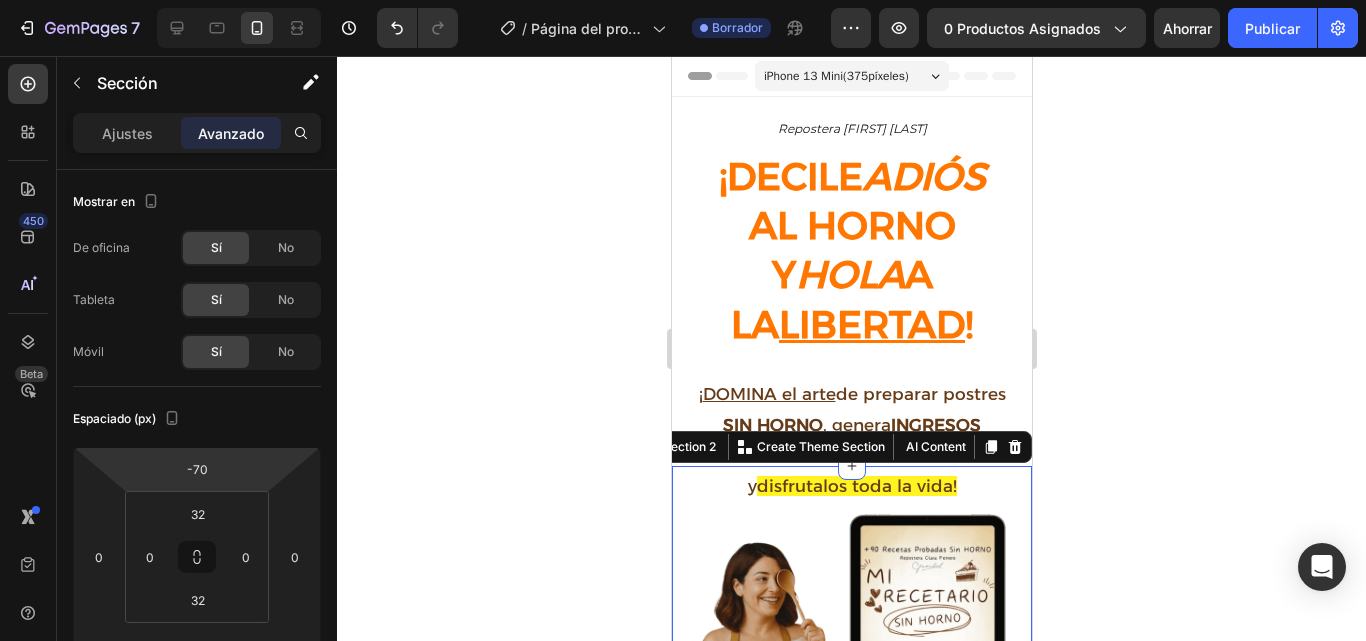 click 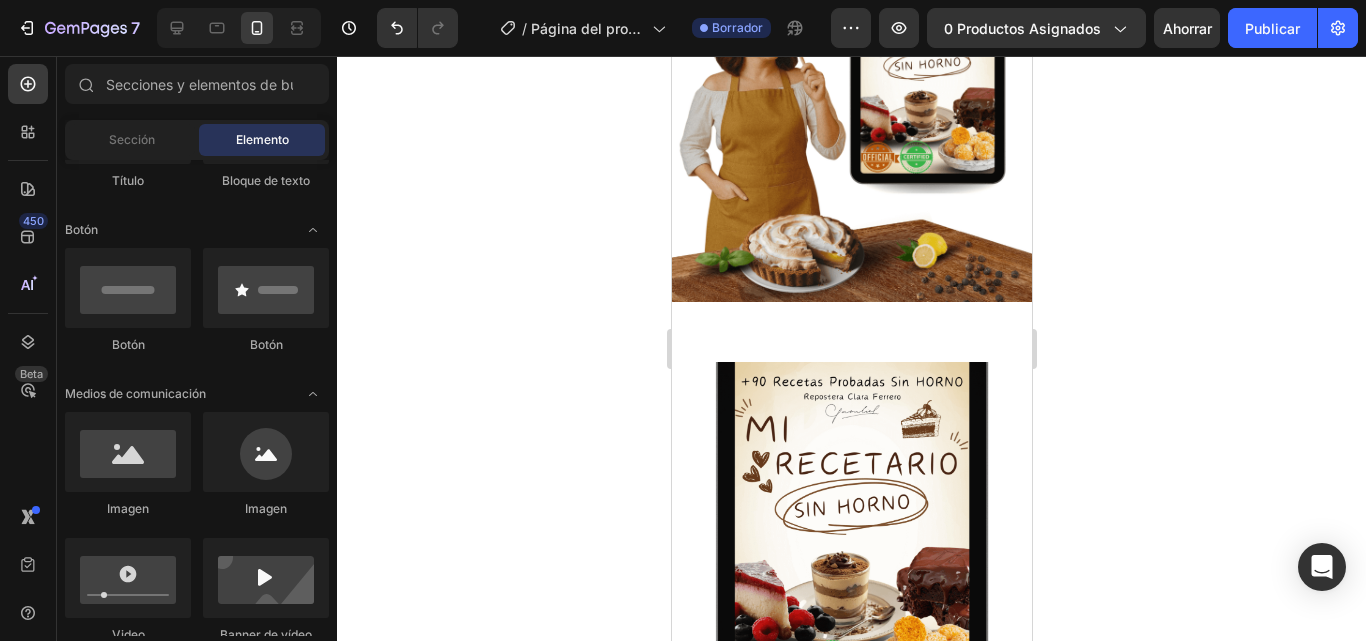 scroll, scrollTop: 613, scrollLeft: 0, axis: vertical 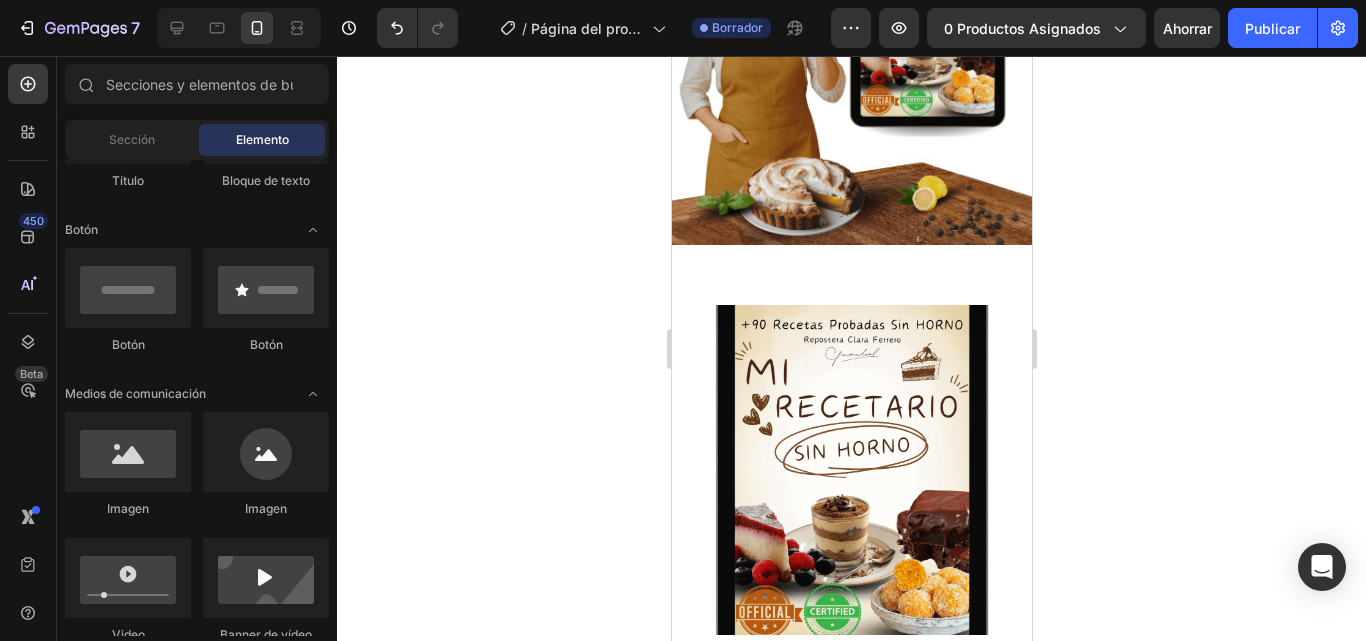 drag, startPoint x: 1023, startPoint y: 205, endPoint x: 1732, endPoint y: 422, distance: 741.4648 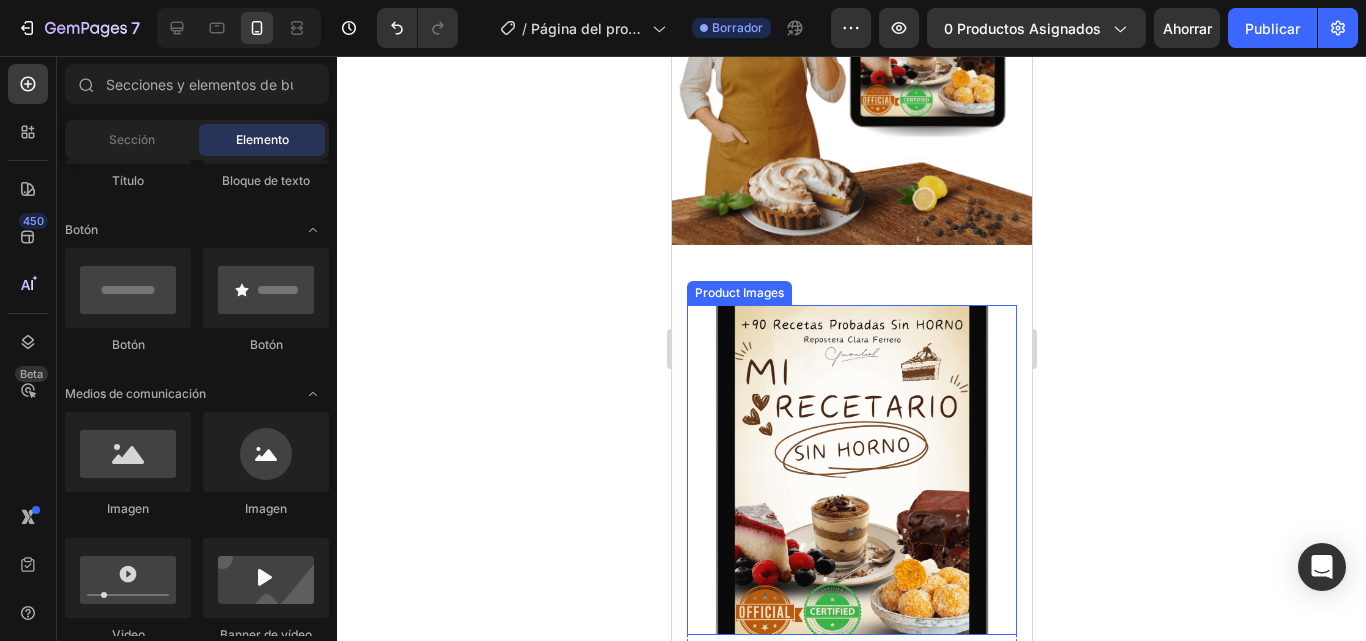 click on "Product Images" at bounding box center [738, 293] 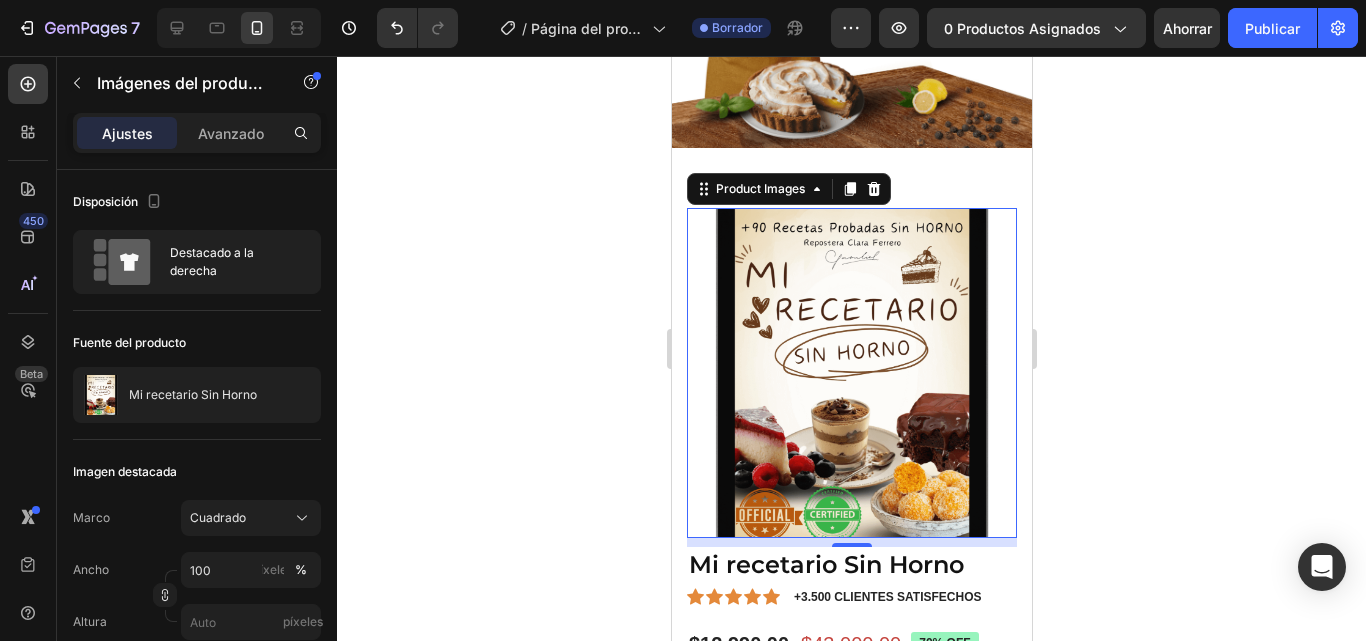 scroll, scrollTop: 711, scrollLeft: 0, axis: vertical 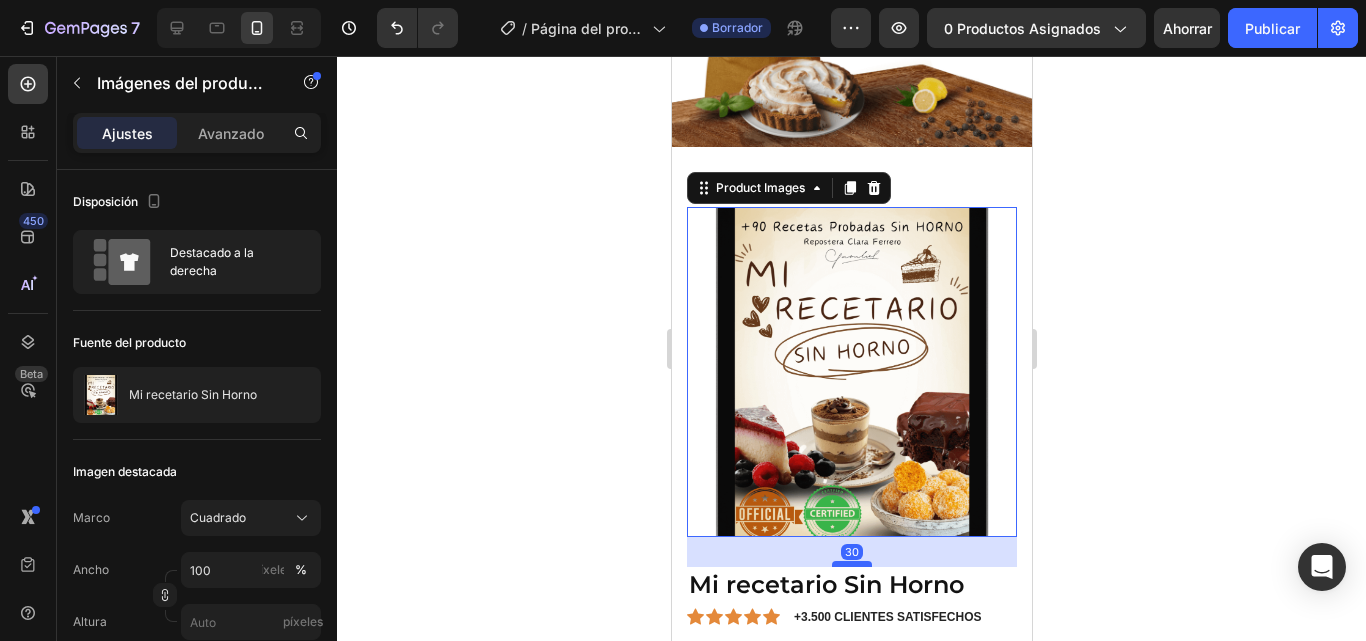 drag, startPoint x: 845, startPoint y: 513, endPoint x: 844, endPoint y: 538, distance: 25.019993 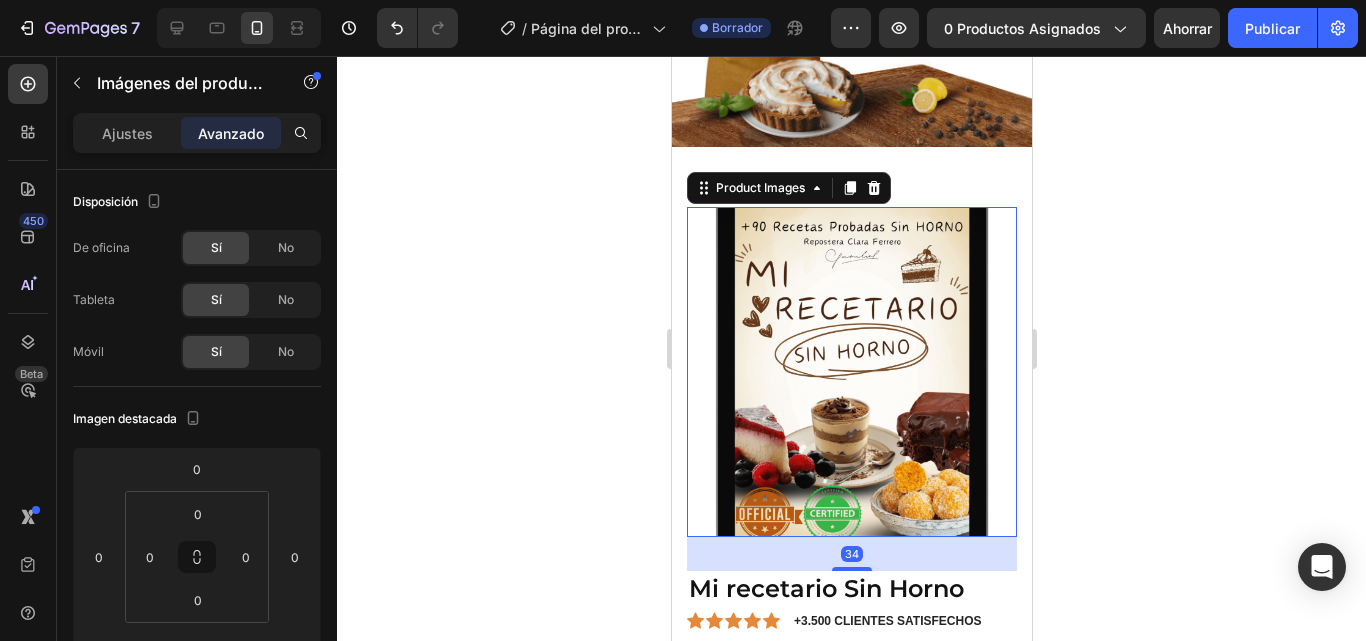 click at bounding box center (851, 372) 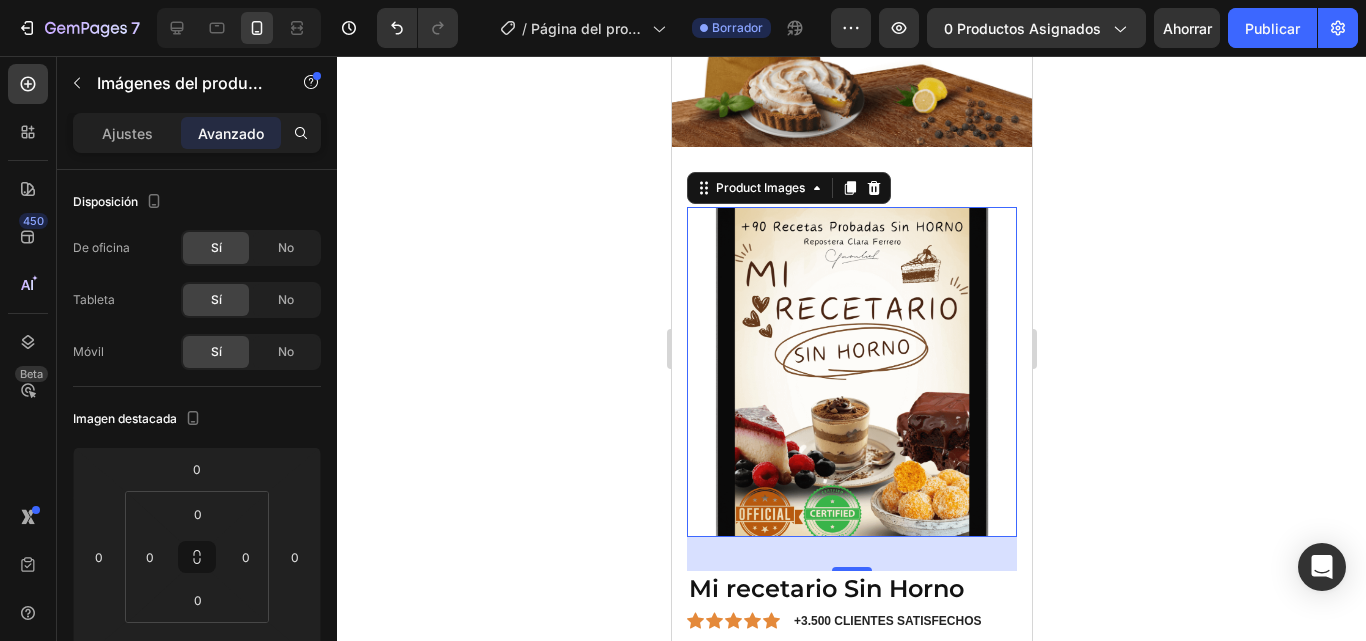 click at bounding box center [851, 372] 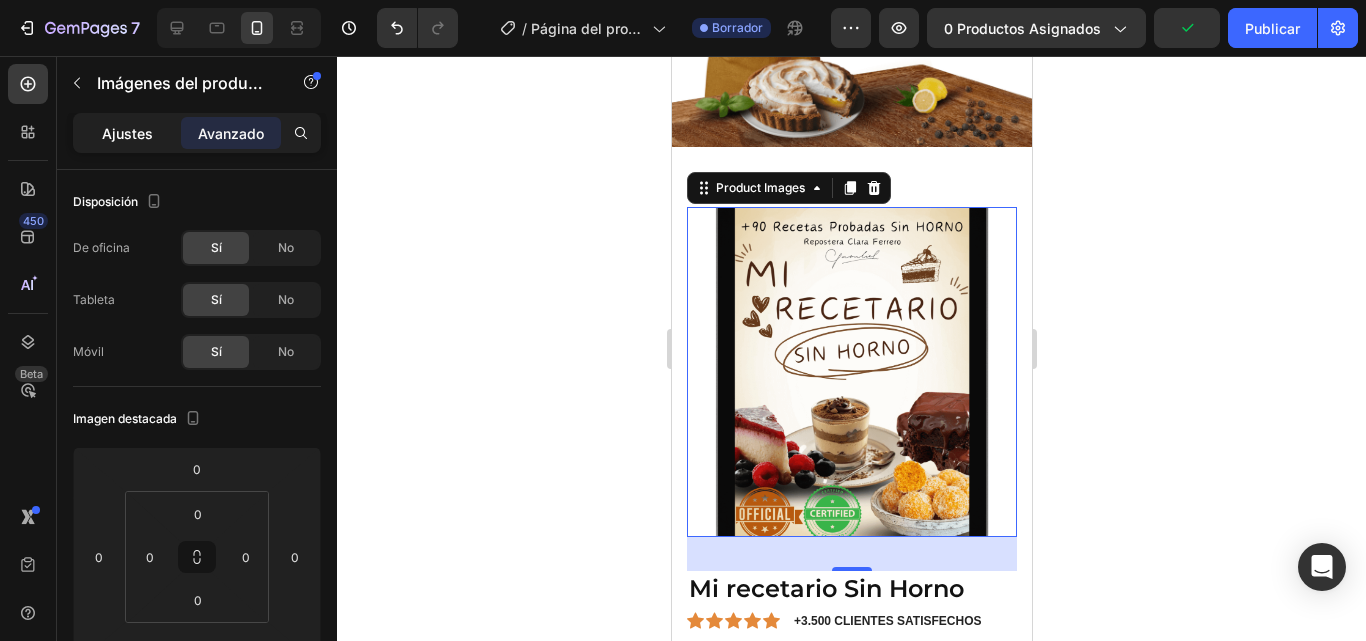 click on "Ajustes" at bounding box center (127, 133) 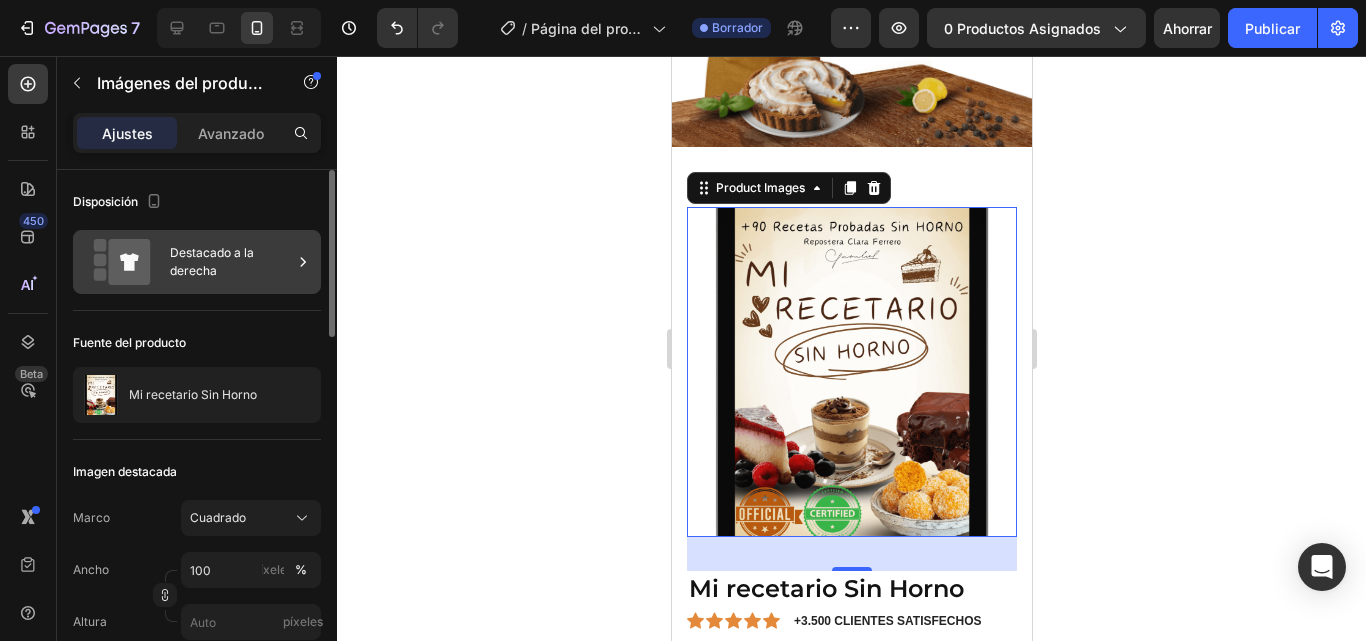 click on "Destacado a la derecha" at bounding box center [231, 262] 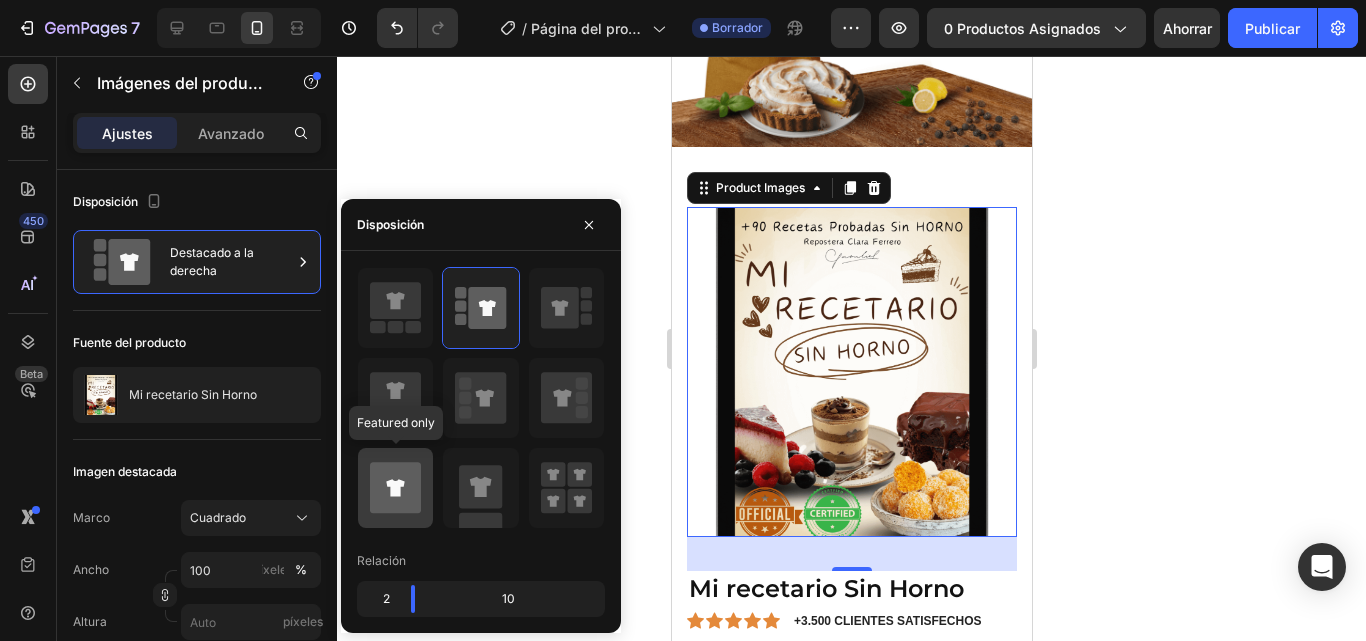 click 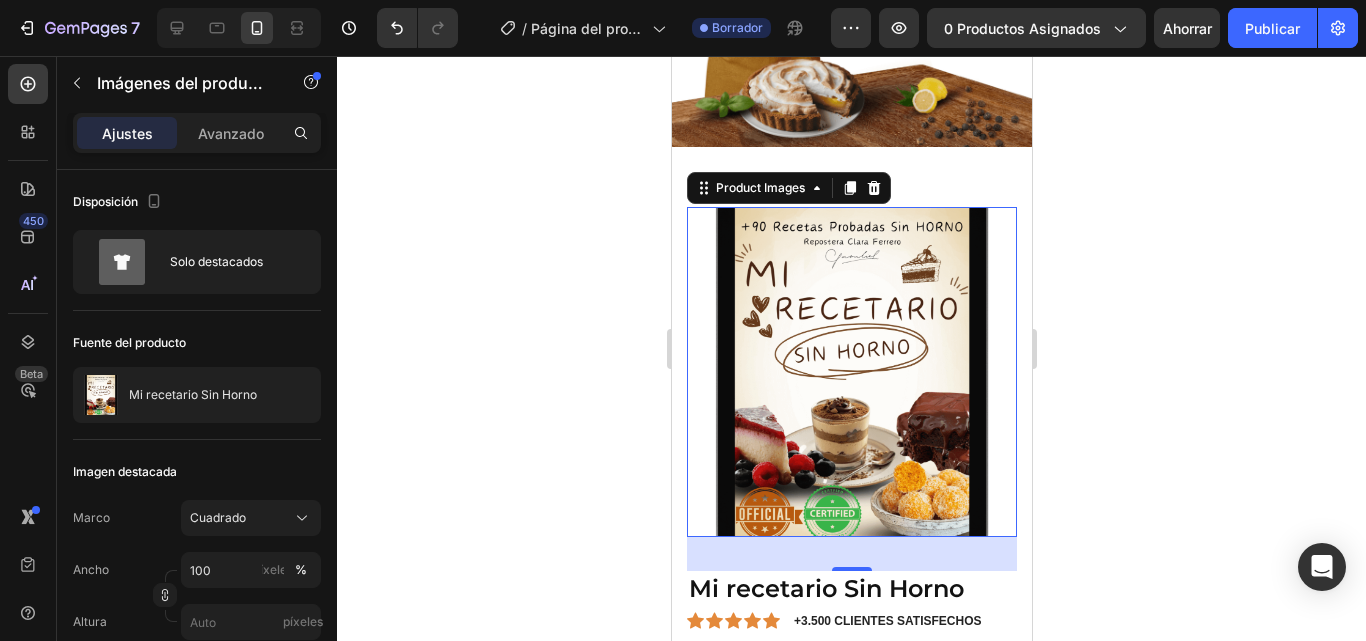 click 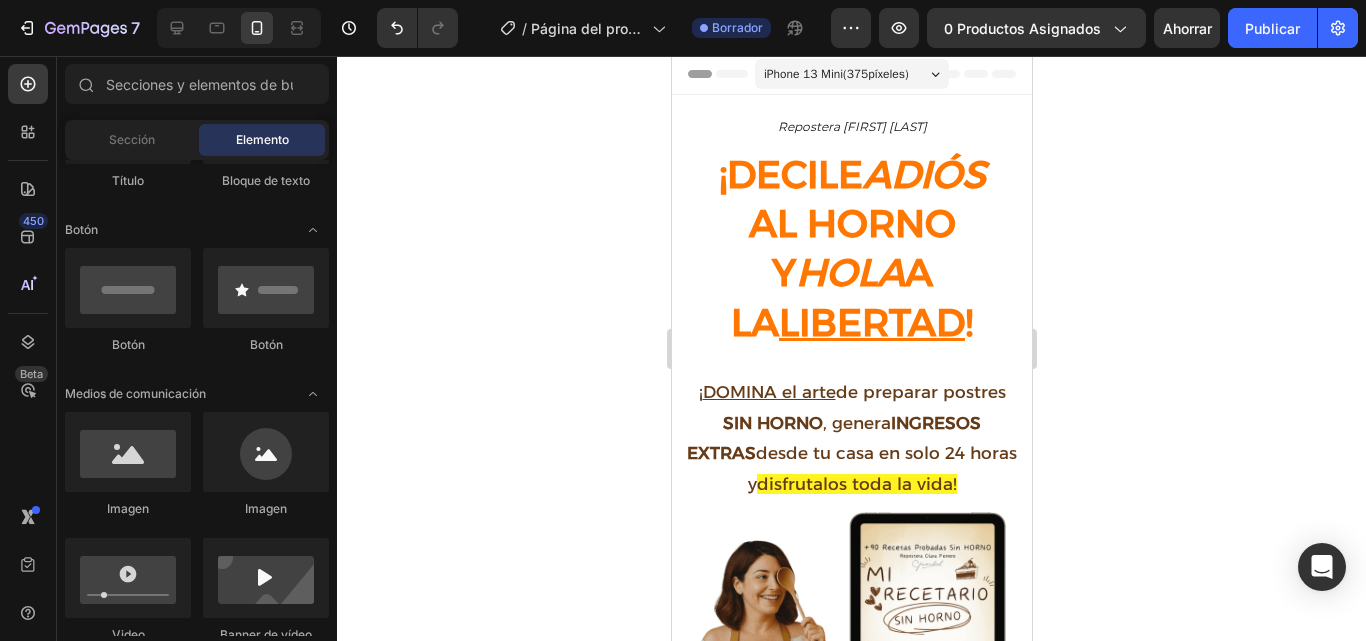 scroll, scrollTop: 0, scrollLeft: 0, axis: both 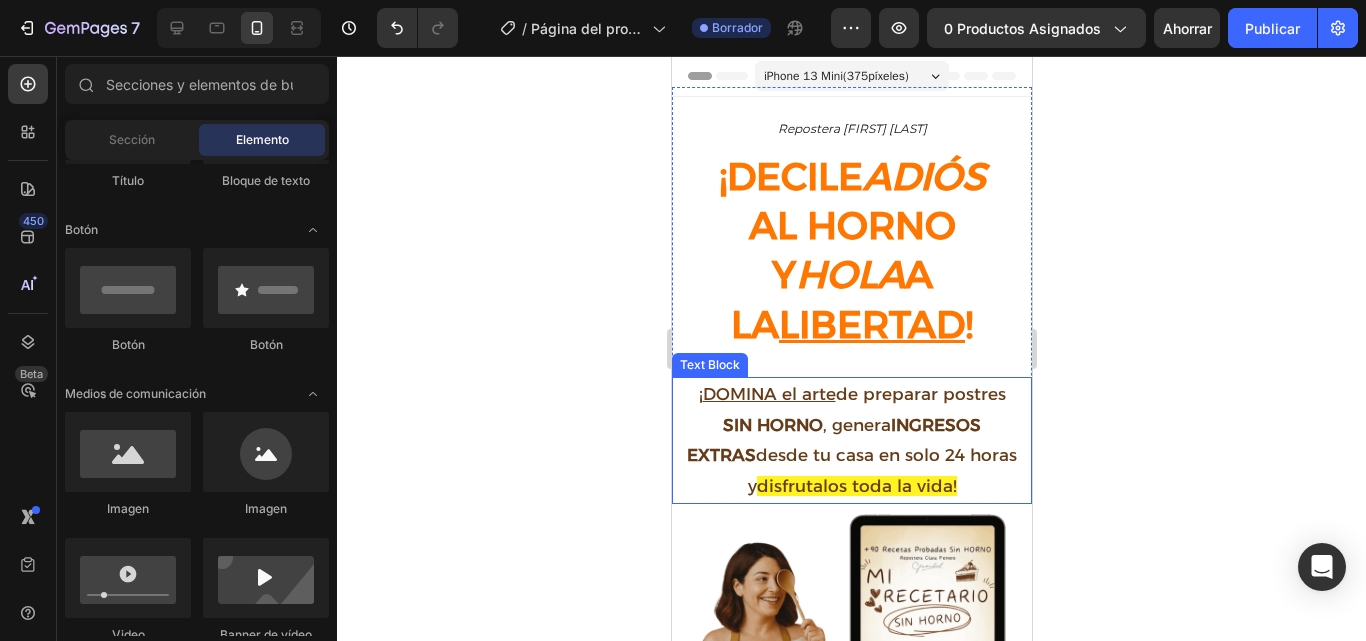 click on "SIN HORNO , genera  INGRESOS EXTRAS  desde tu casa en solo 24 horas" at bounding box center [851, 440] 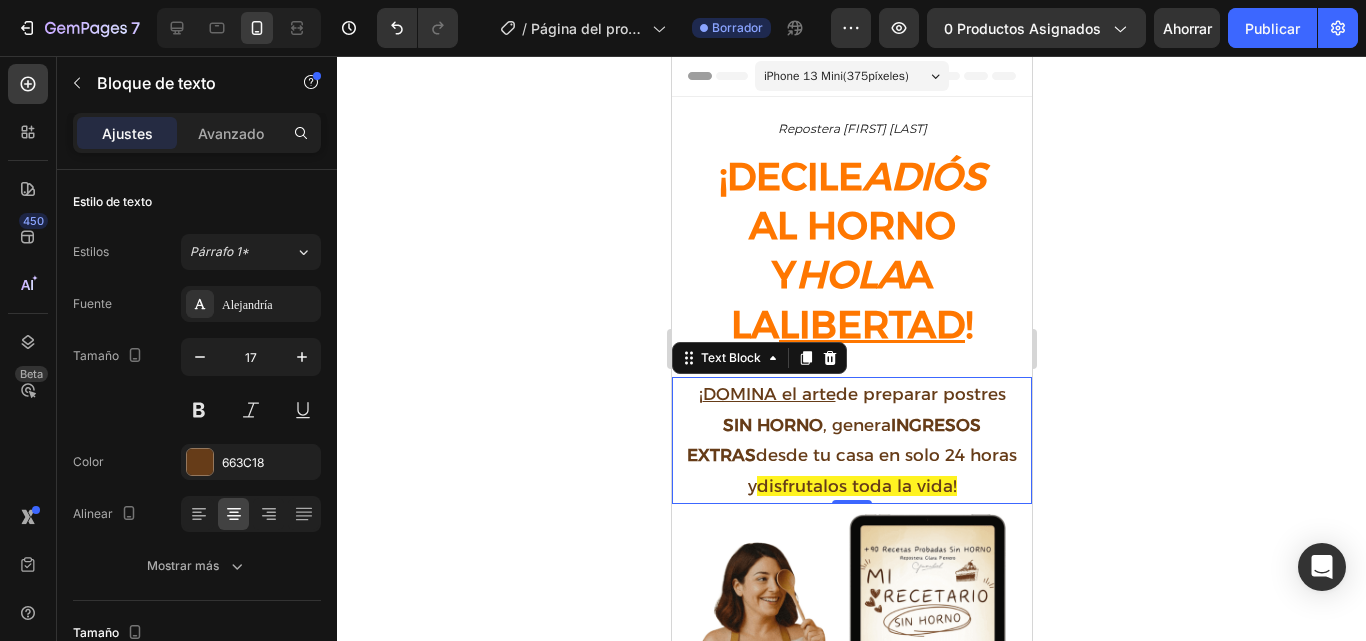 click 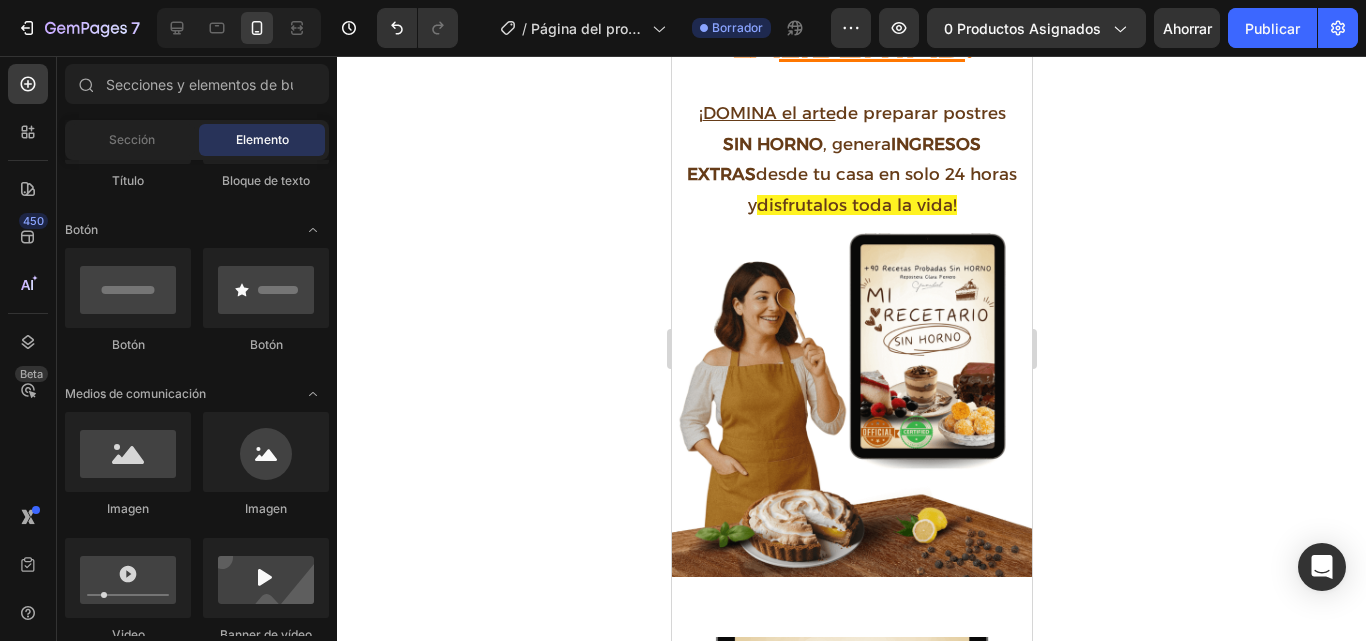 scroll, scrollTop: 285, scrollLeft: 0, axis: vertical 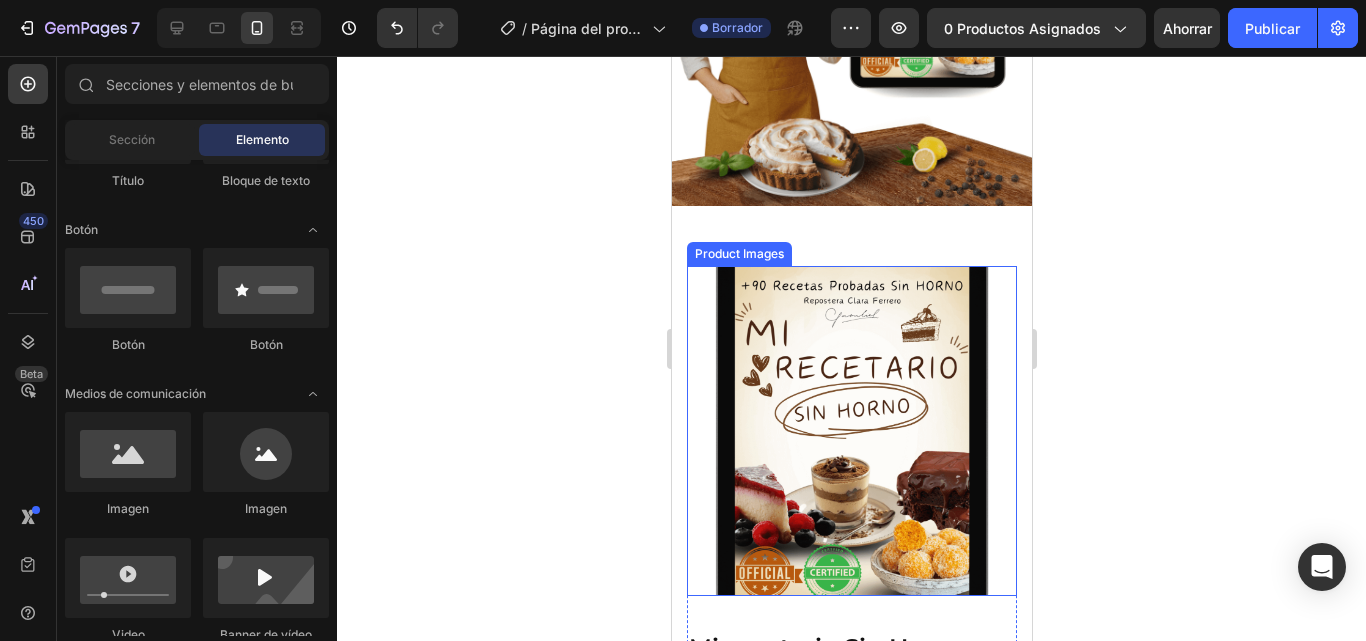 click at bounding box center [851, 431] 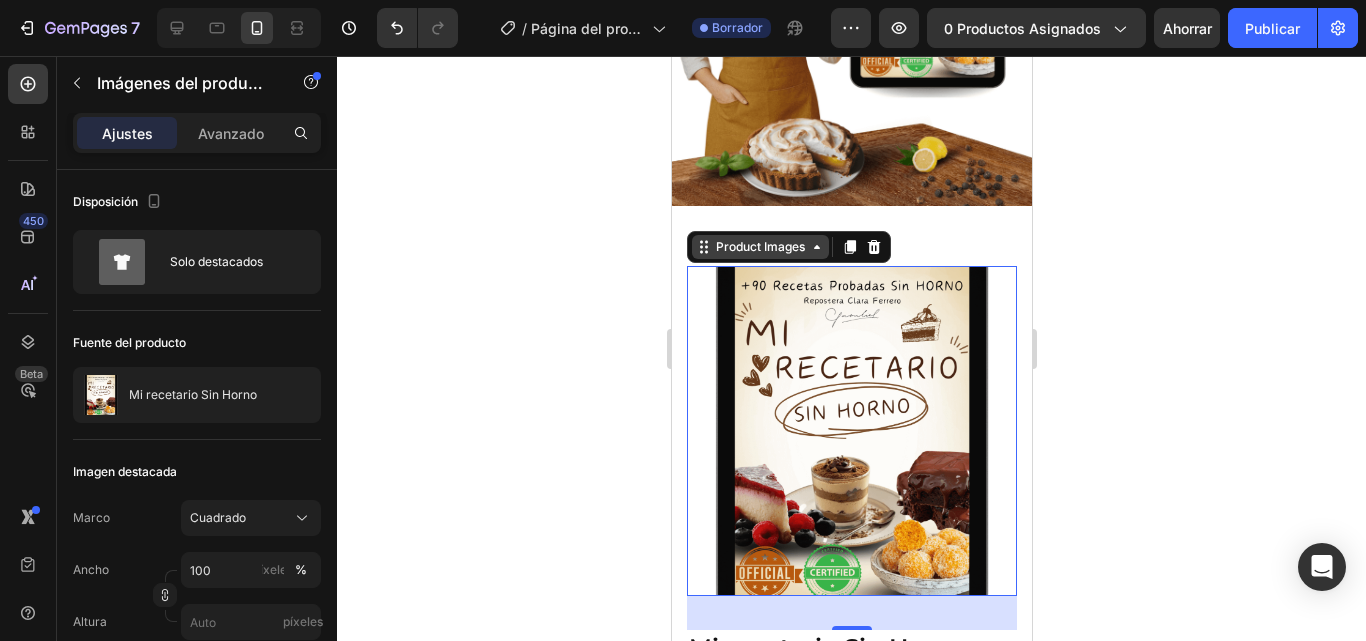 click 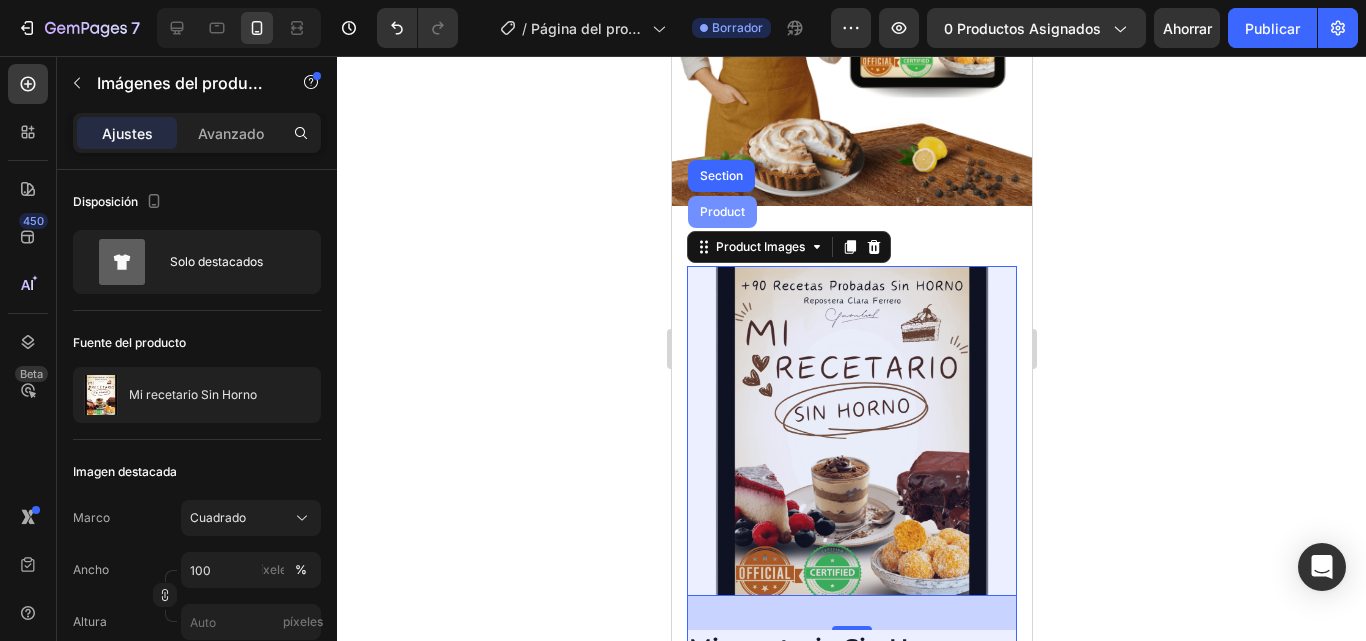 click on "Product" at bounding box center [721, 212] 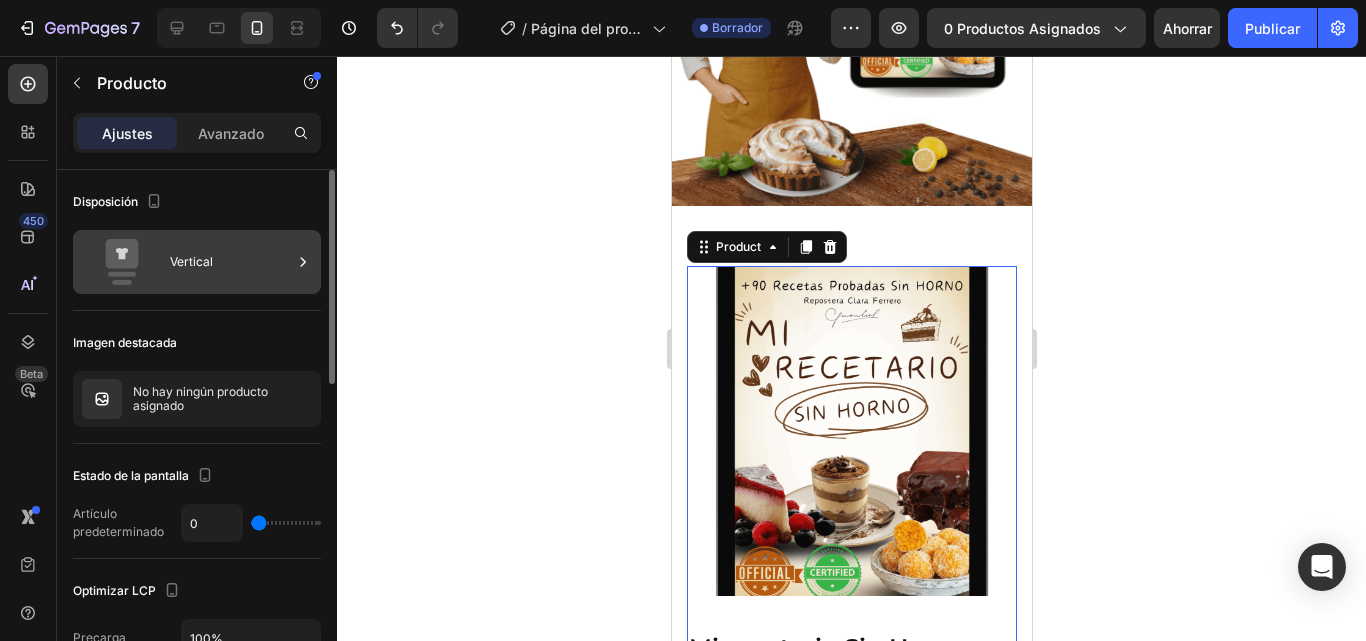 click on "Vertical" at bounding box center (231, 262) 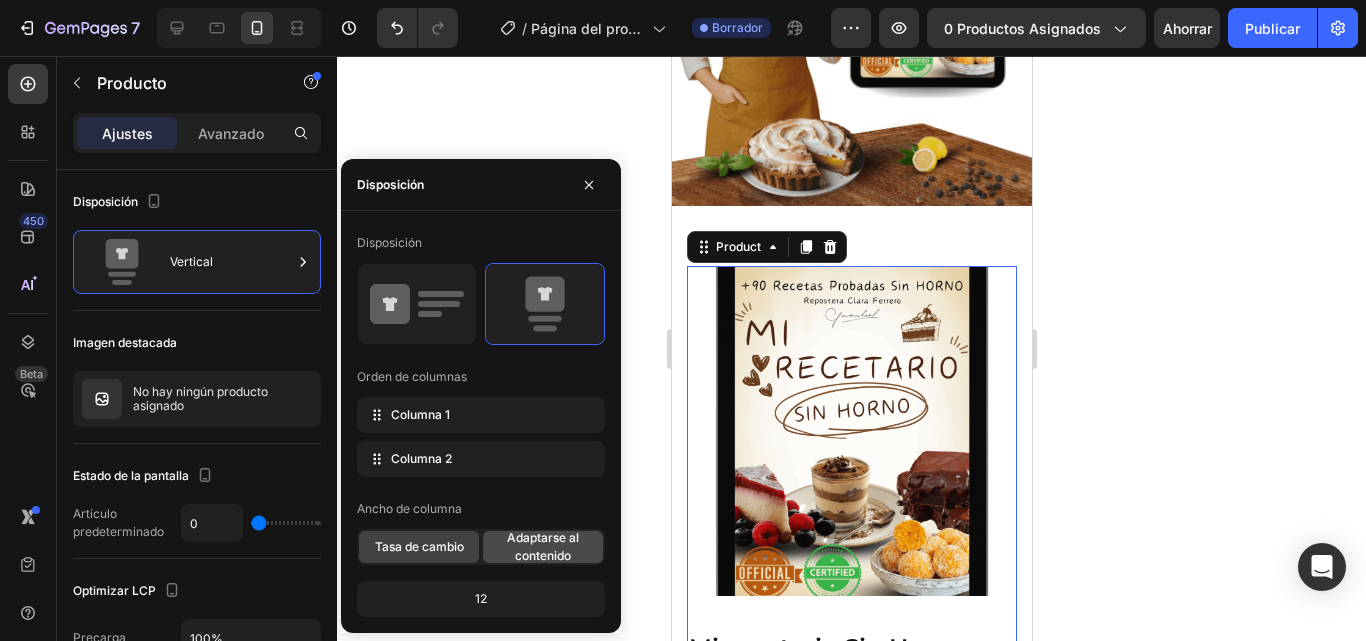 click on "Adaptarse al contenido" 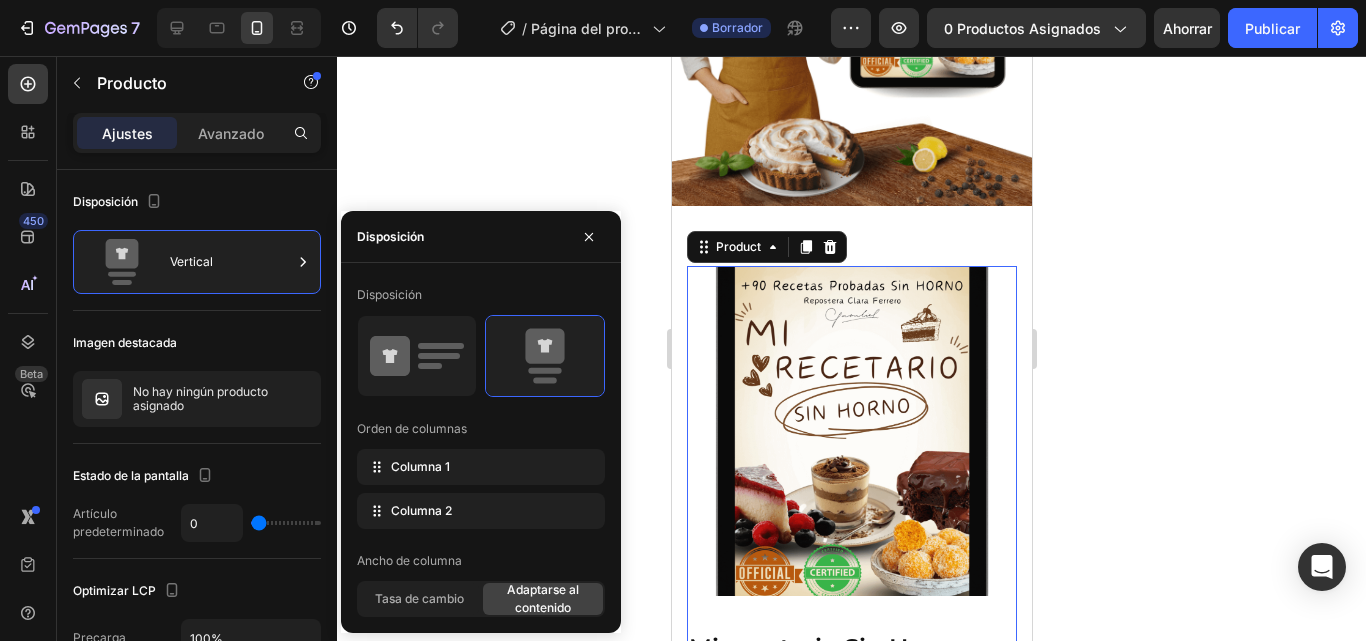 click on "Ajustes Avanzado" at bounding box center [197, 133] 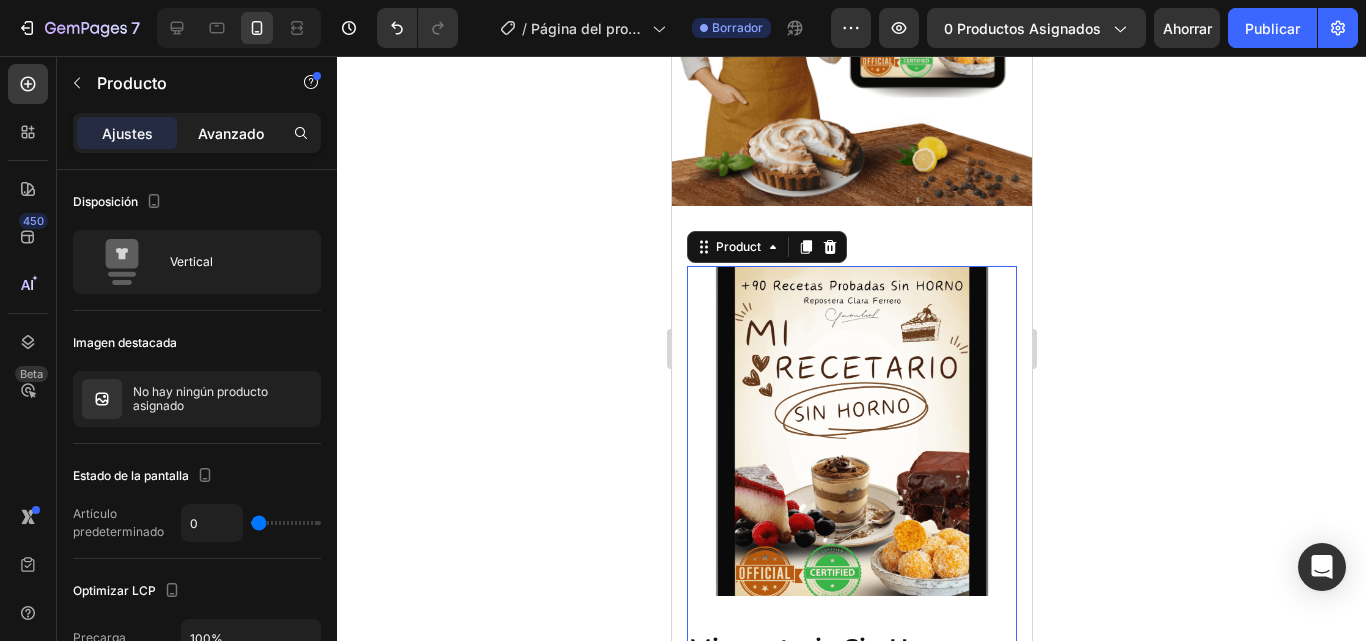 click on "Avanzado" at bounding box center (231, 133) 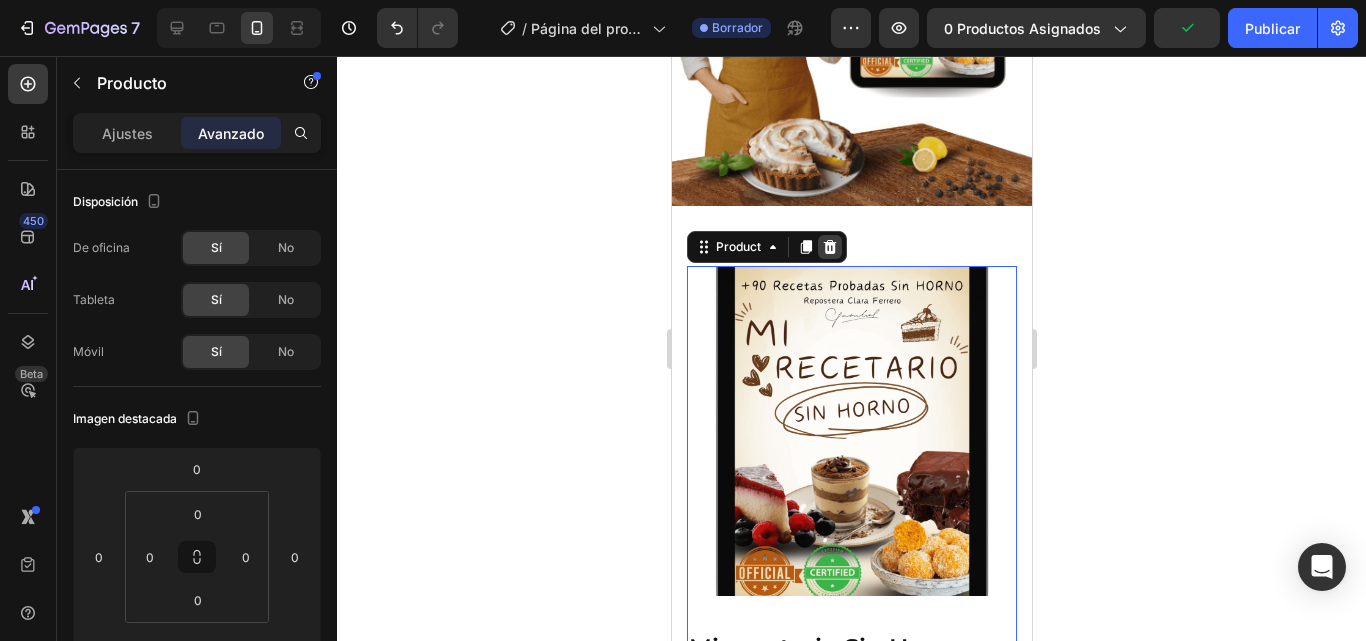 click 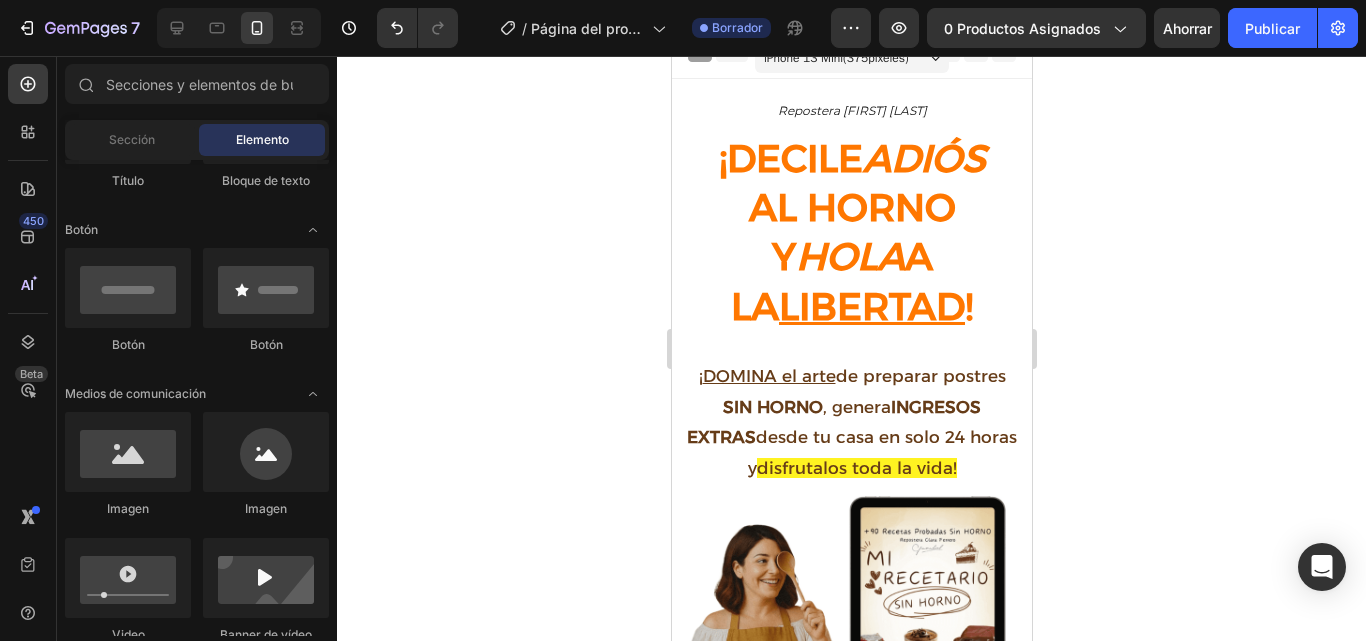 scroll, scrollTop: 2, scrollLeft: 0, axis: vertical 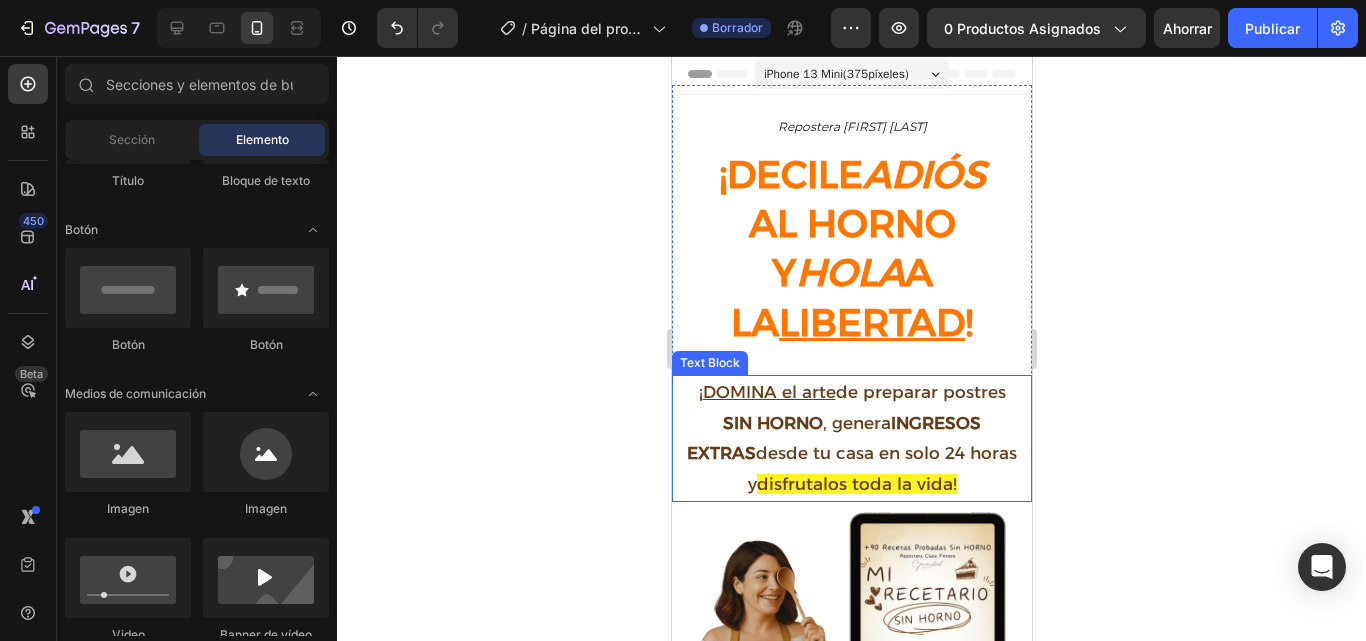 click on "INGRESOS EXTRAS" at bounding box center (833, 438) 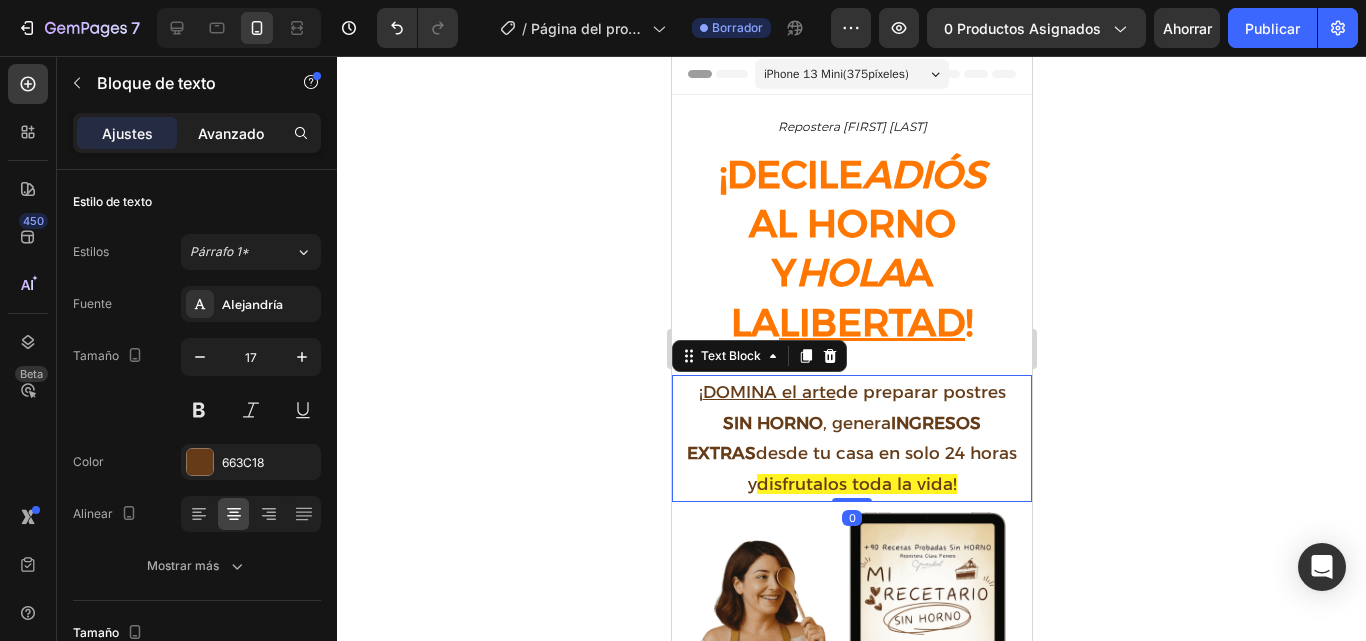 click on "Avanzado" at bounding box center (231, 133) 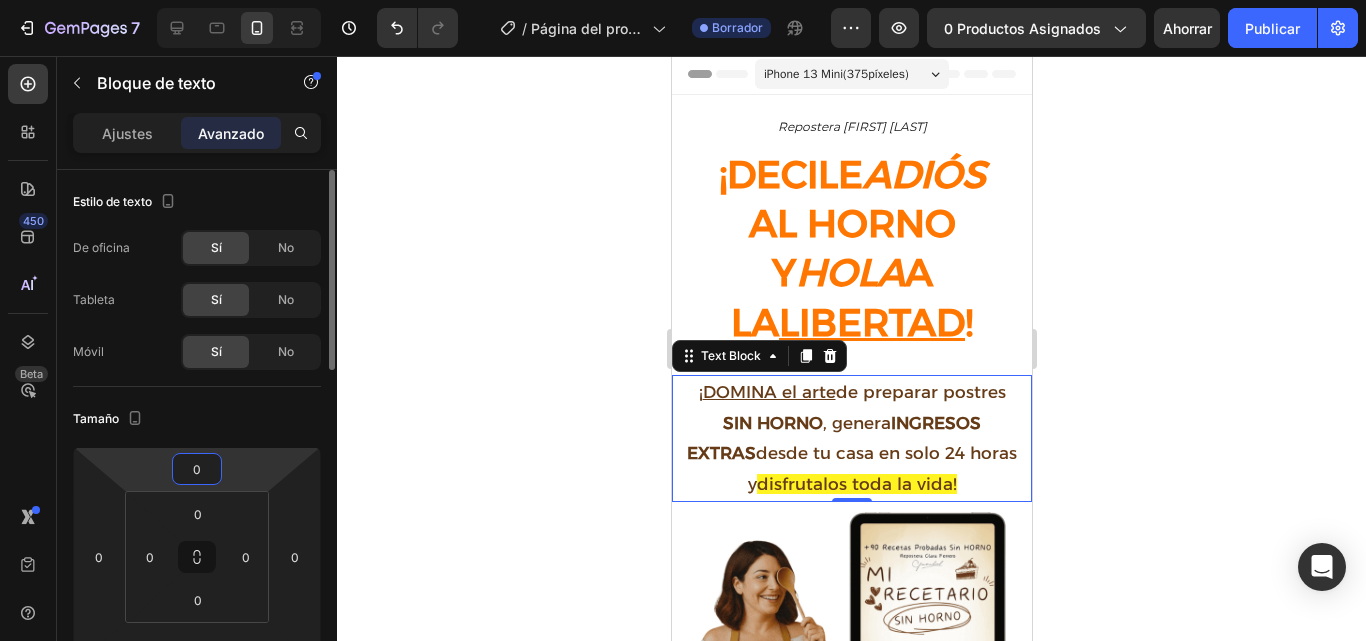 click on "0" at bounding box center [197, 469] 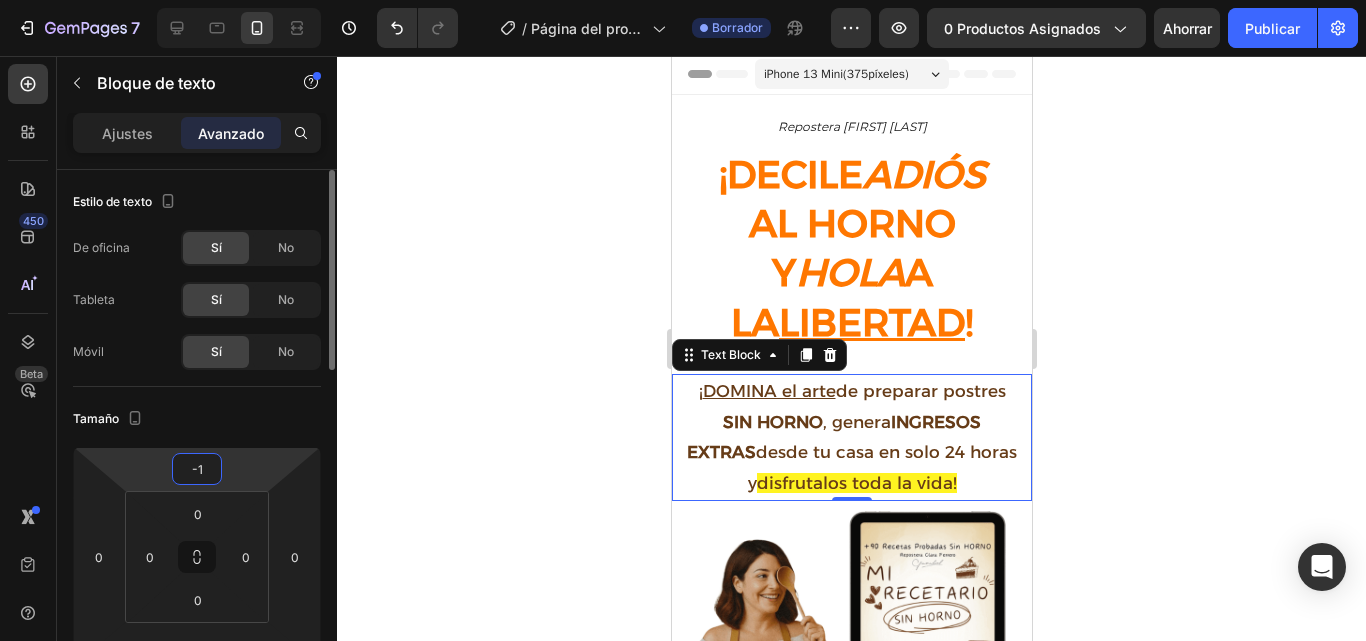 type on "-15" 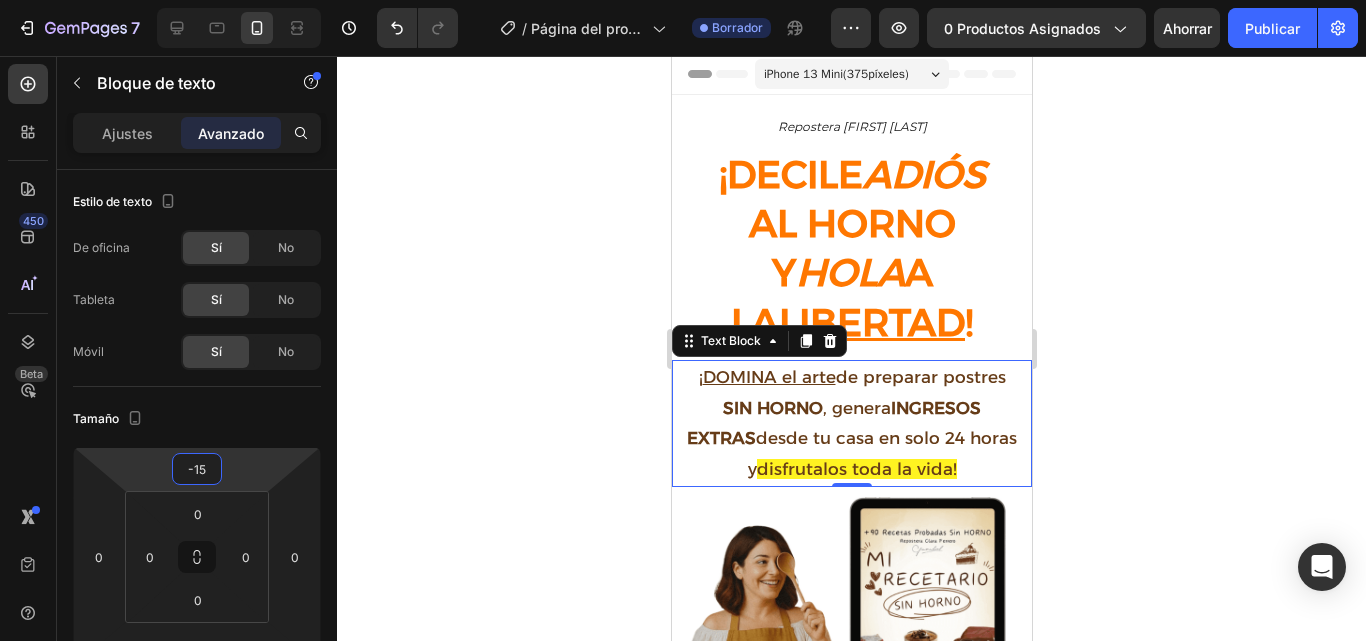 click 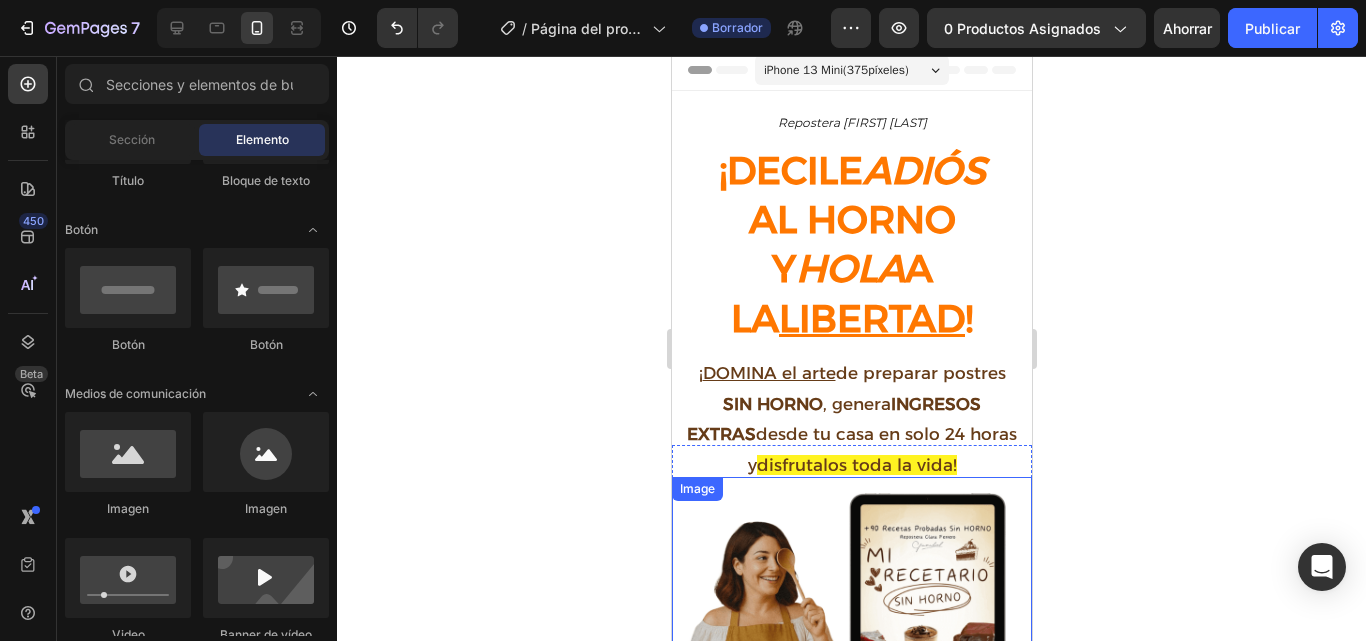scroll, scrollTop: 0, scrollLeft: 0, axis: both 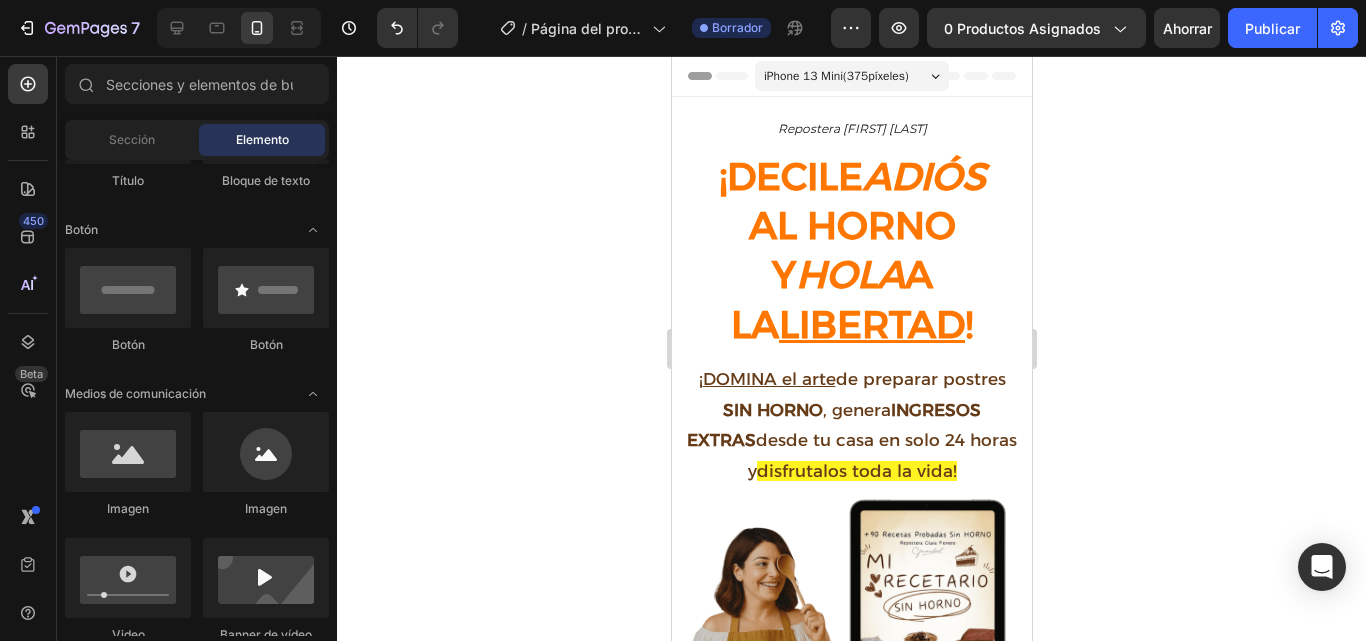 click 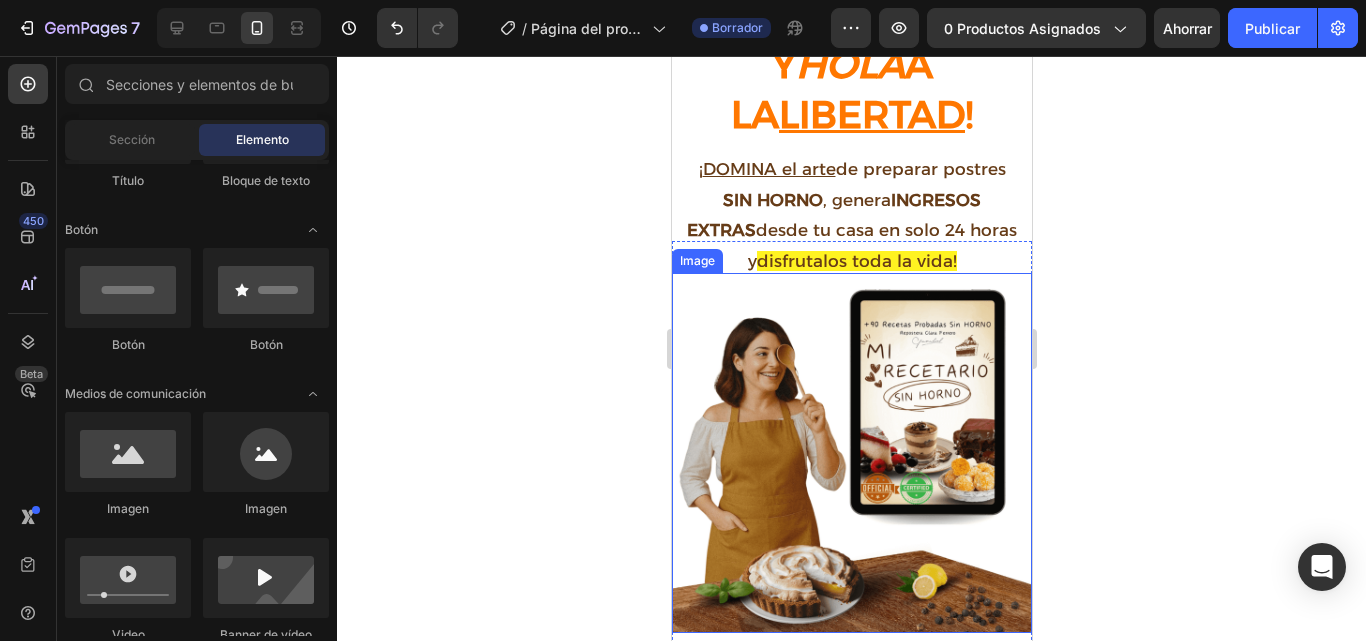 scroll, scrollTop: 30, scrollLeft: 0, axis: vertical 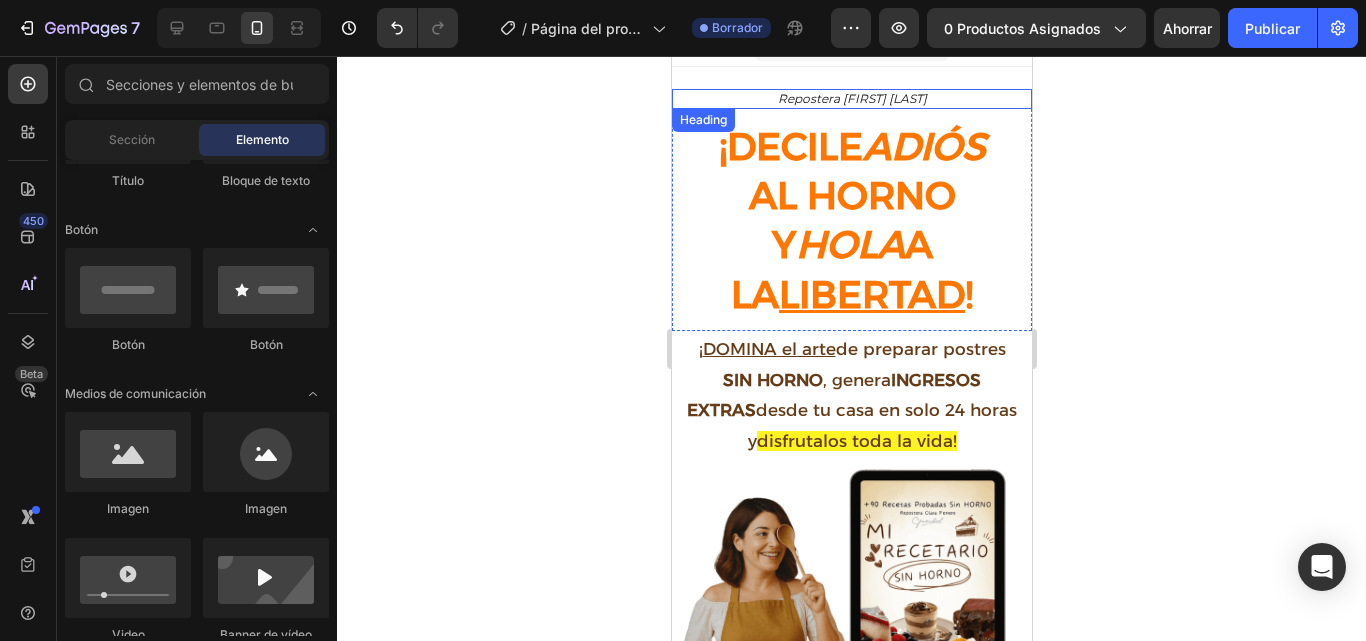 click on "Repostera [FIRST] [LAST]" at bounding box center [851, 99] 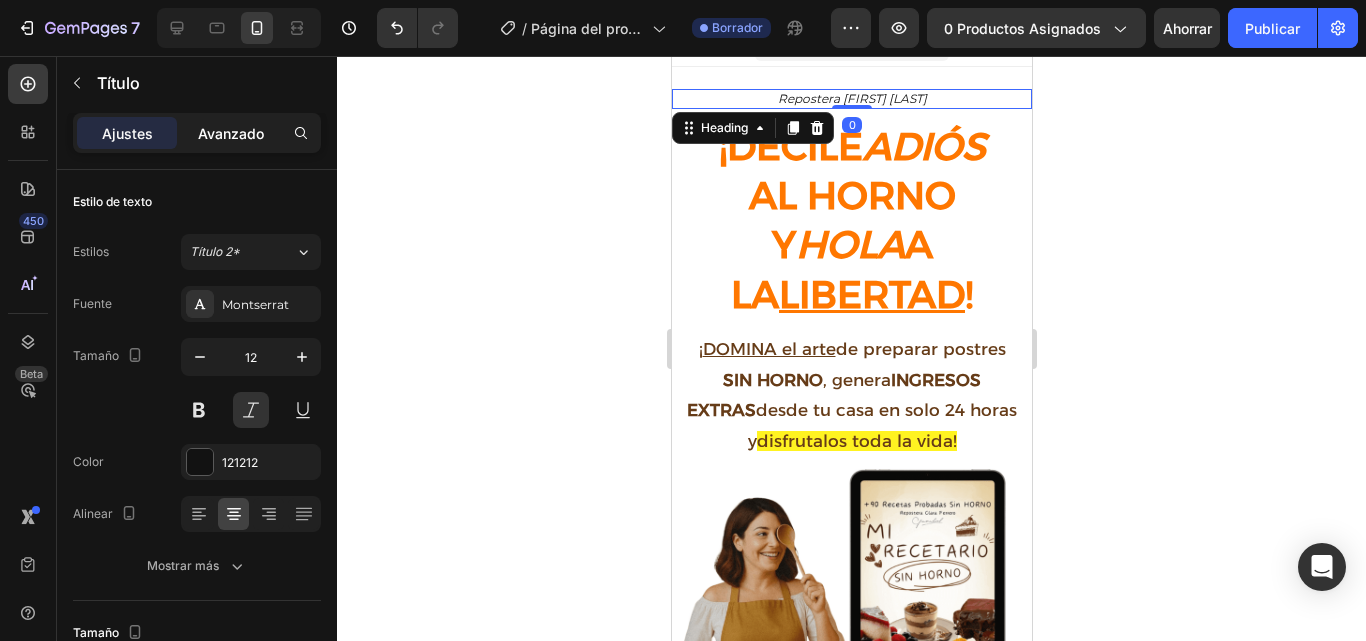 click on "Avanzado" at bounding box center (231, 133) 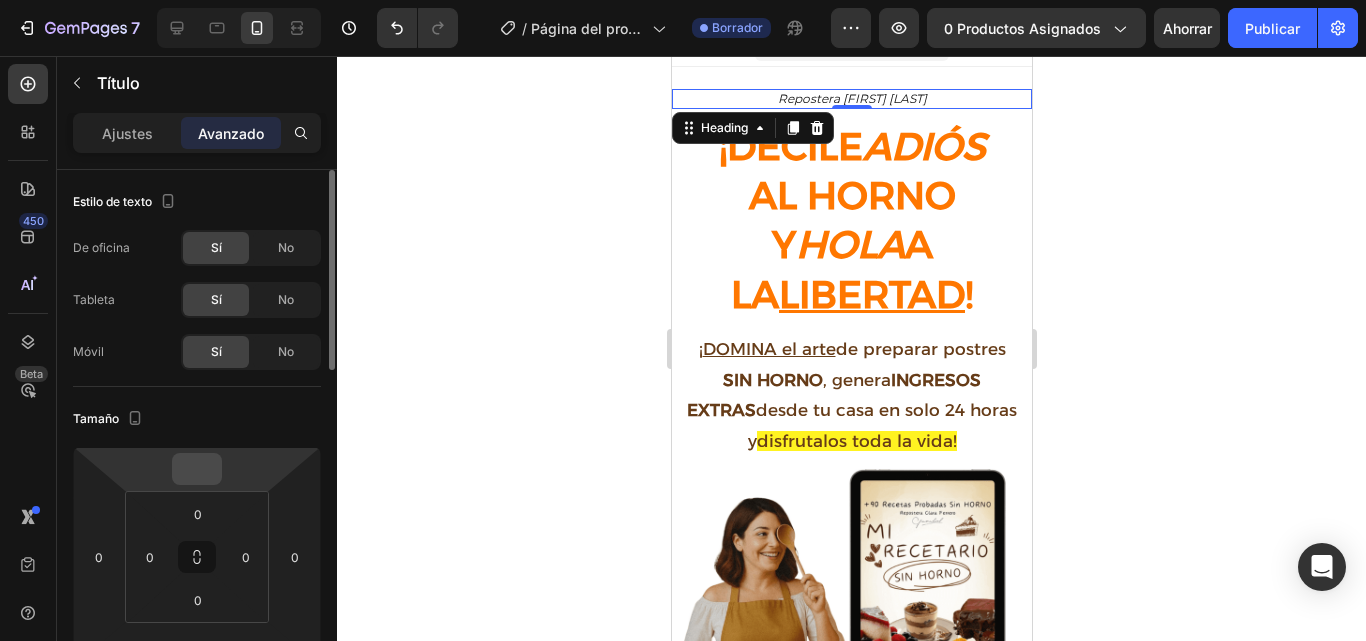 click at bounding box center (197, 469) 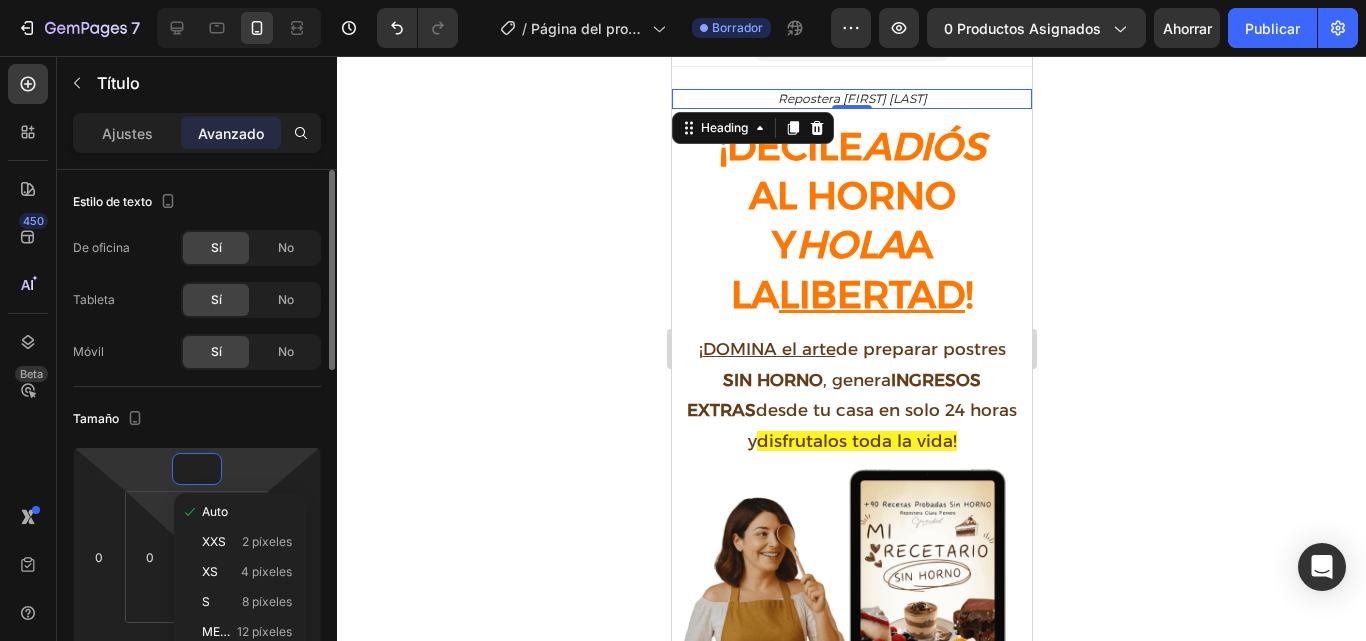 click on "450 Beta Secciones(18) Elementos(84) Sección Elemento Sección de héroes Detalle del producto Marcas Insignias de confianza Garantizar Desglose del producto Cómo utilizar Testimonios Comparar Manojo Preguntas frecuentes Prueba social Historia de la marca Lista de productos Recopilación Lista de blogs Contacto Sticky Añadir al carrito Pie de página personalizado Explorar la biblioteca 450 Disposición
Fila
Fila
Fila
Fila Texto
Título
Bloque de texto Botón
Botón
Botón Medios de comunicación
Imagen" at bounding box center (683, 0) 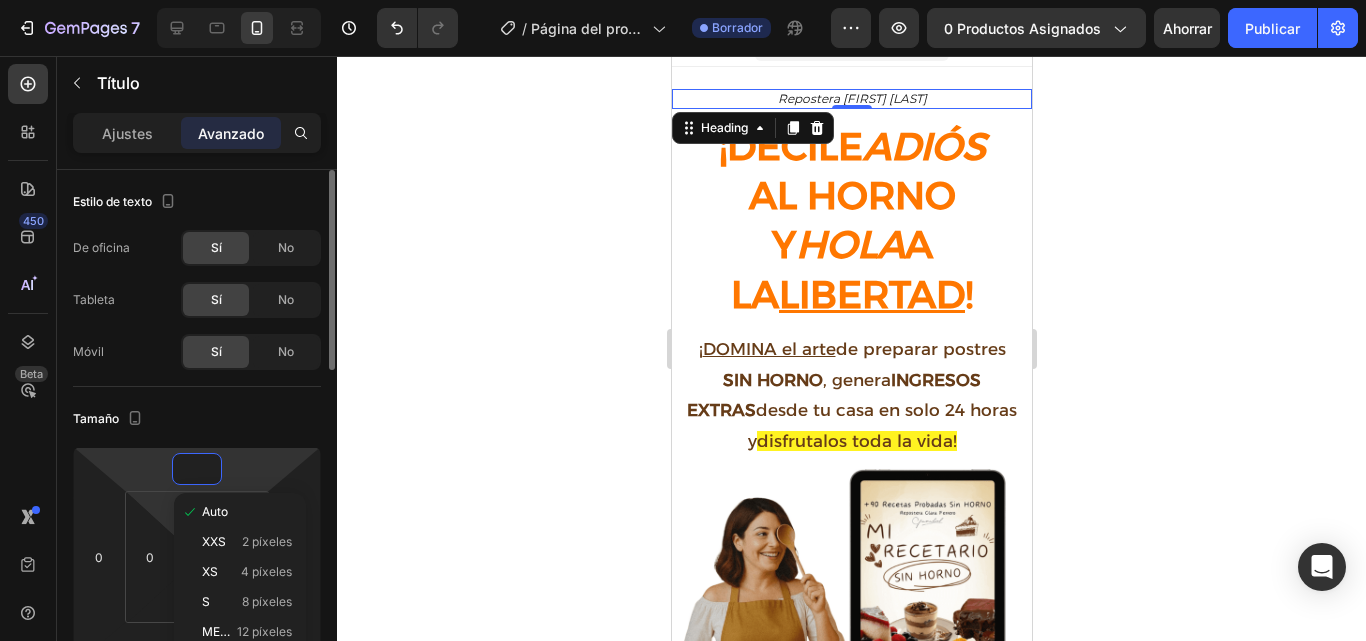 type 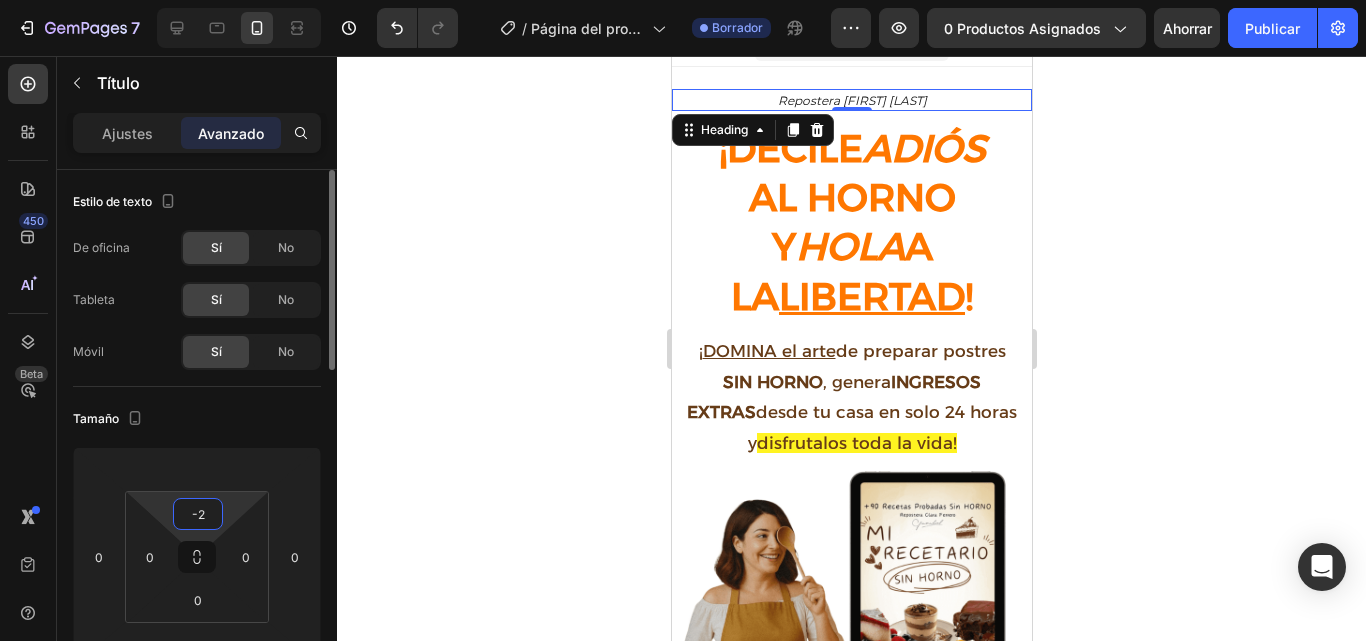 type on "-" 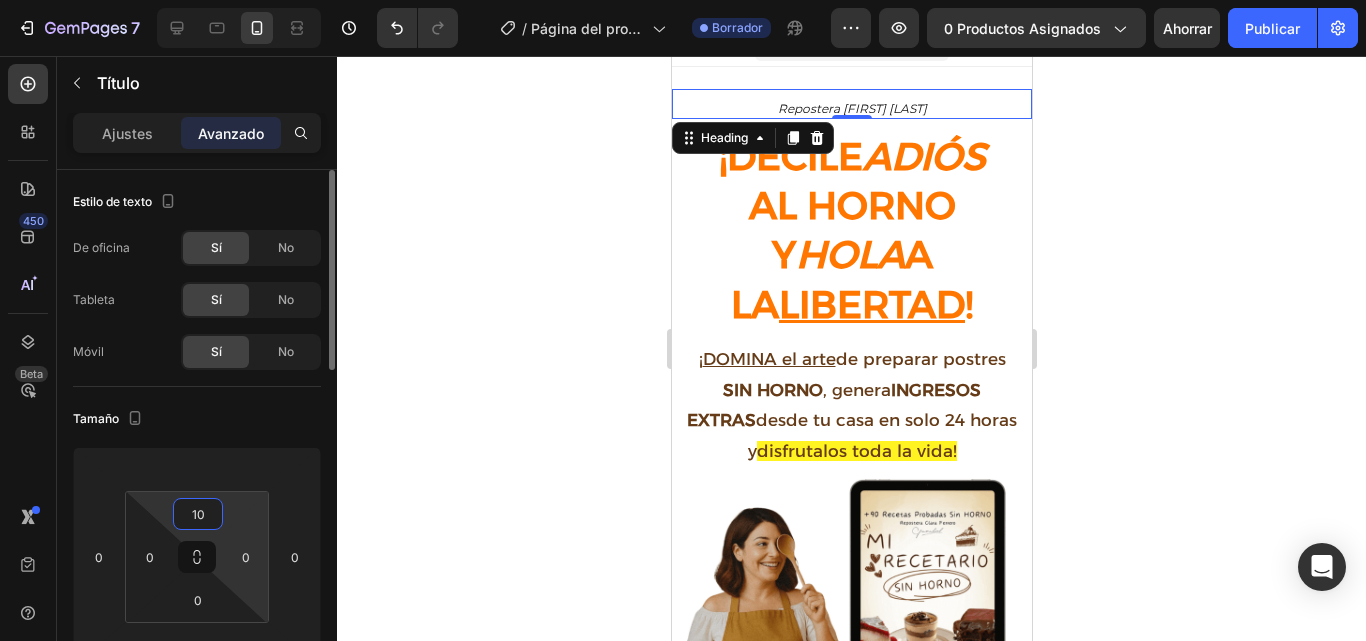 type on "1" 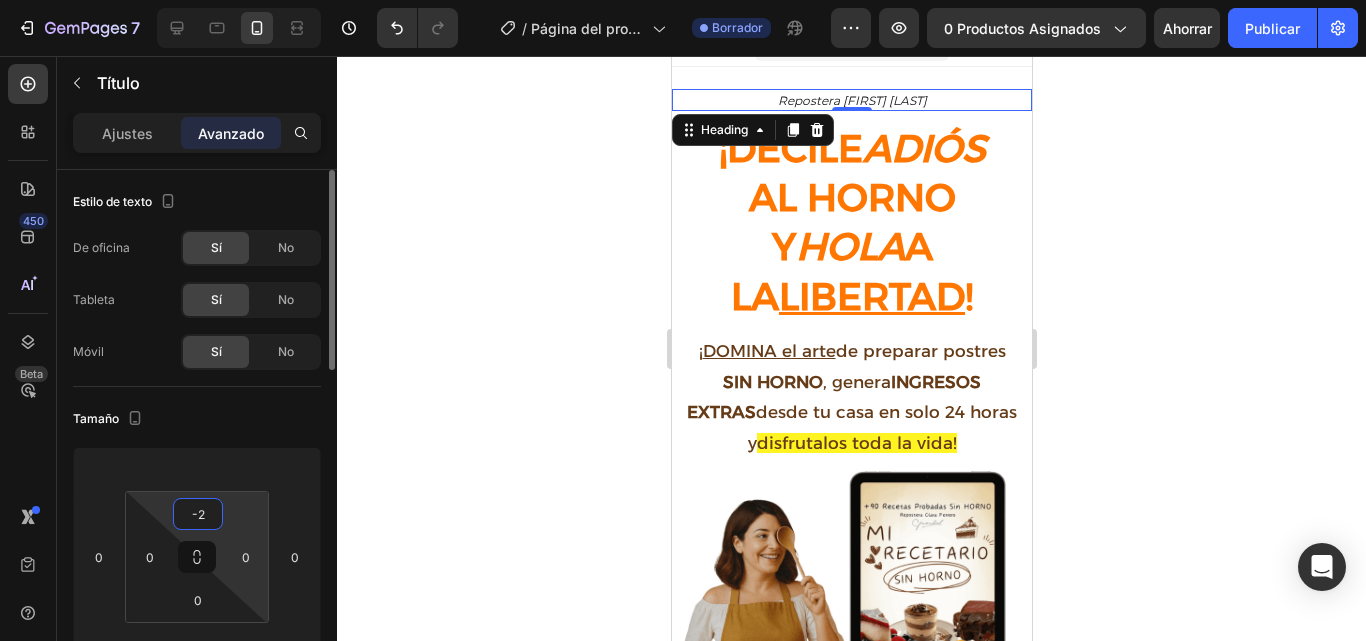 type on "-" 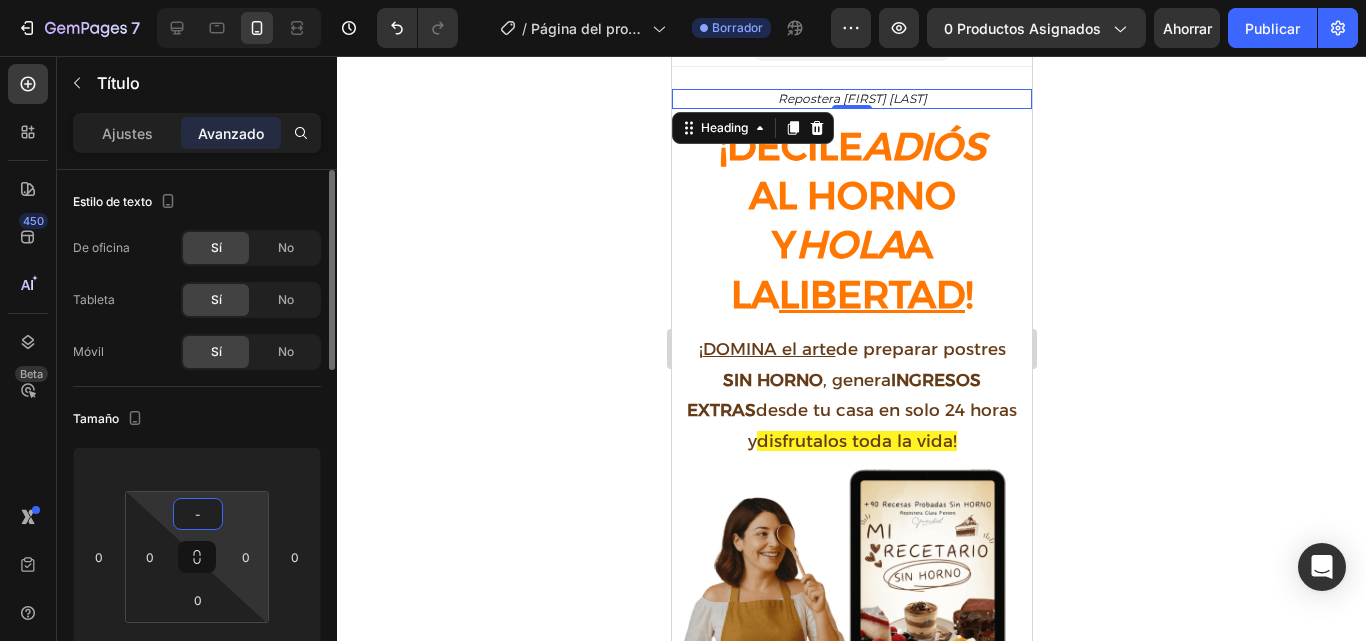 type 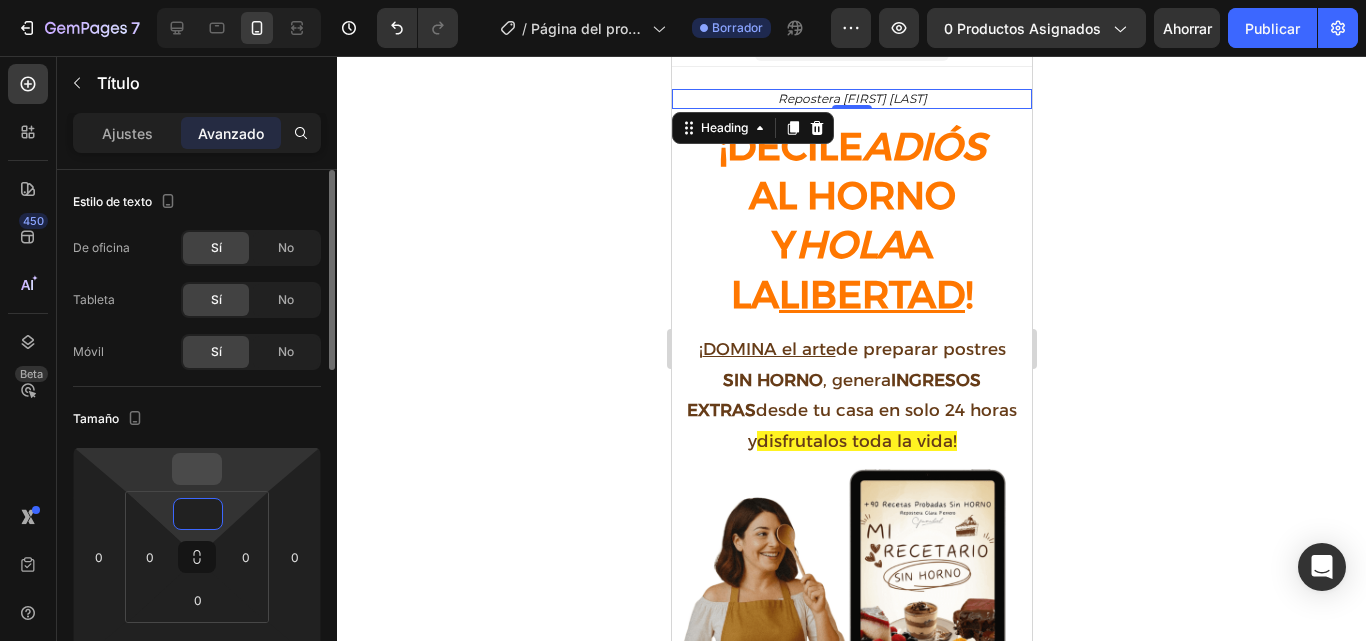 click at bounding box center [197, 469] 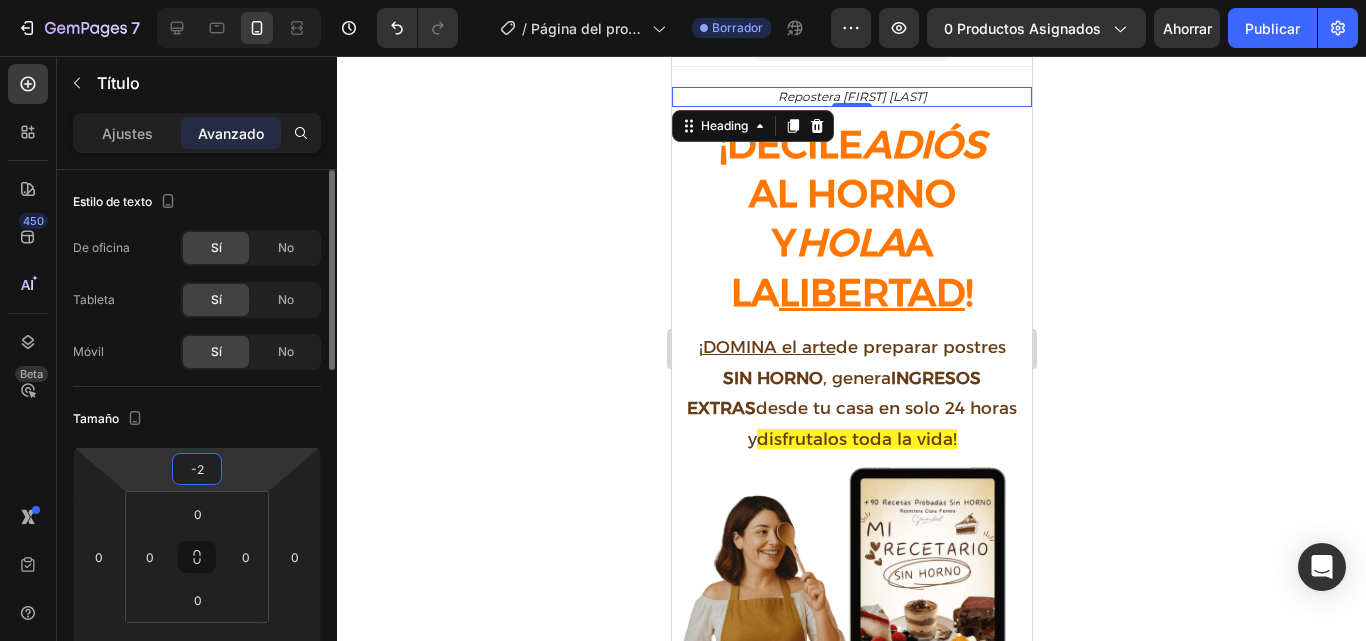 type on "-20" 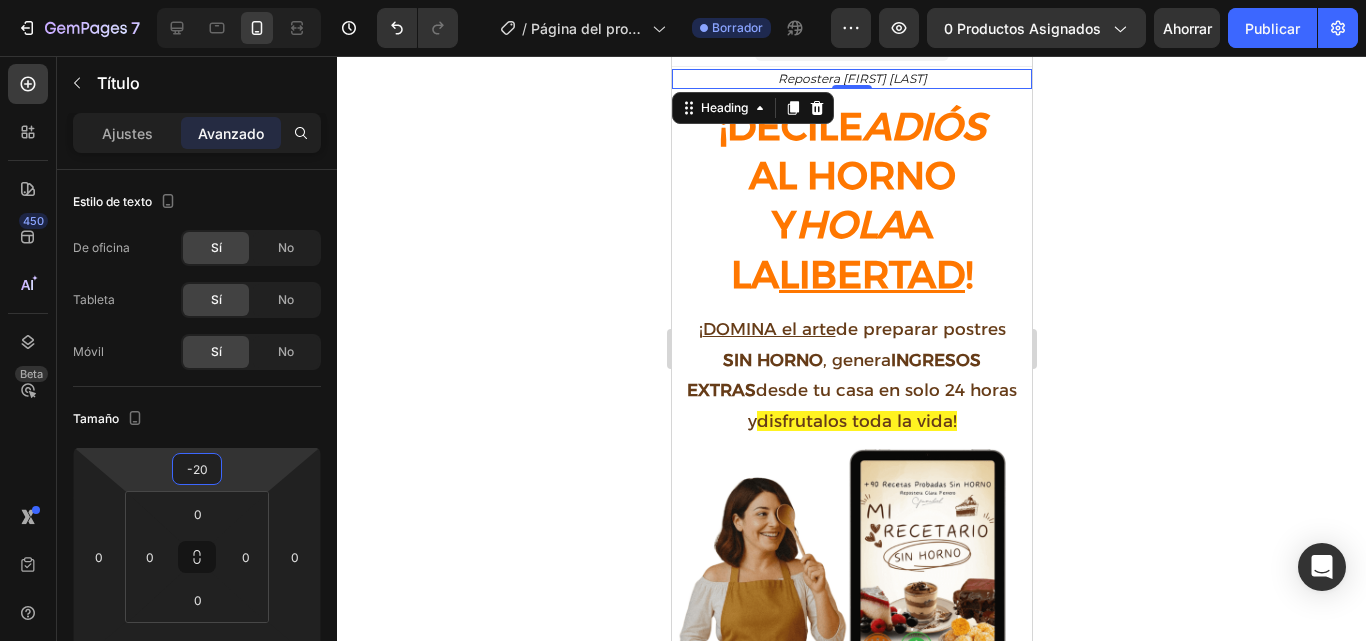 click 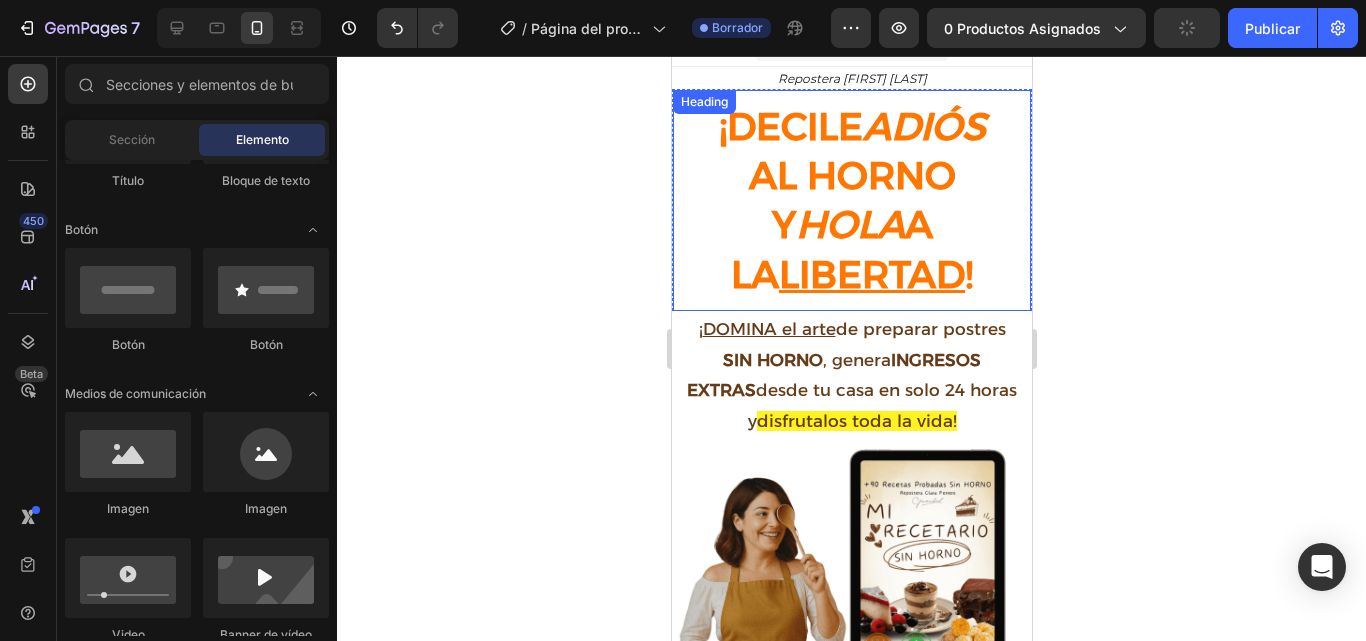 click on "HOLA" at bounding box center (849, 224) 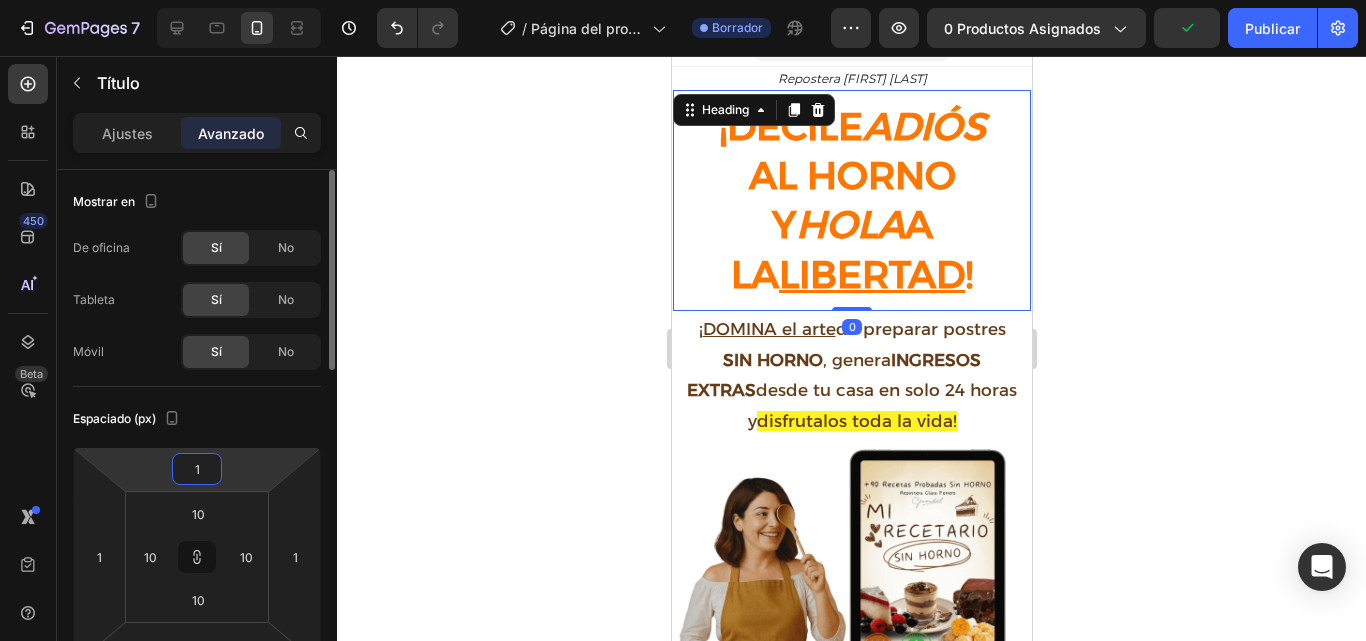 click on "1" at bounding box center [197, 469] 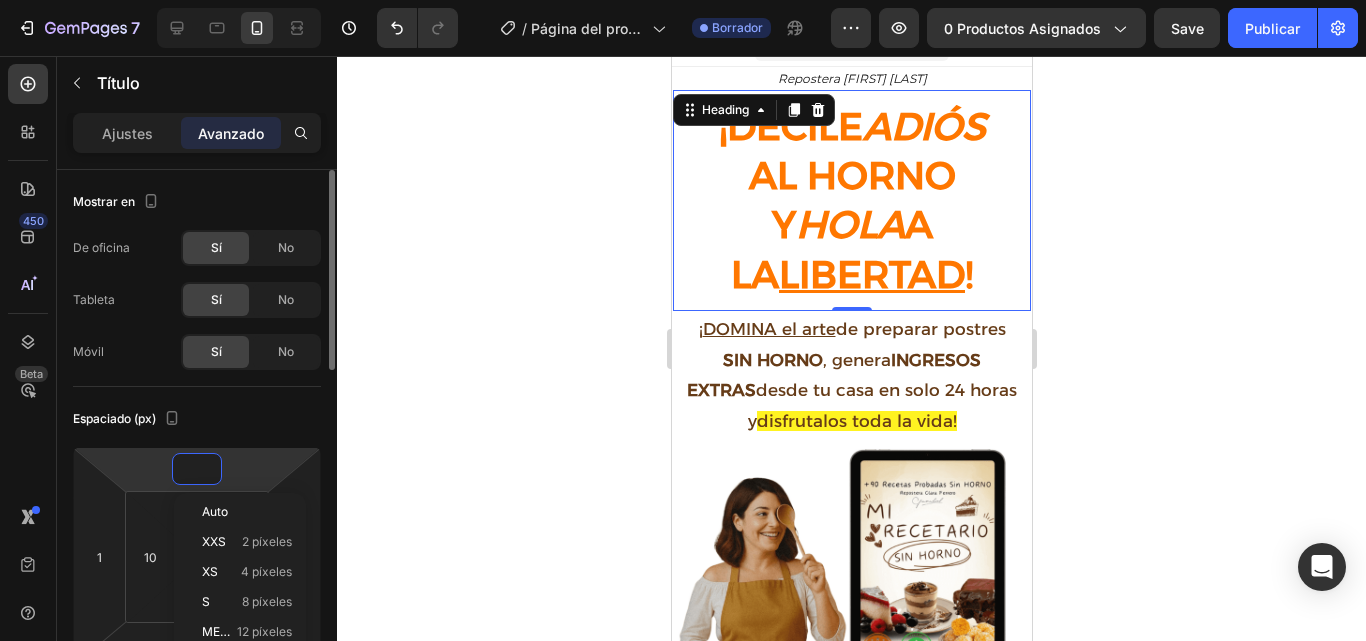 type 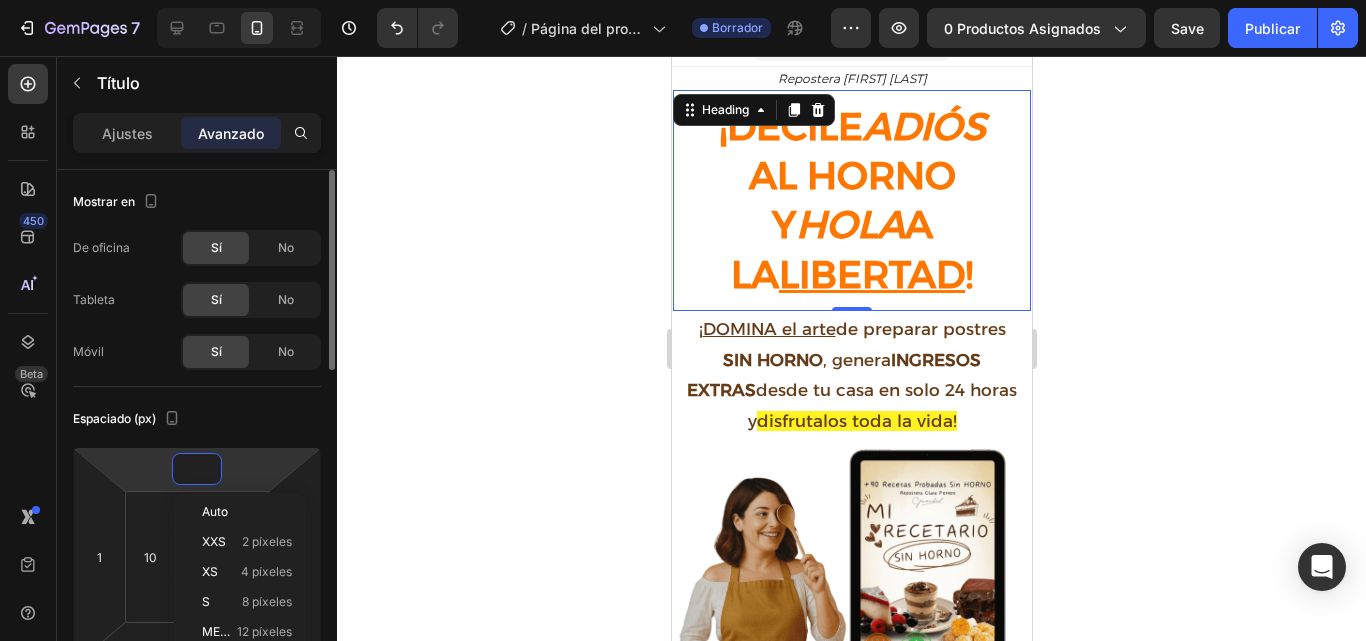 type 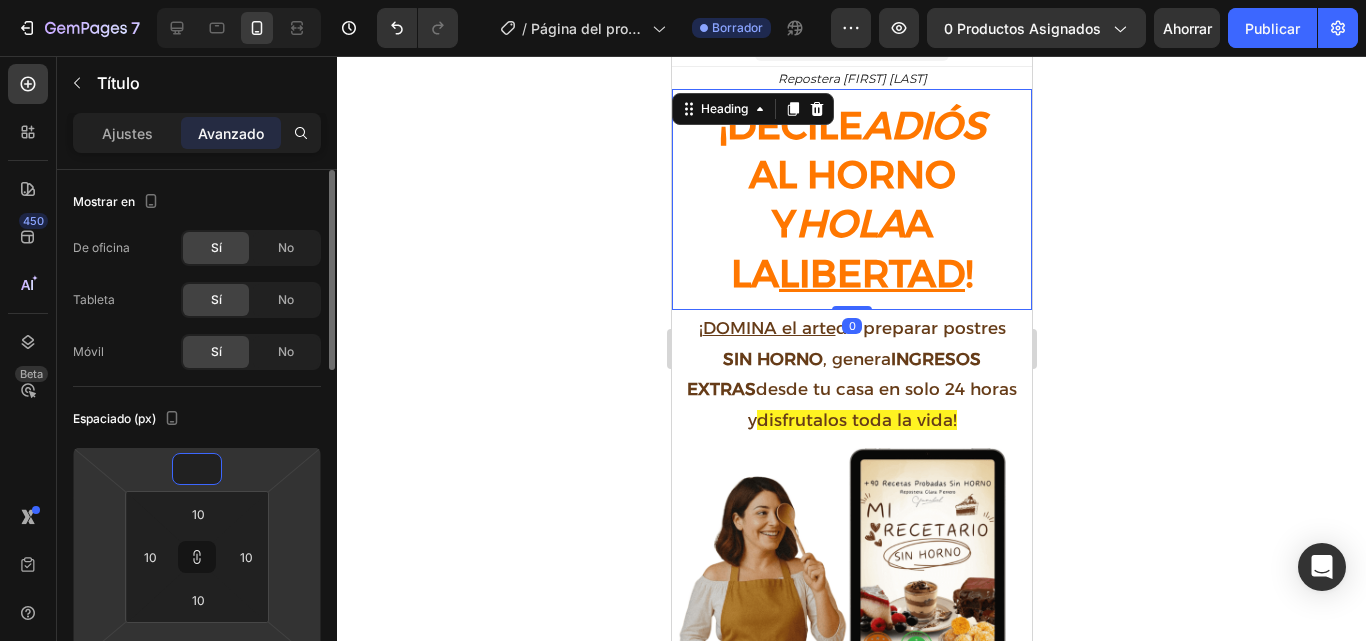 type on "-2" 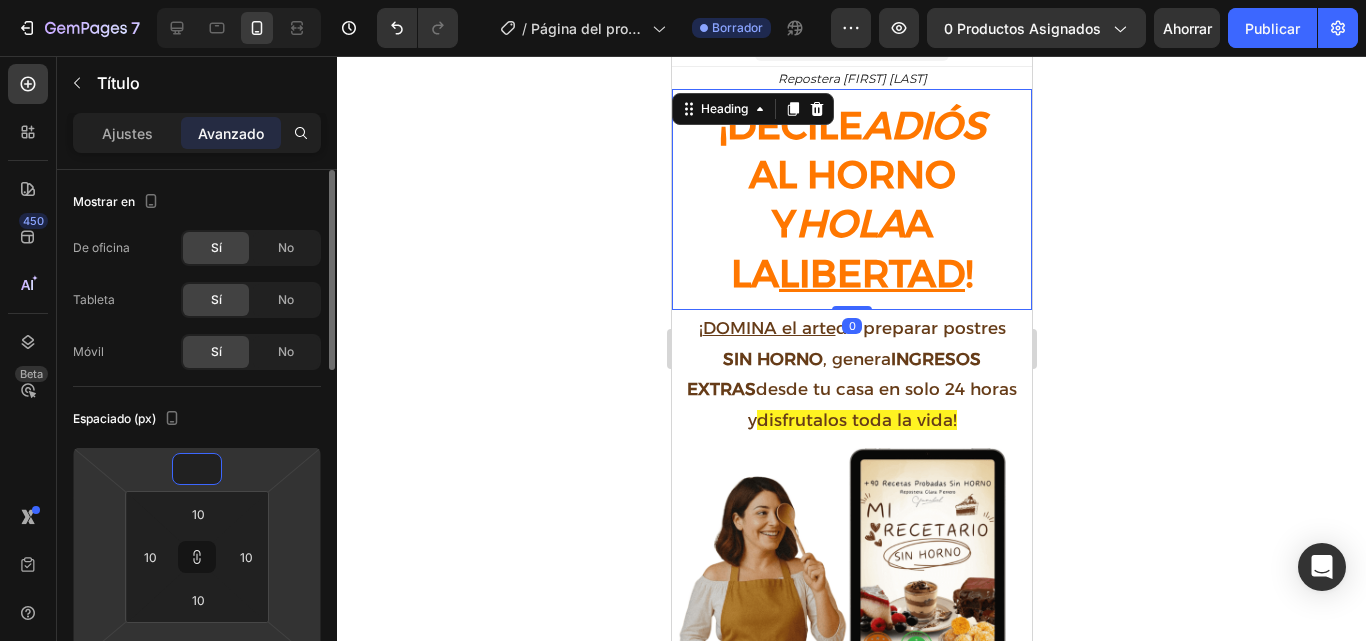 type on "-2" 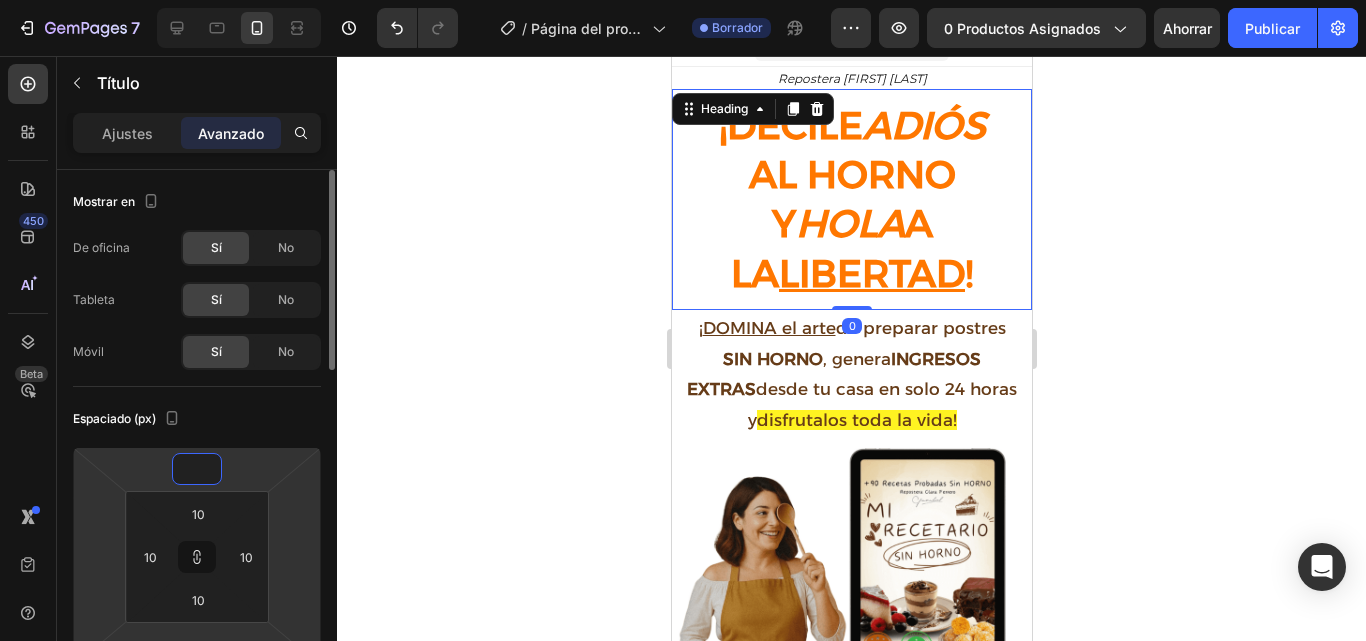 type on "-2" 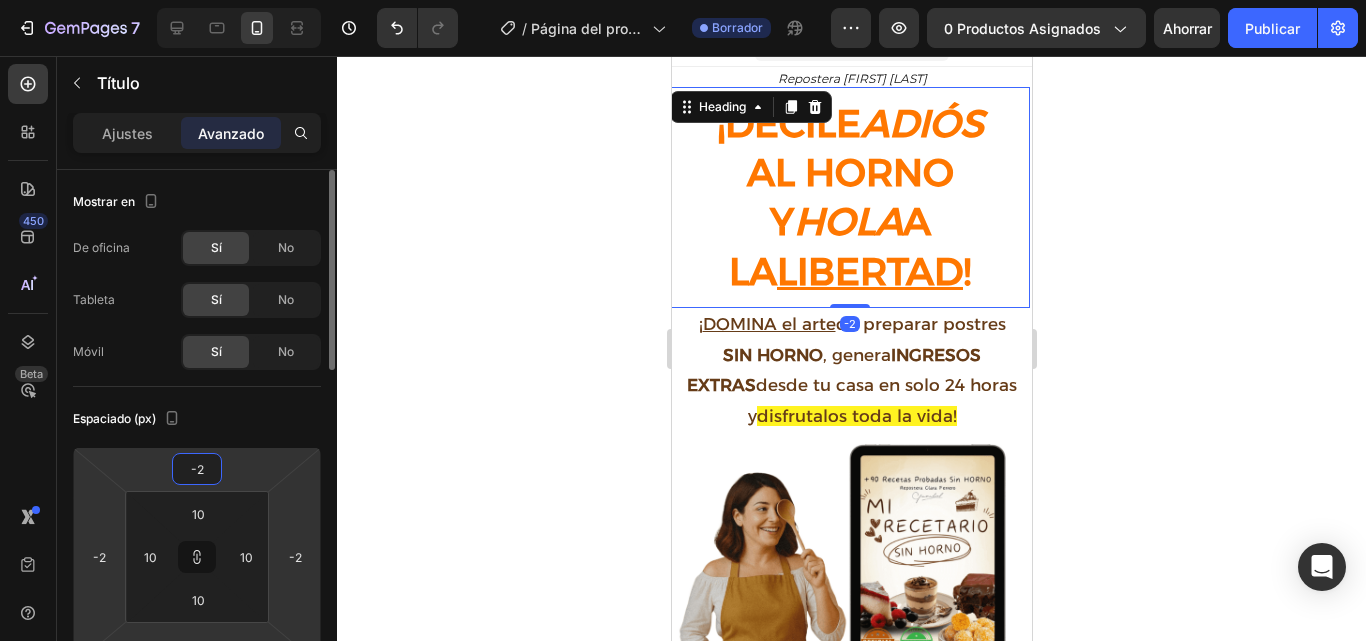 type 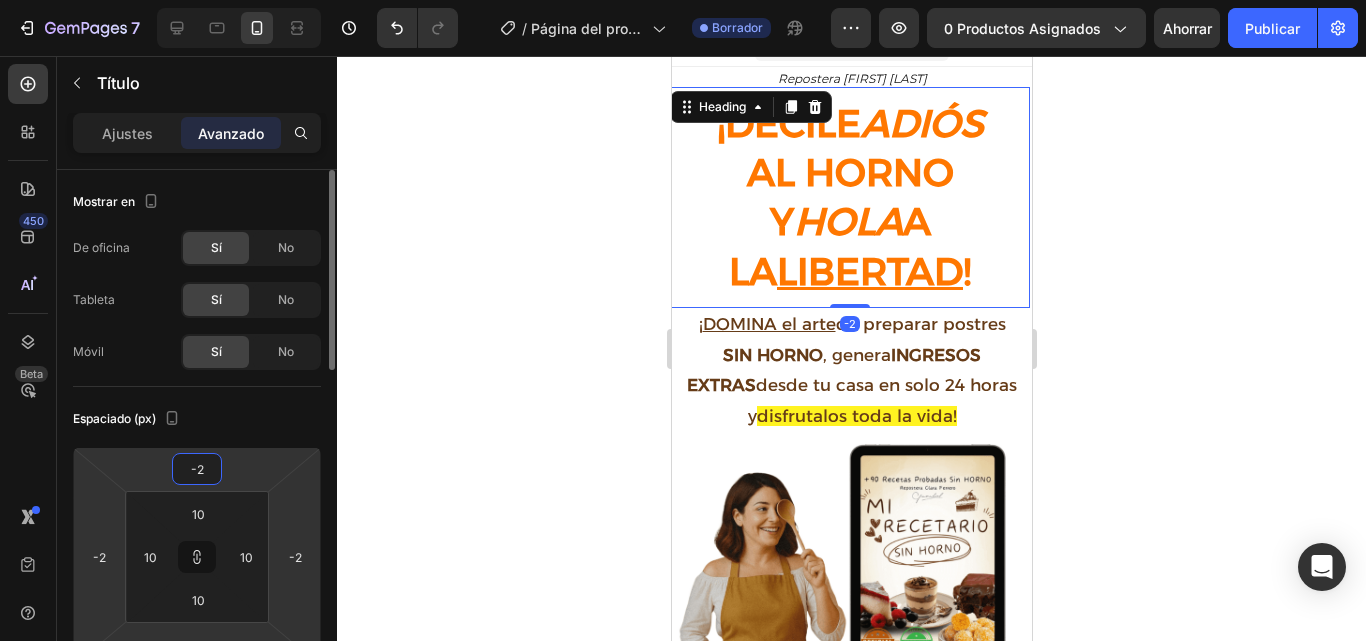 type 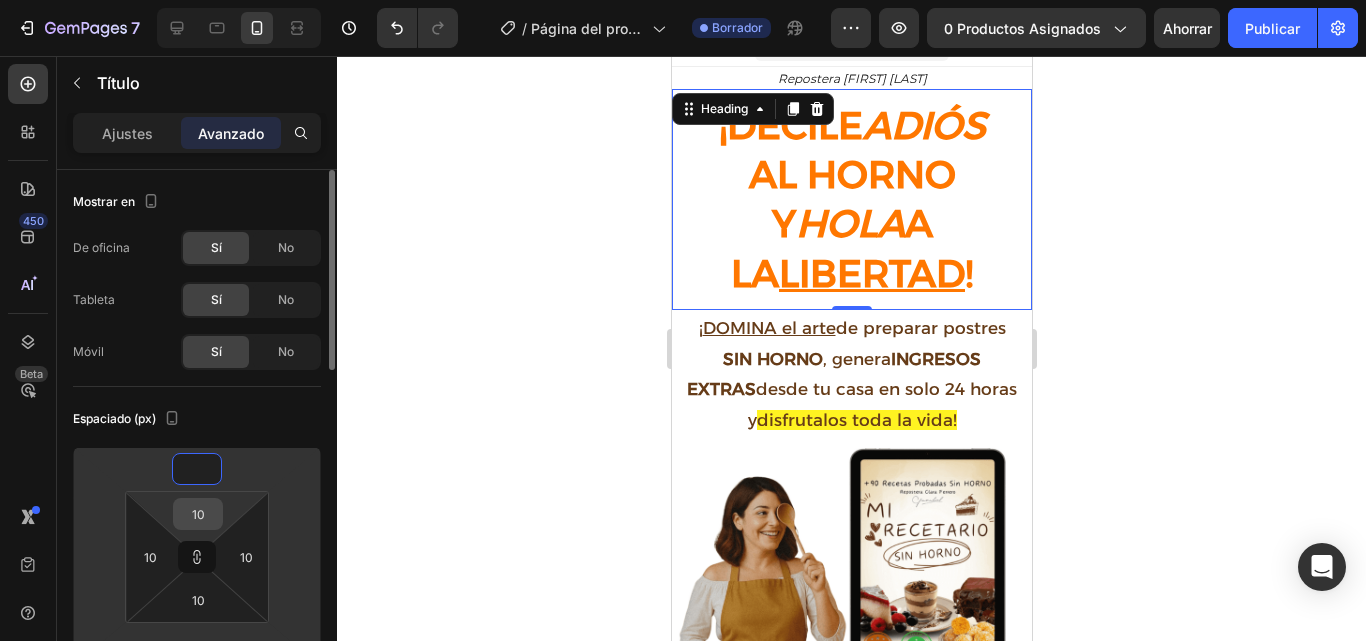 click on "10" at bounding box center (198, 514) 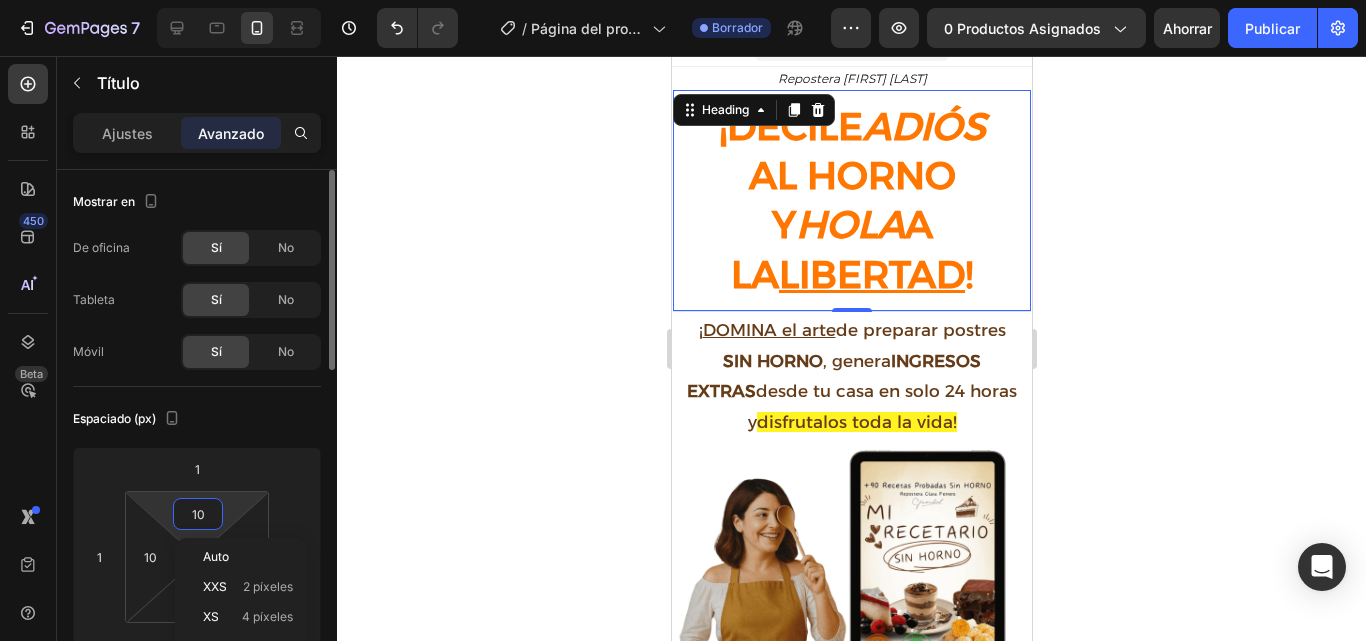 type on "0" 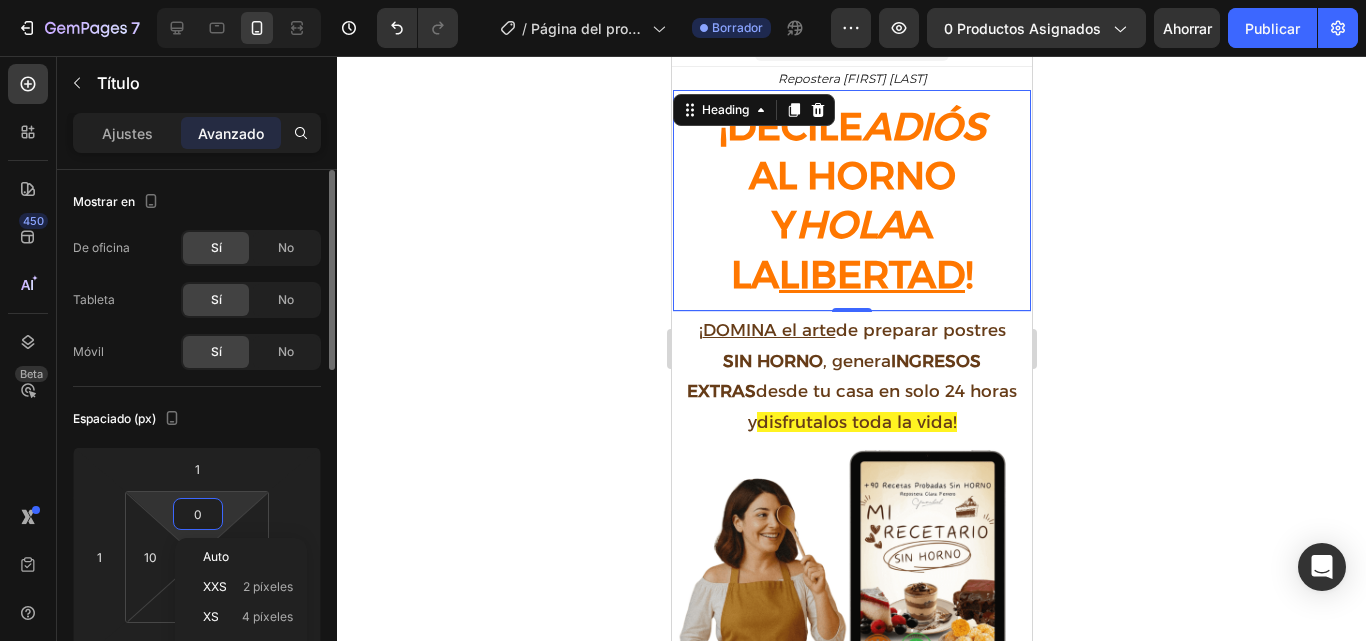 type on "0" 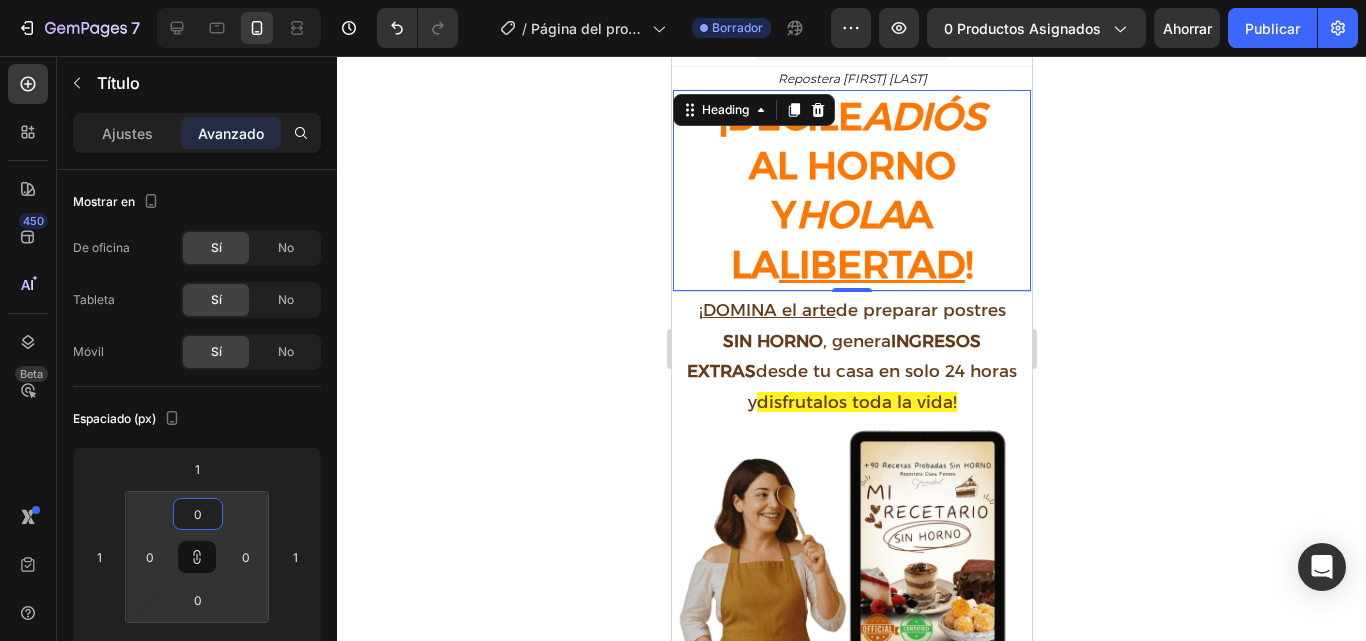 click 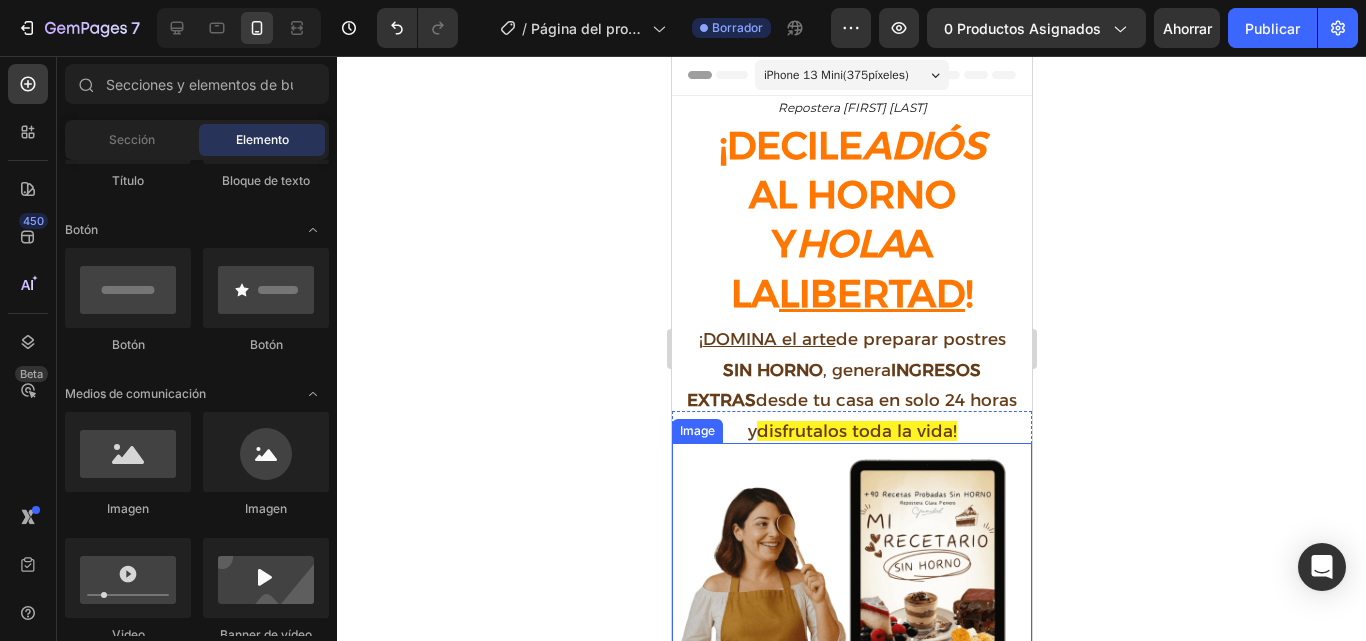 scroll, scrollTop: 0, scrollLeft: 0, axis: both 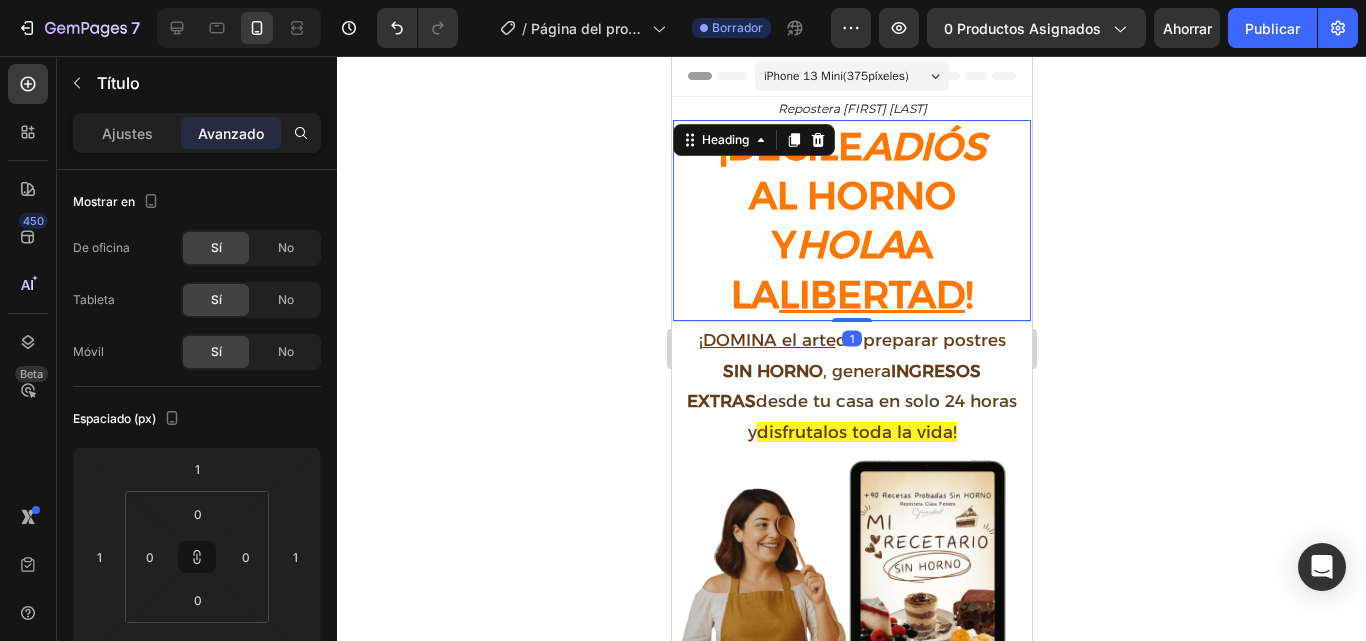 click 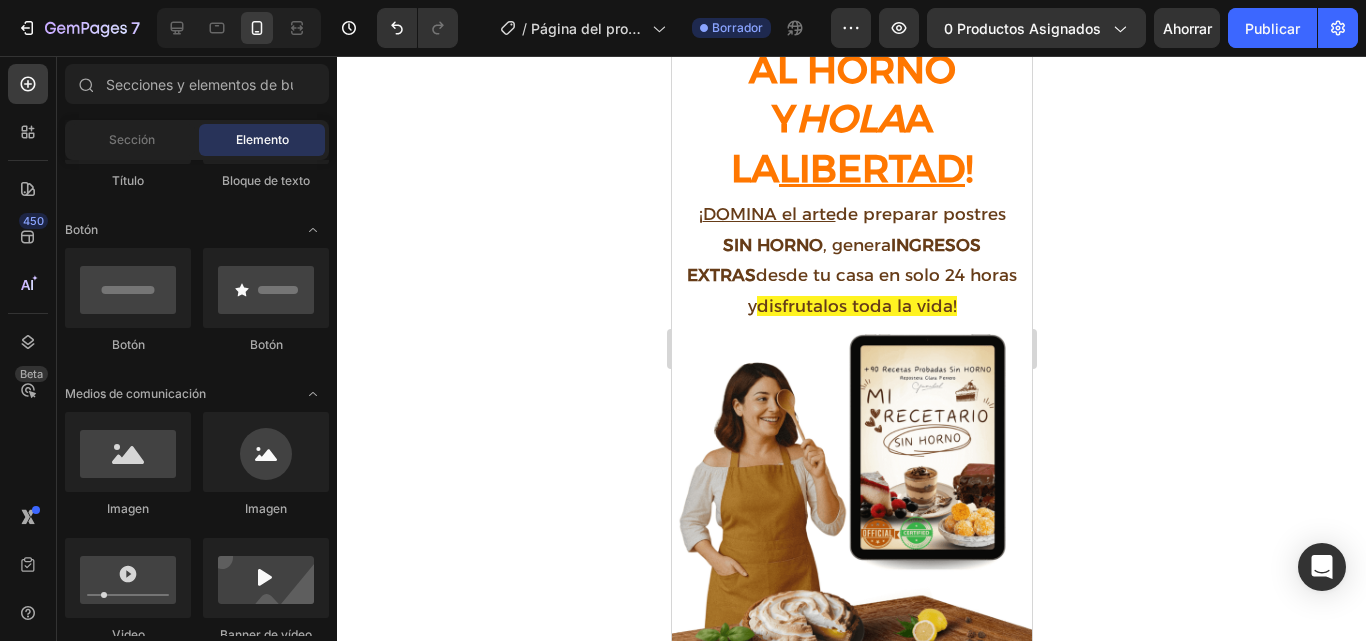 scroll, scrollTop: 128, scrollLeft: 0, axis: vertical 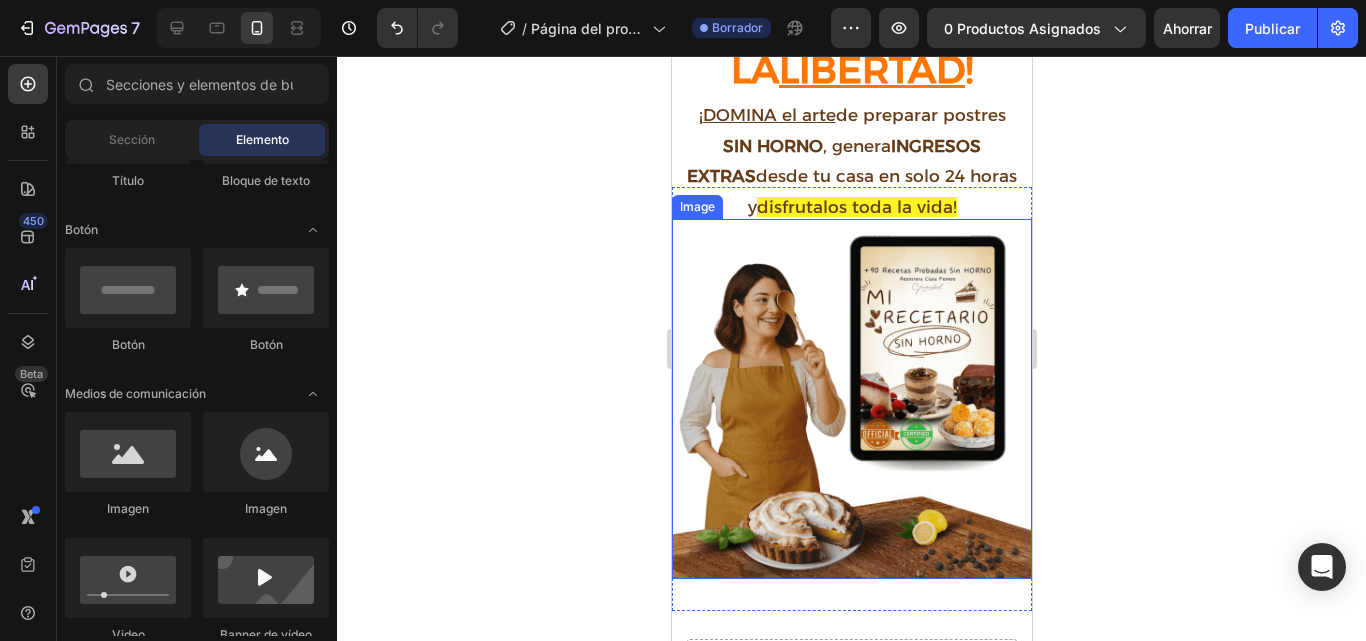 click at bounding box center [851, 399] 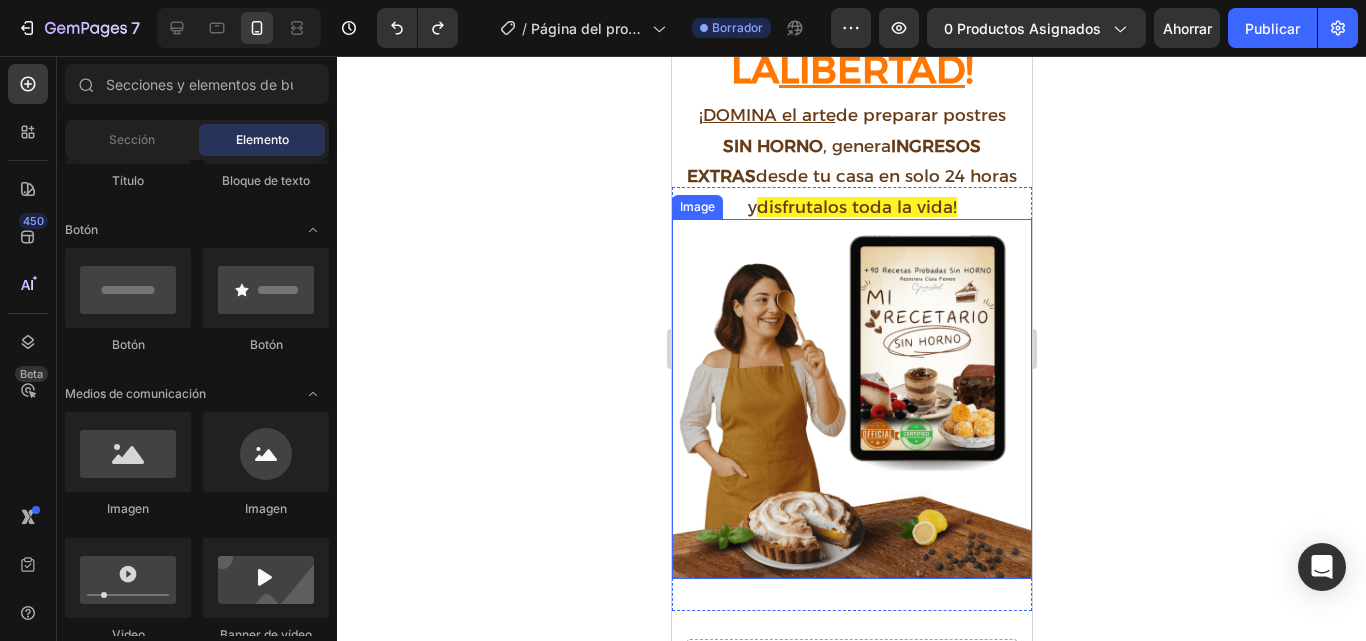 click at bounding box center [851, 399] 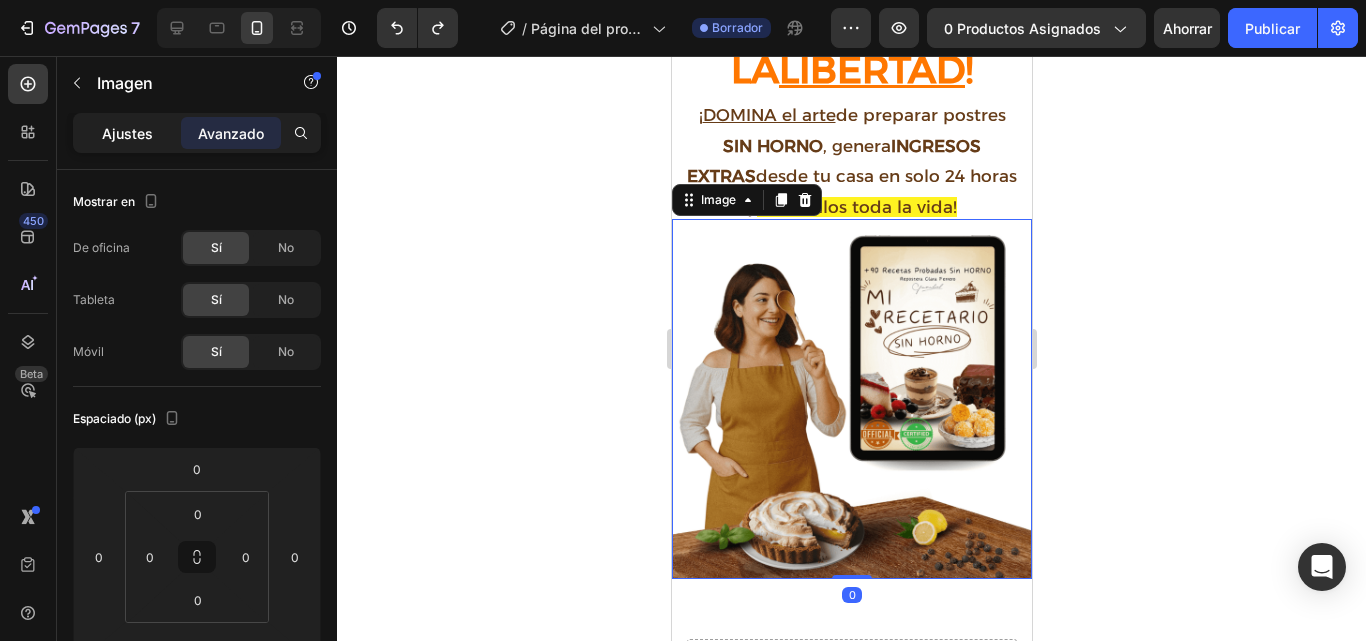 click on "Ajustes" at bounding box center (127, 133) 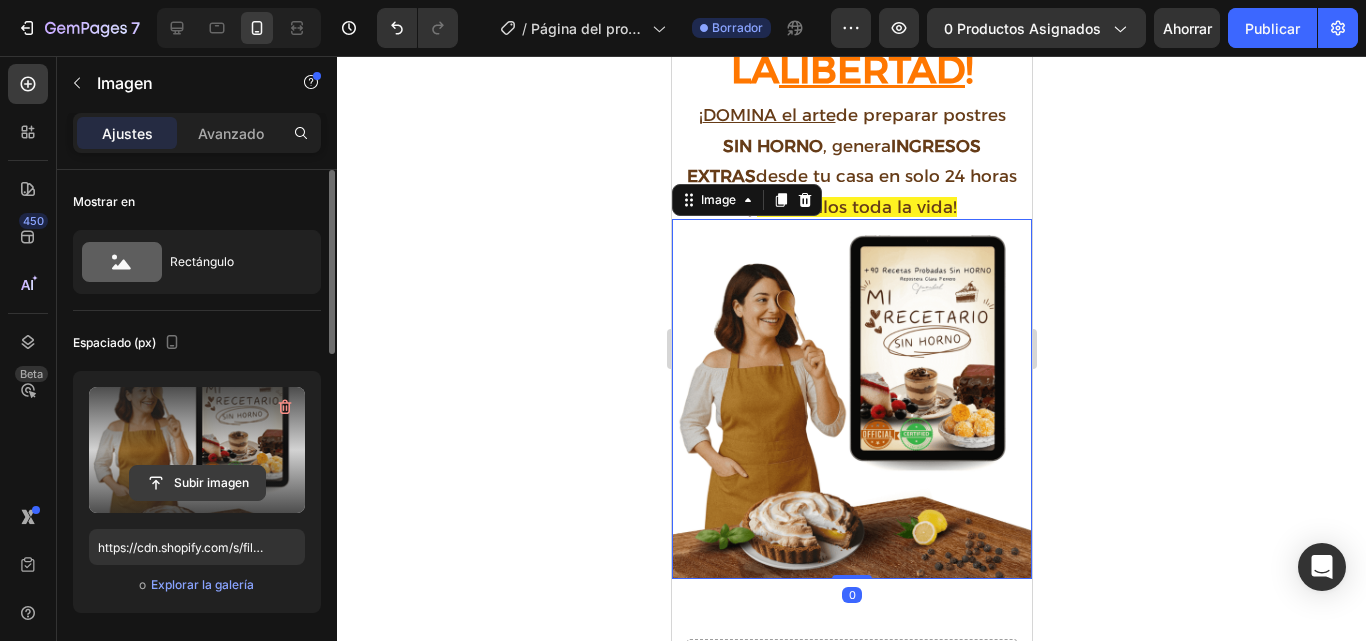 click 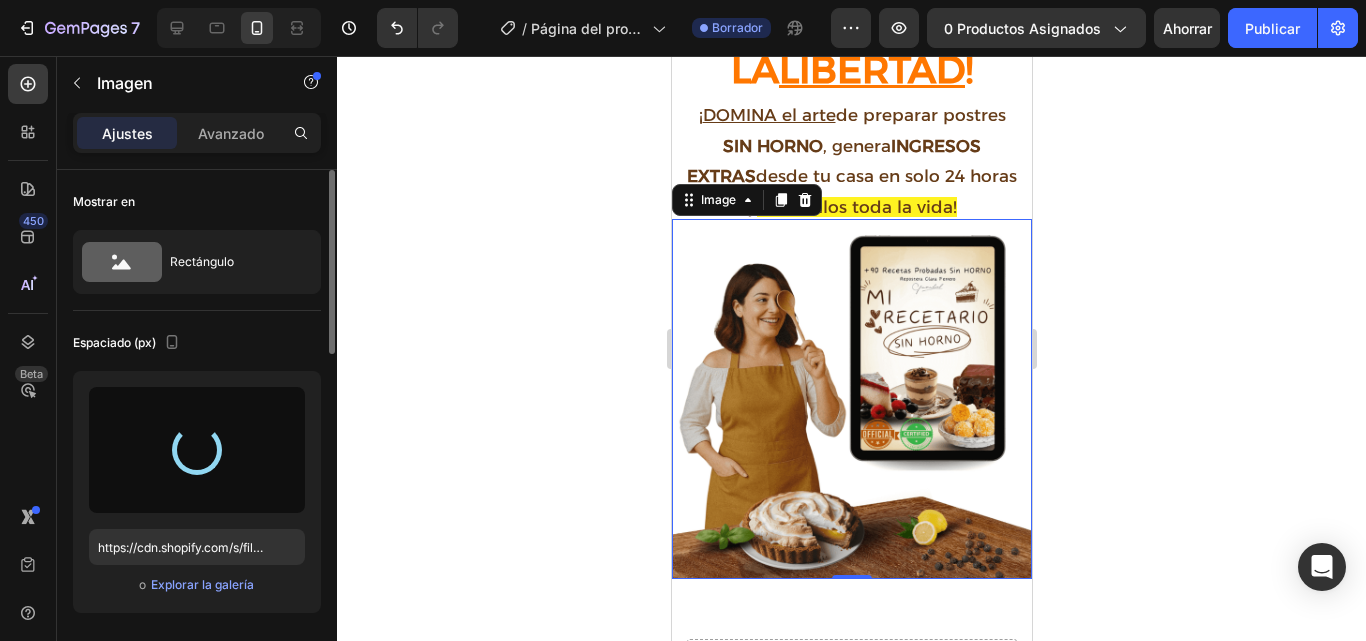 type on "https://cdn.shopify.com/s/files/1/0654/0512/4739/files/gempages_578022582096233148-c7cdd308-4b43-4179-91ee-4a7989988708.png" 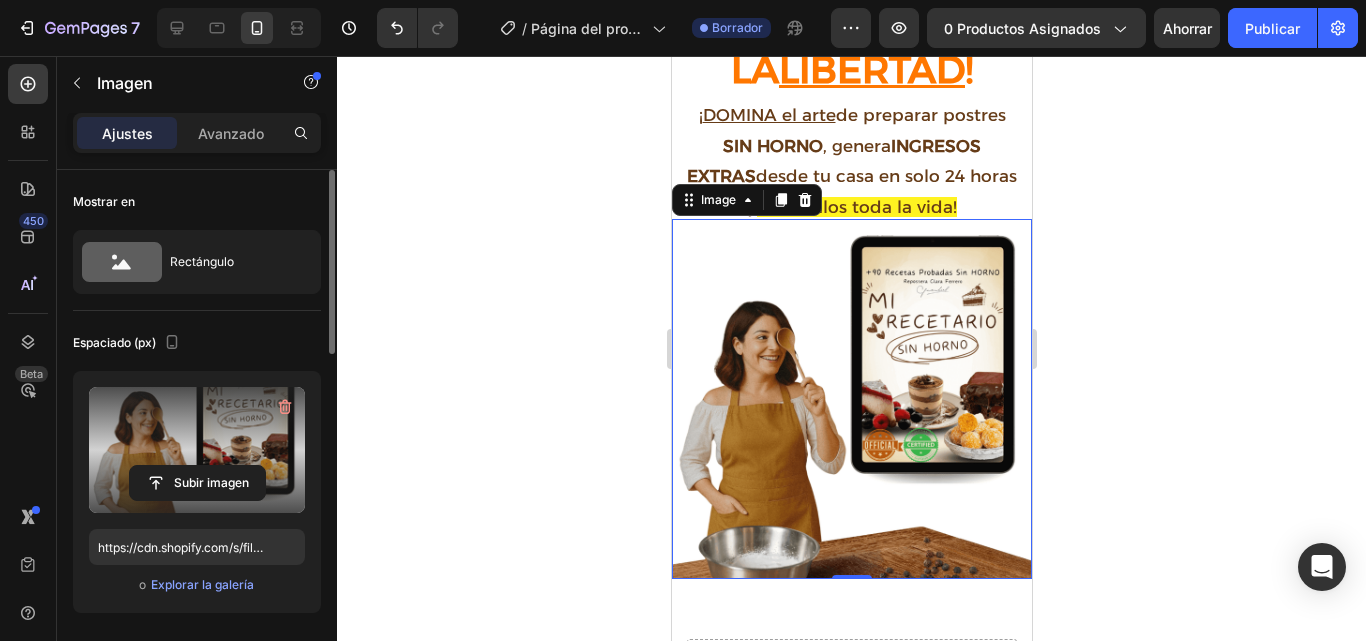 click 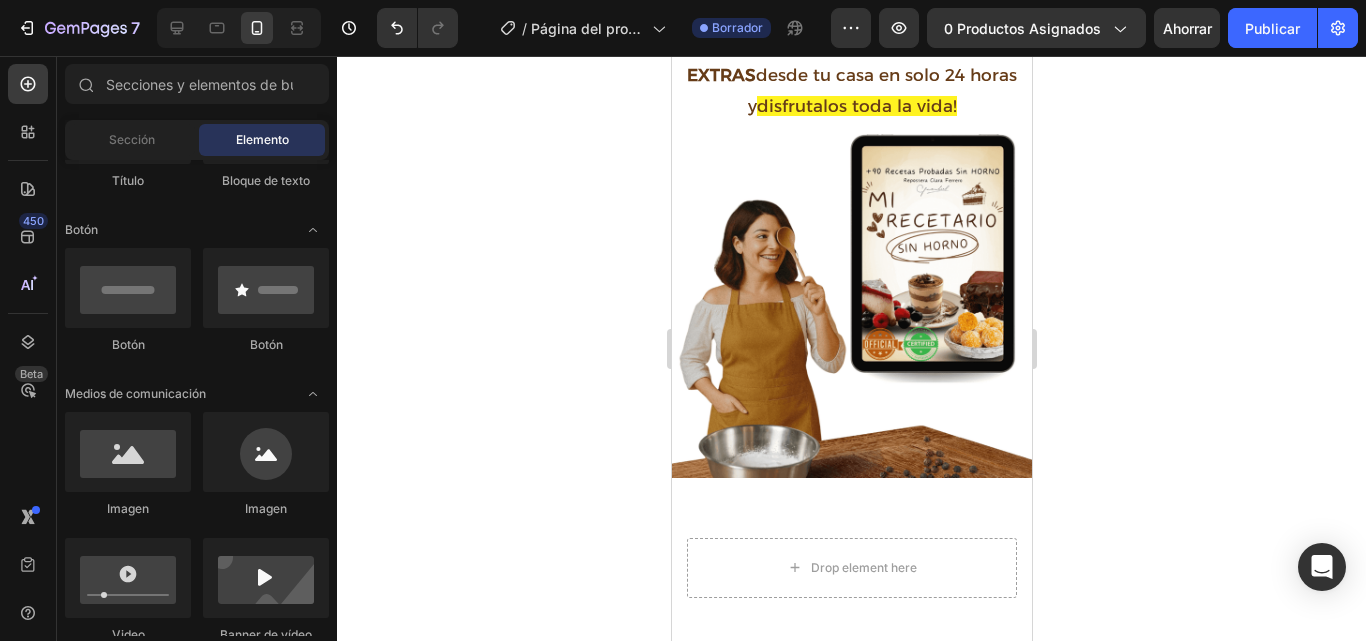 scroll, scrollTop: 323, scrollLeft: 0, axis: vertical 